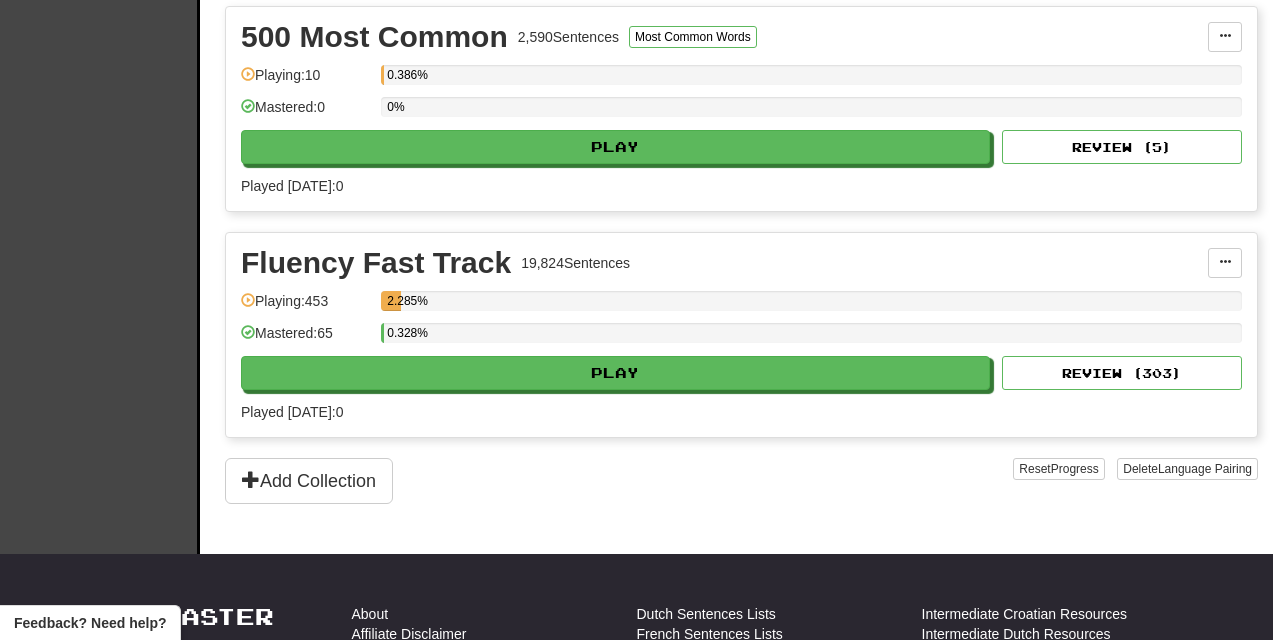 scroll, scrollTop: 905, scrollLeft: 0, axis: vertical 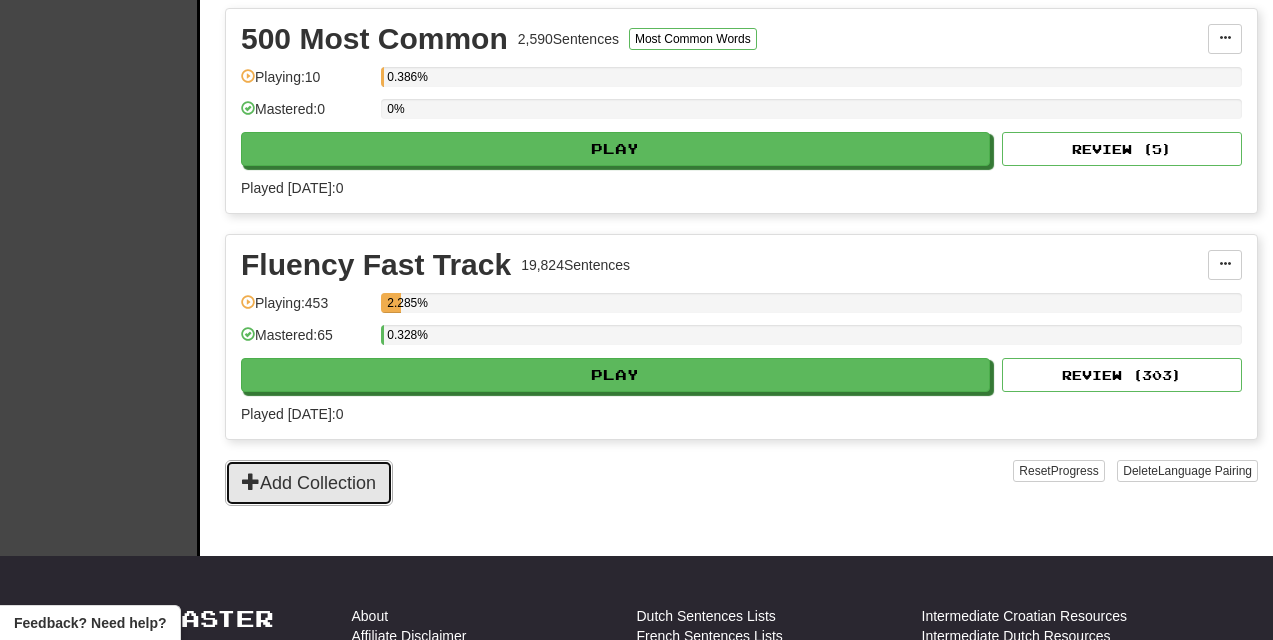 click on "Add Collection" at bounding box center [309, 483] 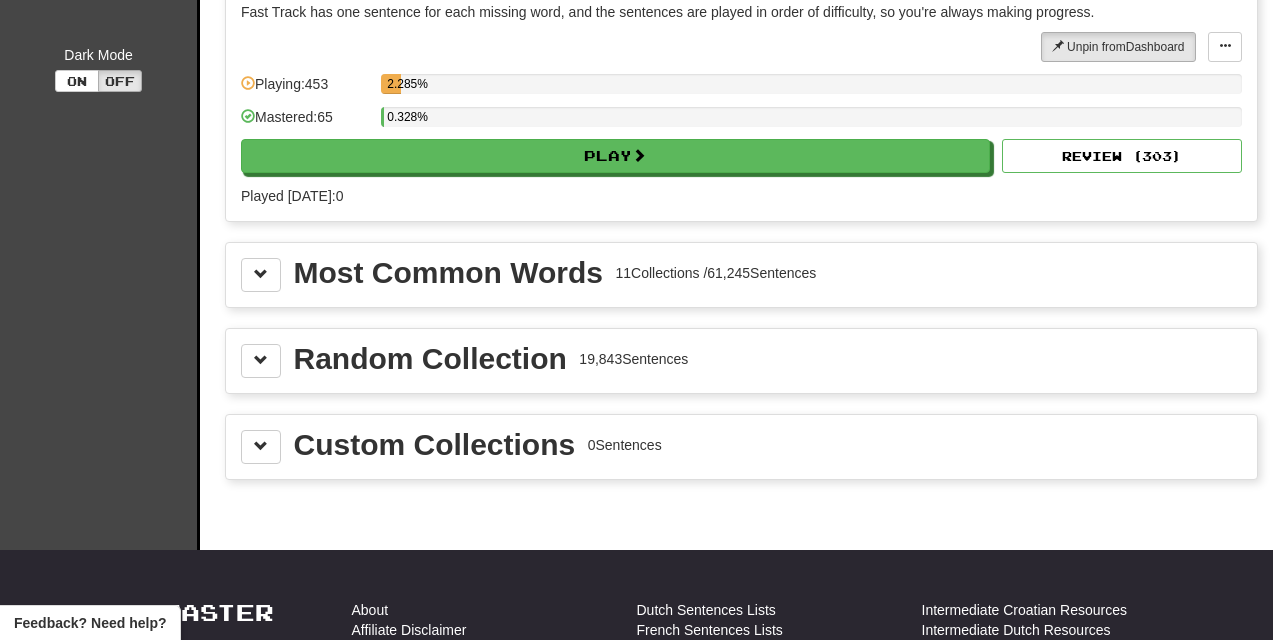 scroll, scrollTop: 162, scrollLeft: 0, axis: vertical 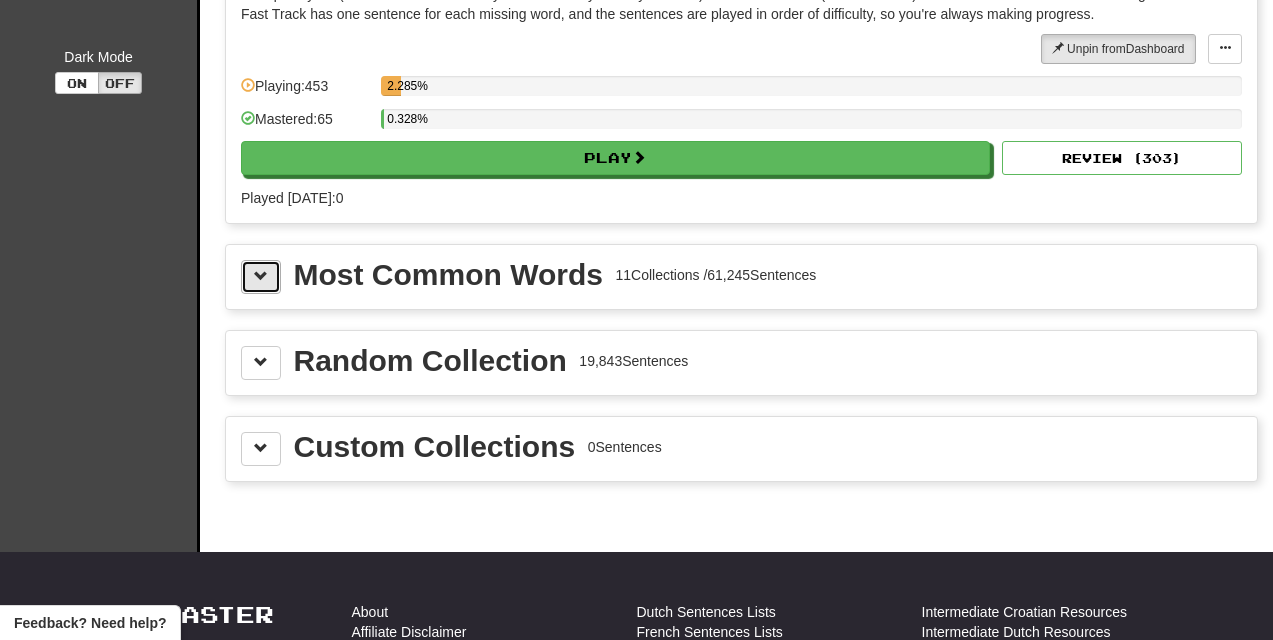 click at bounding box center [261, 277] 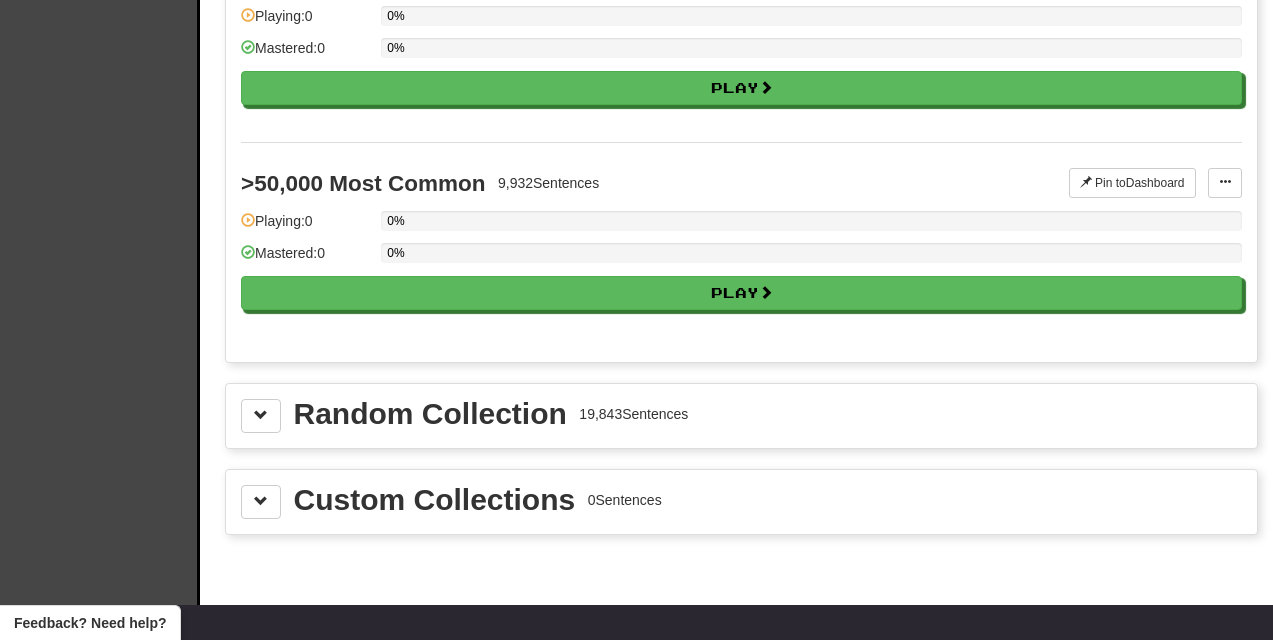 scroll, scrollTop: 2421, scrollLeft: 0, axis: vertical 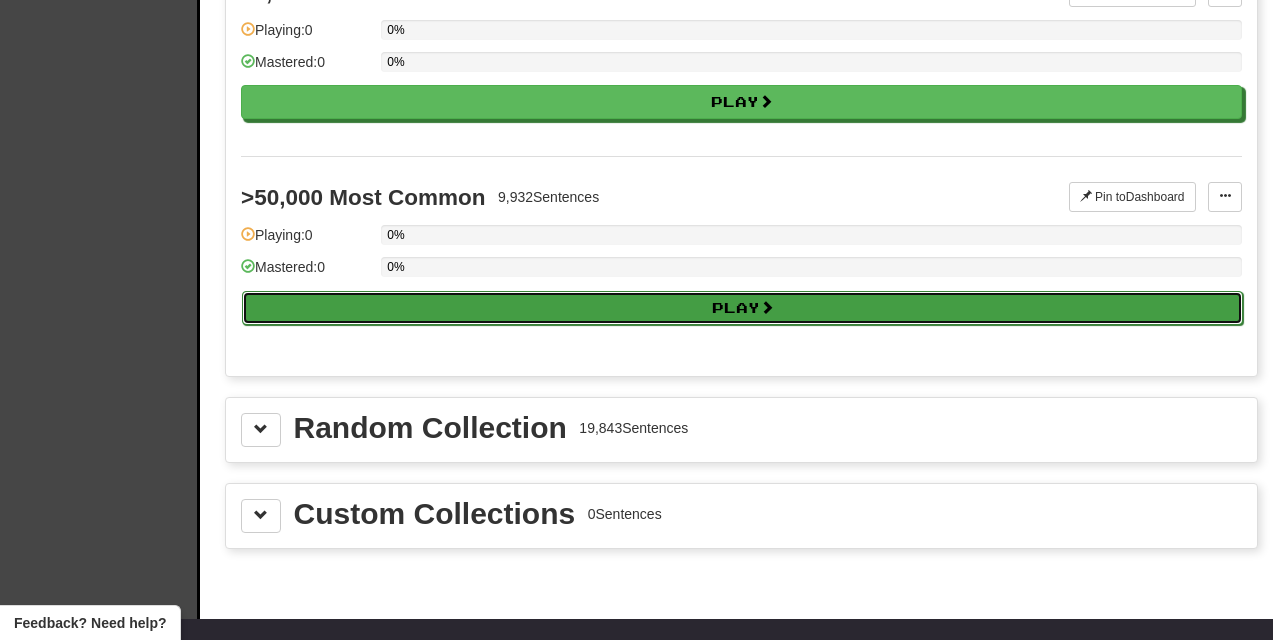 click on "Play" at bounding box center [742, 308] 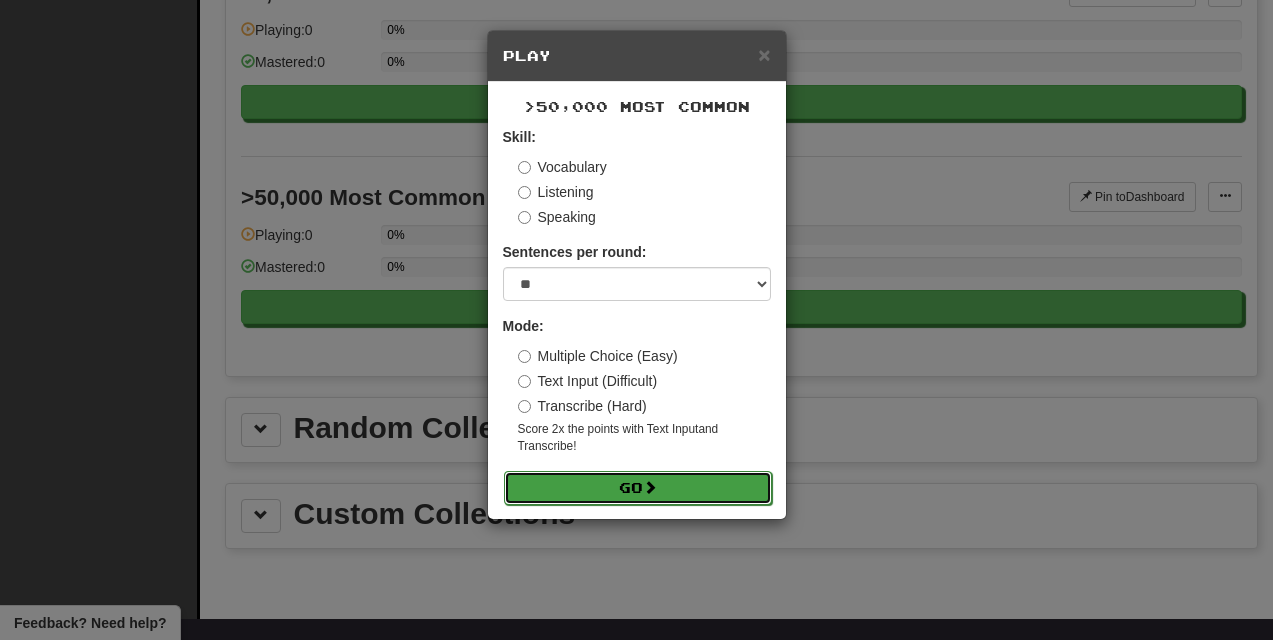 click on "Go" at bounding box center [638, 488] 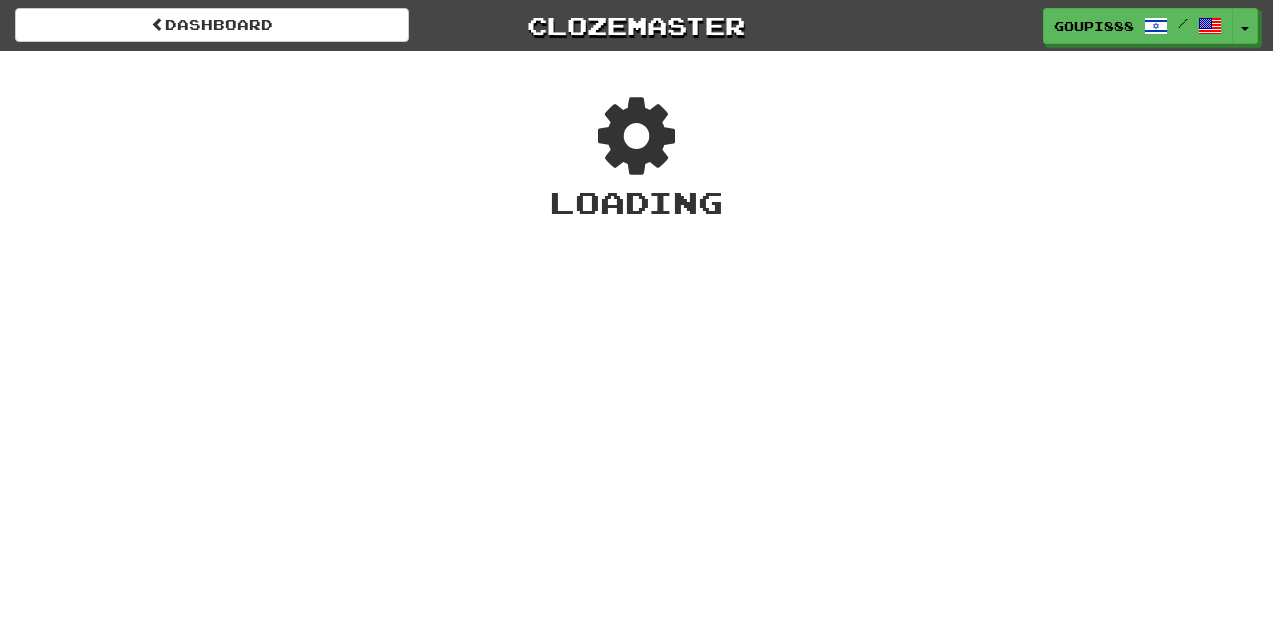 scroll, scrollTop: 0, scrollLeft: 0, axis: both 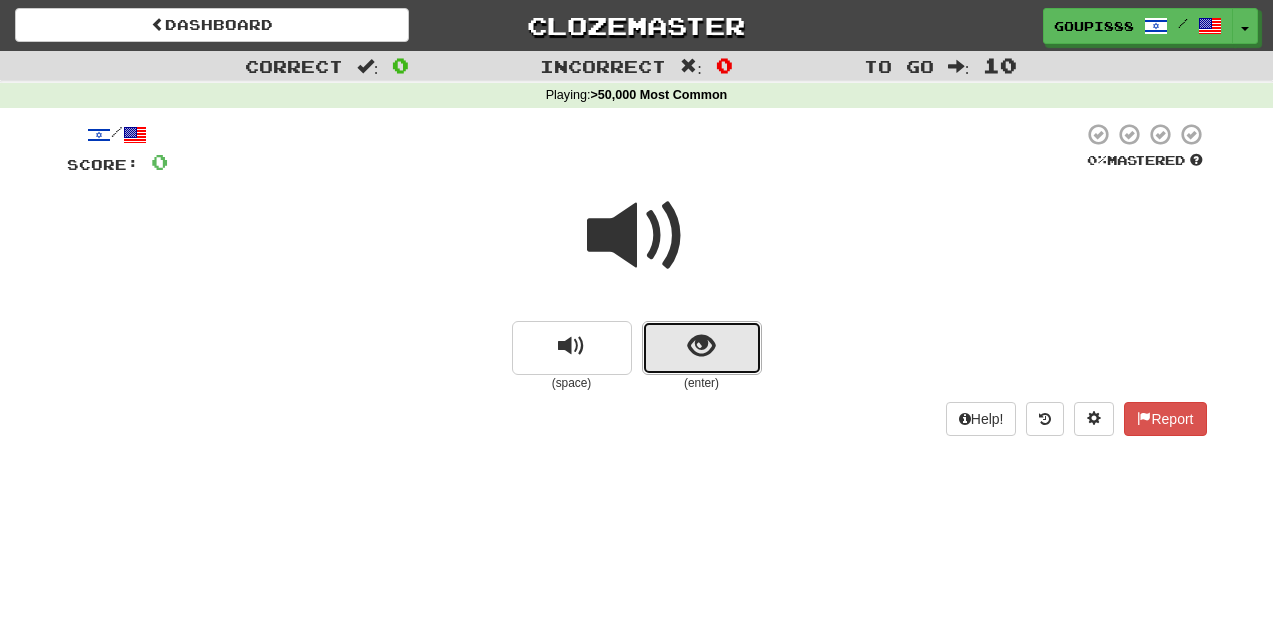 click at bounding box center (702, 348) 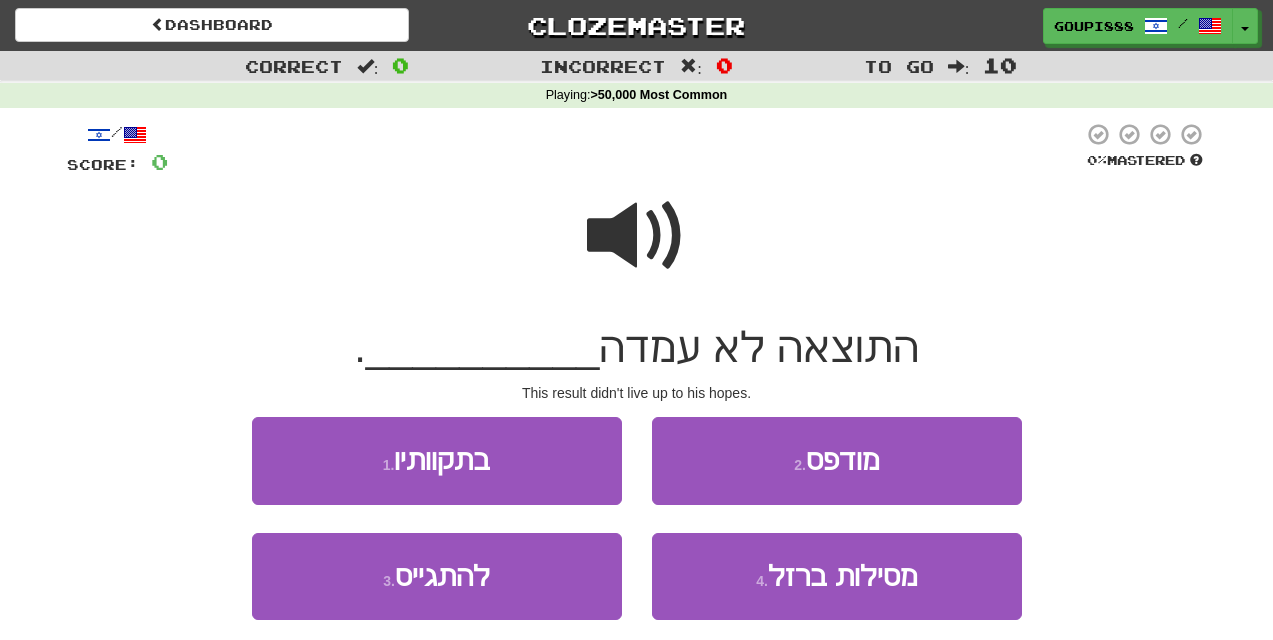 click at bounding box center (637, 236) 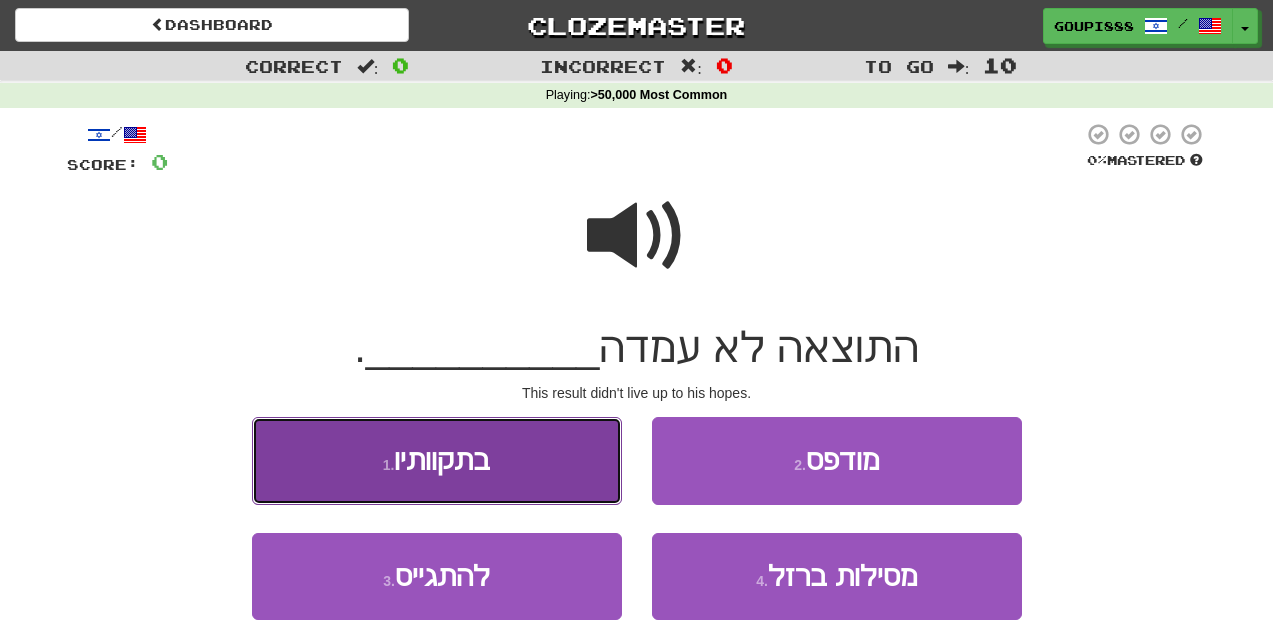 click on "בתקוותיו" at bounding box center [442, 460] 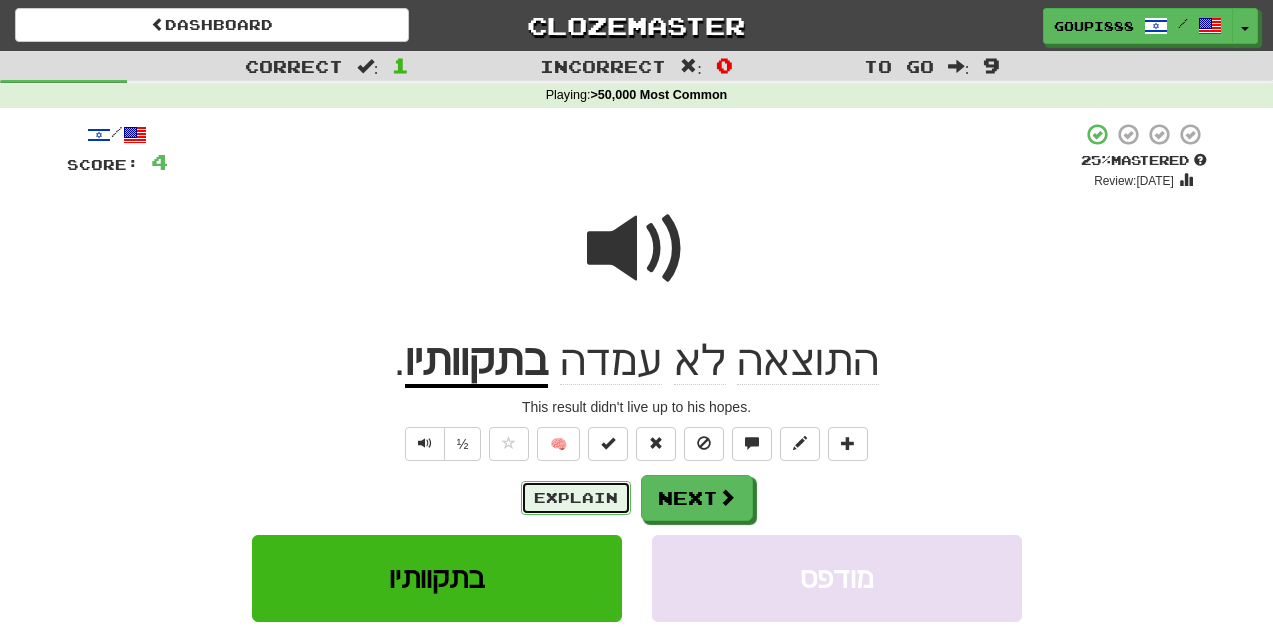 click on "Explain" at bounding box center [576, 498] 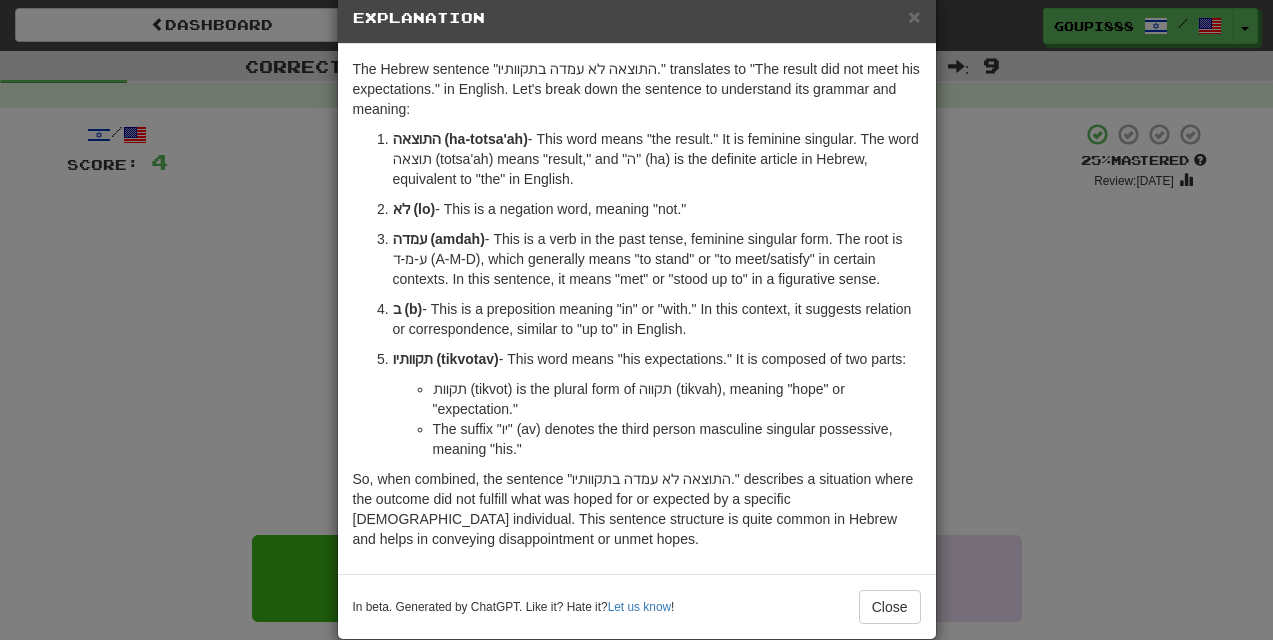 scroll, scrollTop: 88, scrollLeft: 0, axis: vertical 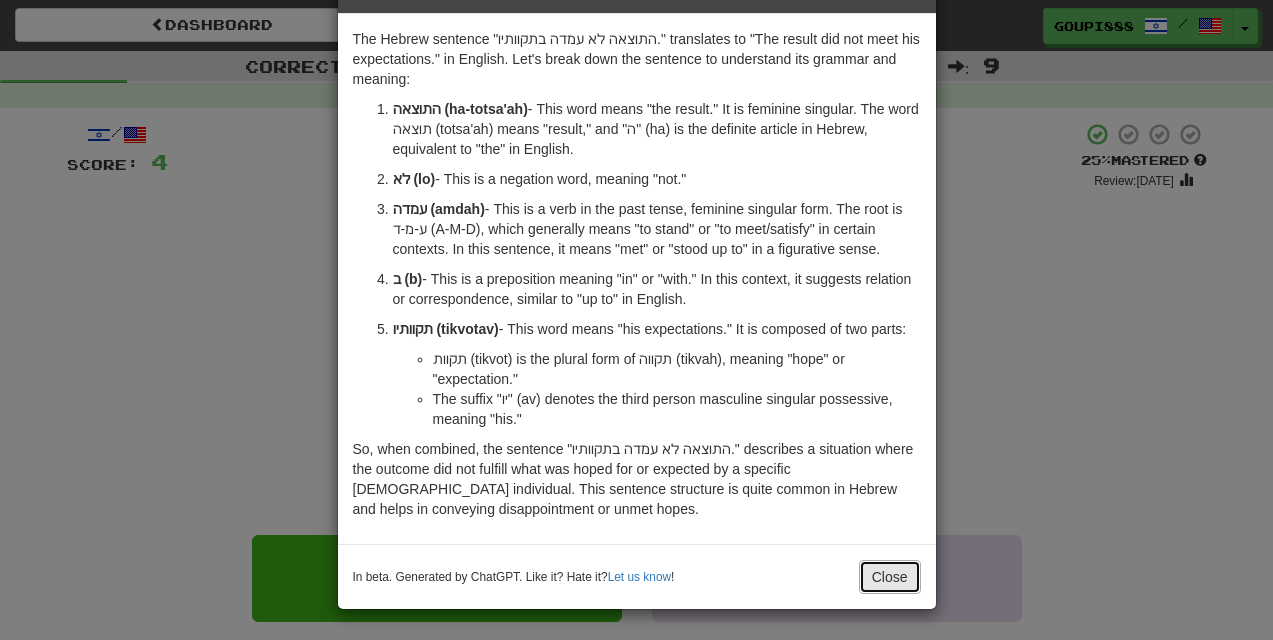 click on "Close" at bounding box center (890, 577) 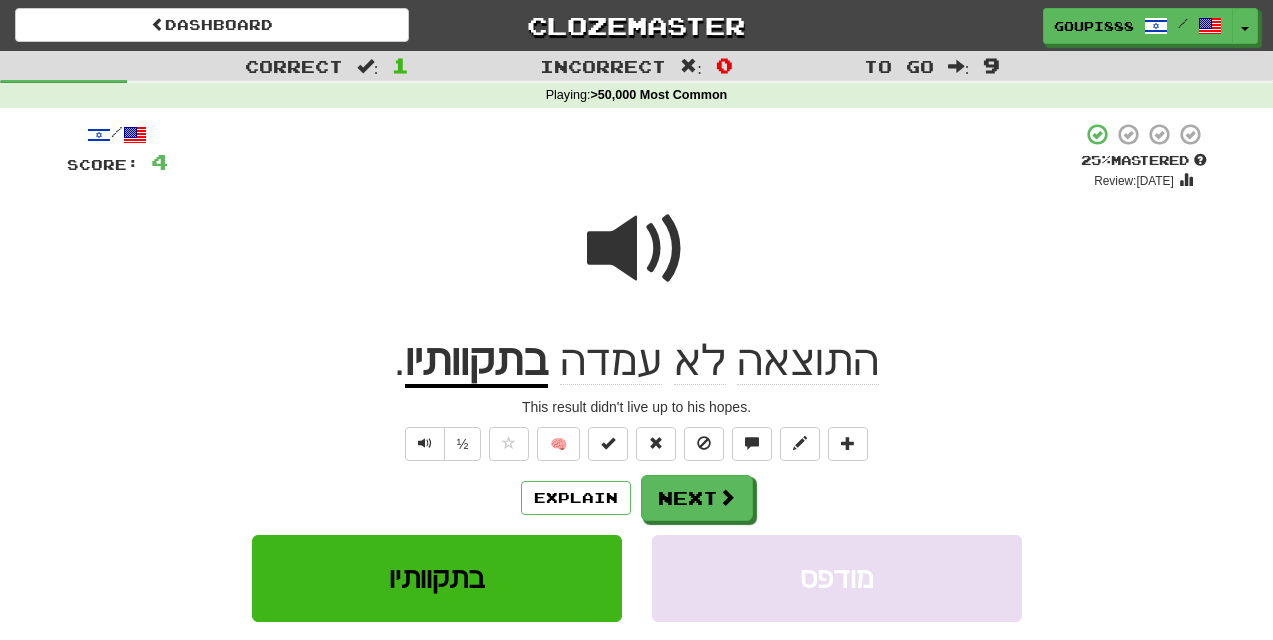 click at bounding box center [637, 249] 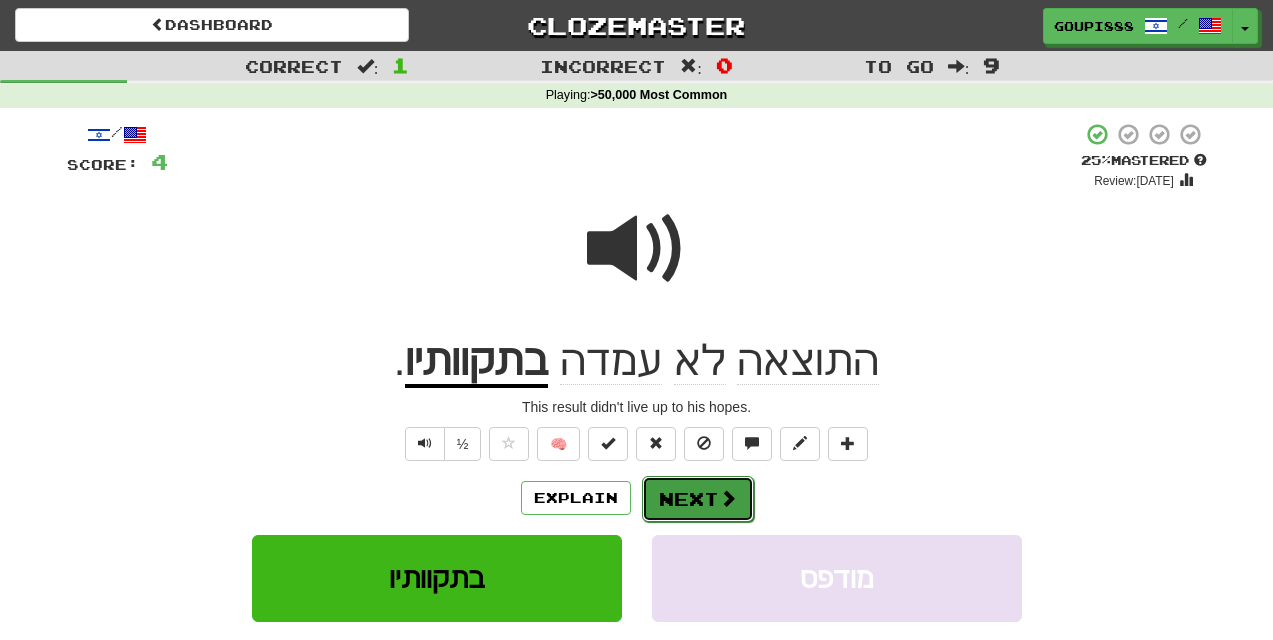 click at bounding box center [728, 498] 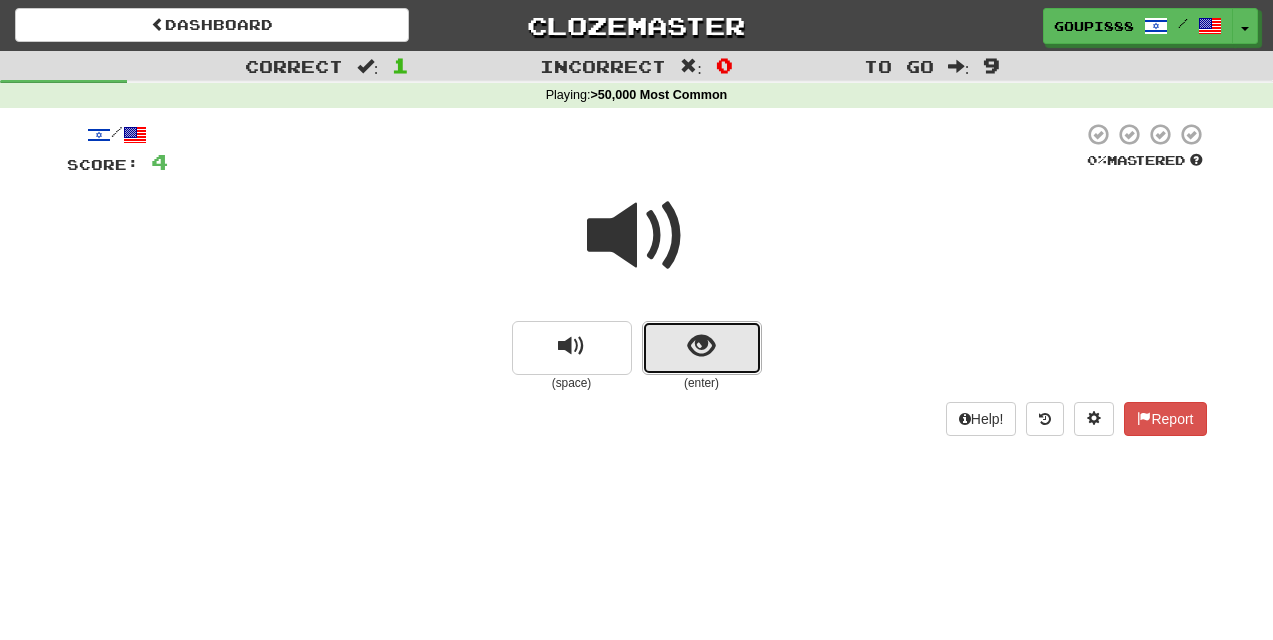 click at bounding box center (701, 346) 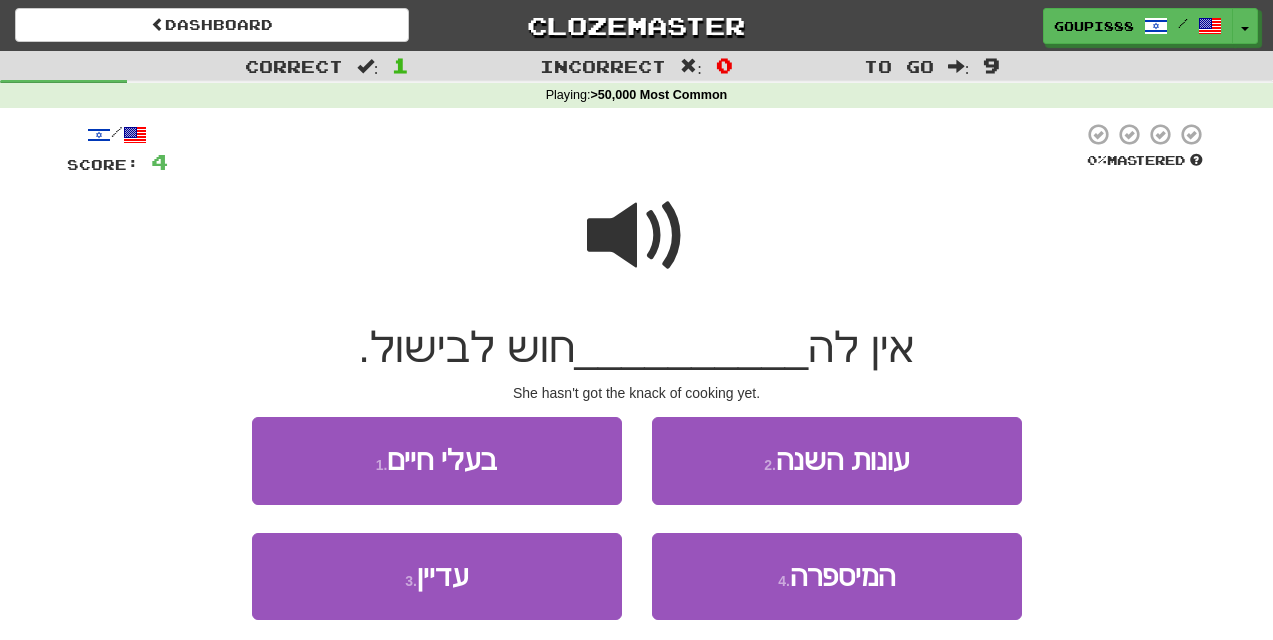click at bounding box center (637, 236) 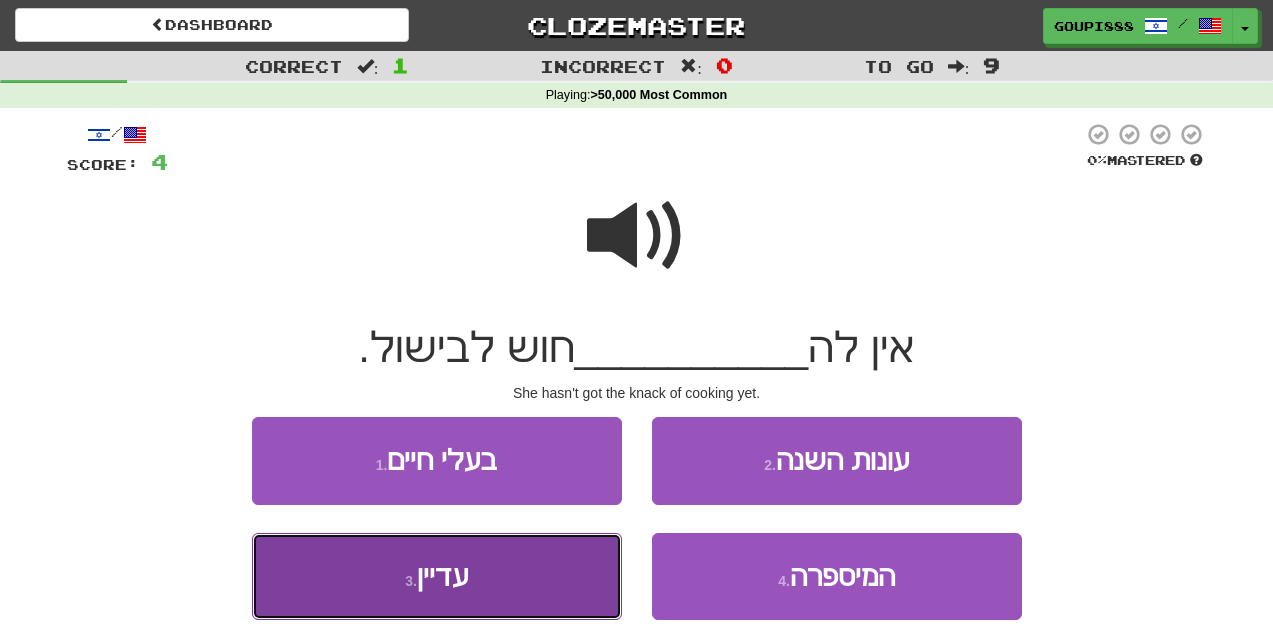 click on "3 .  עדיין" at bounding box center (437, 576) 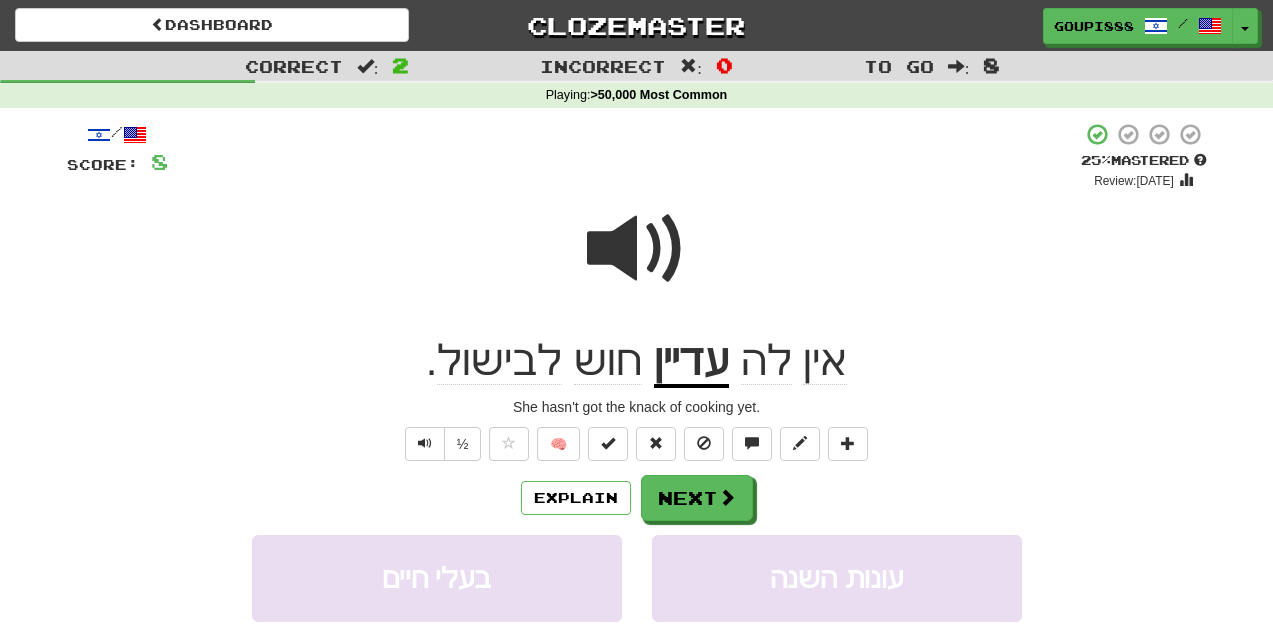 click at bounding box center (637, 249) 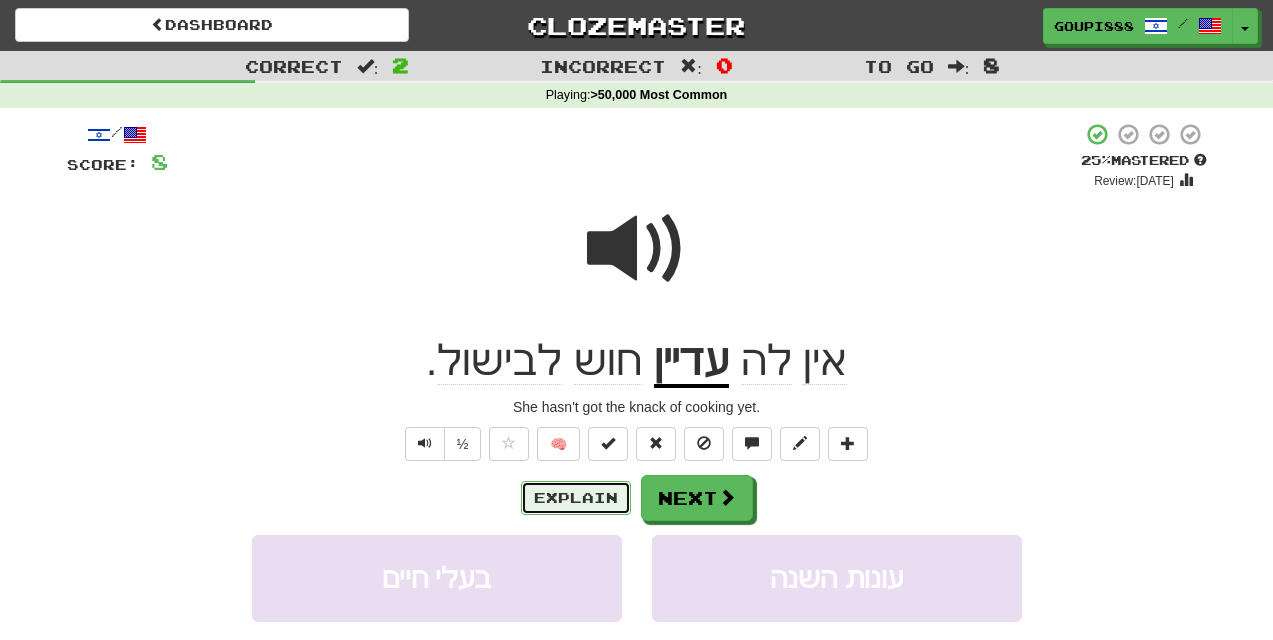 click on "Explain" at bounding box center (576, 498) 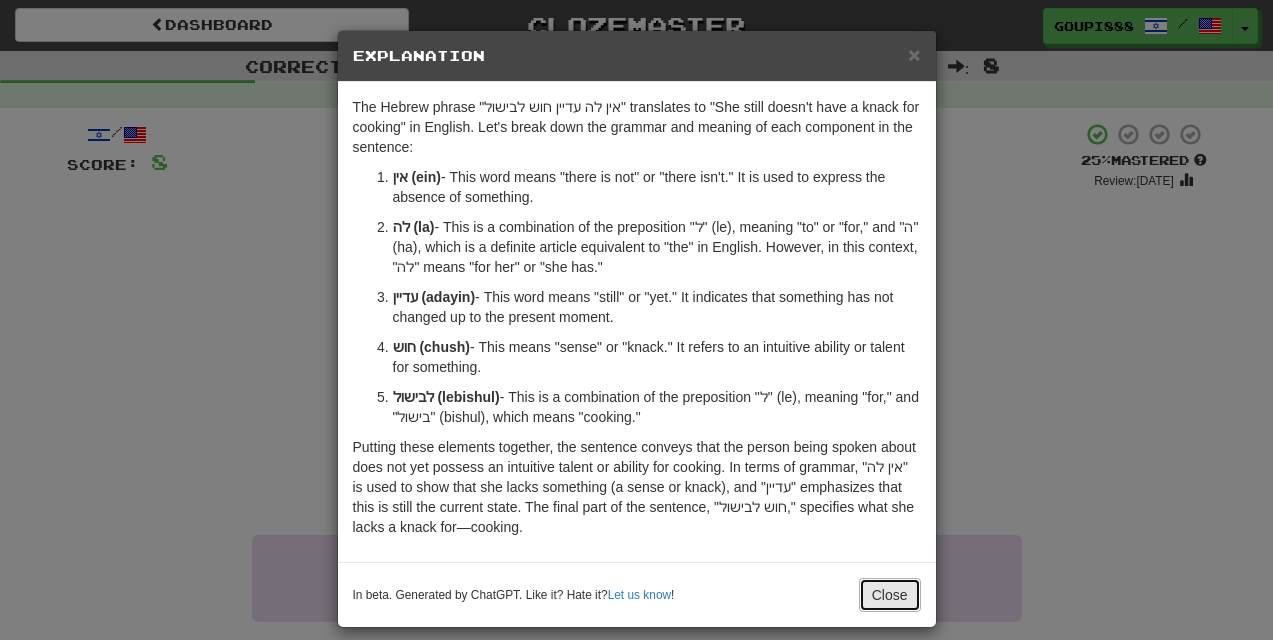 click on "Close" at bounding box center (890, 595) 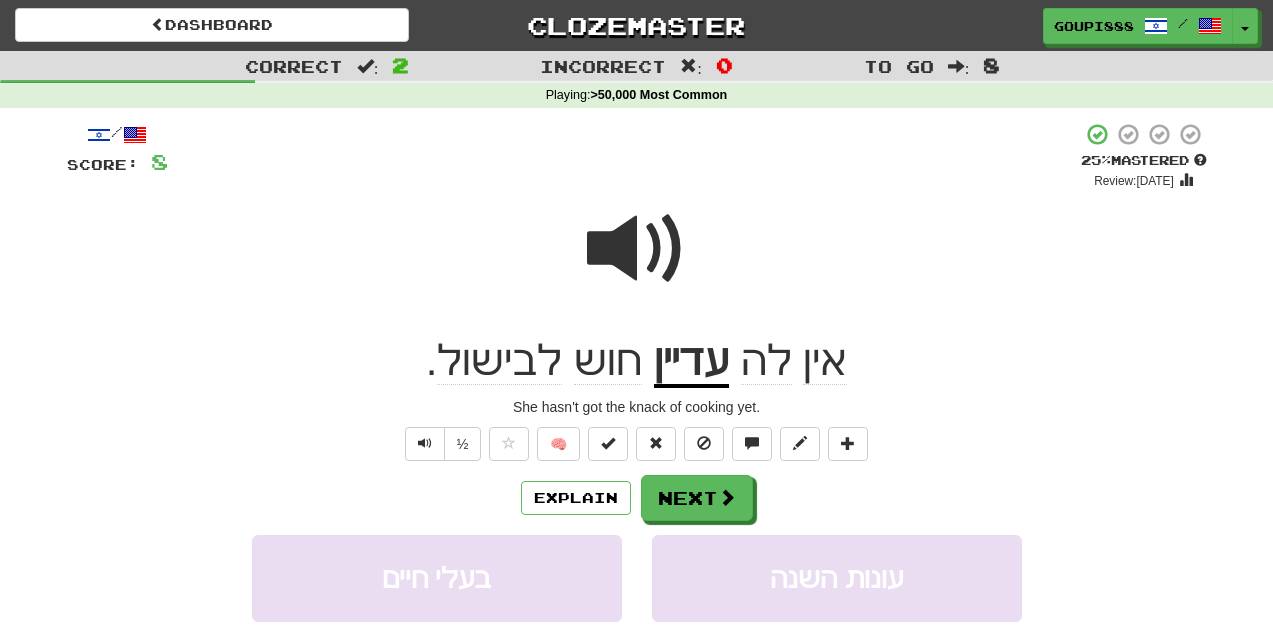 click on "עדיין" at bounding box center [691, 362] 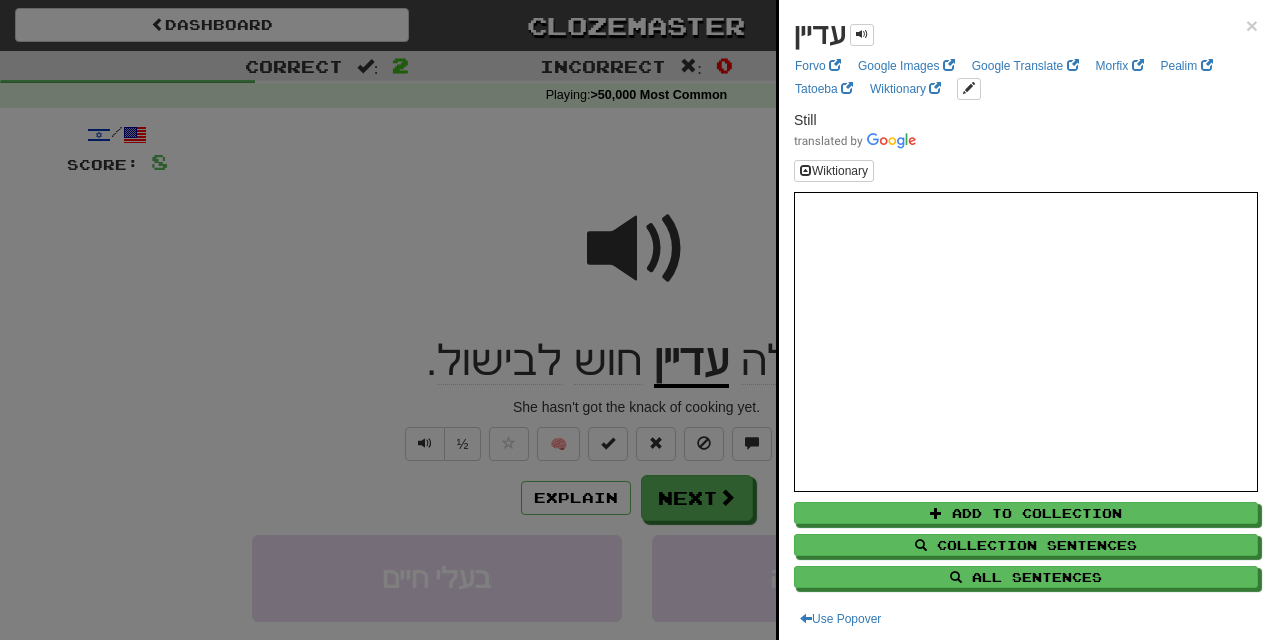 click at bounding box center [636, 320] 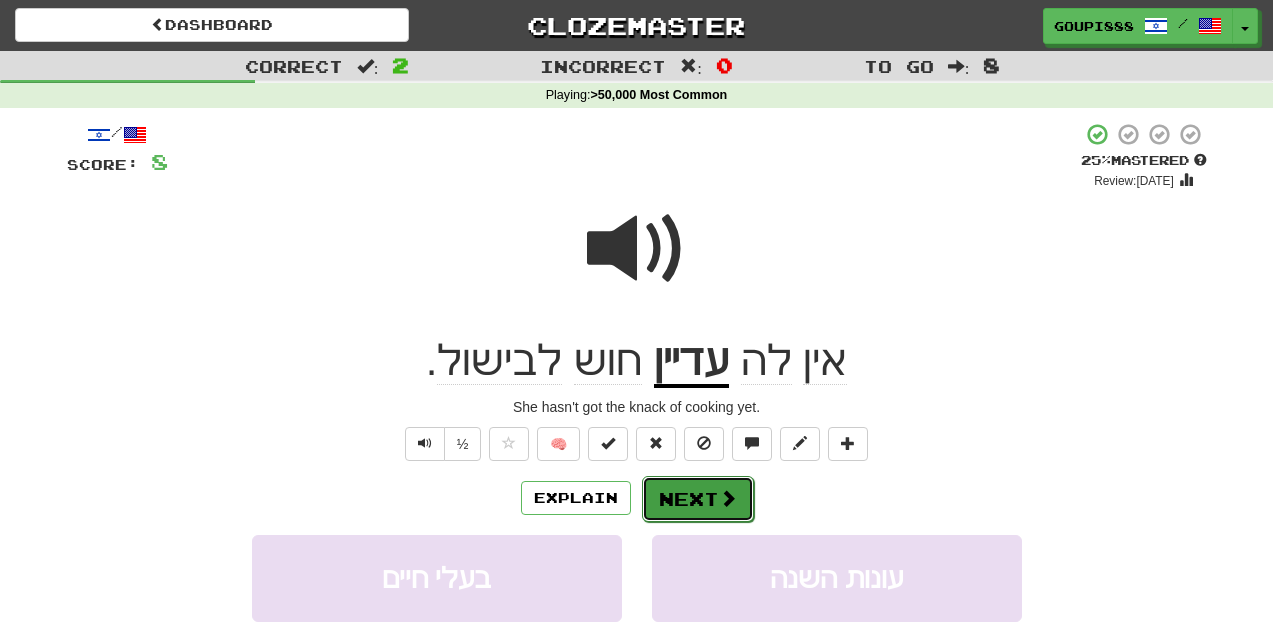 click on "Next" at bounding box center [698, 499] 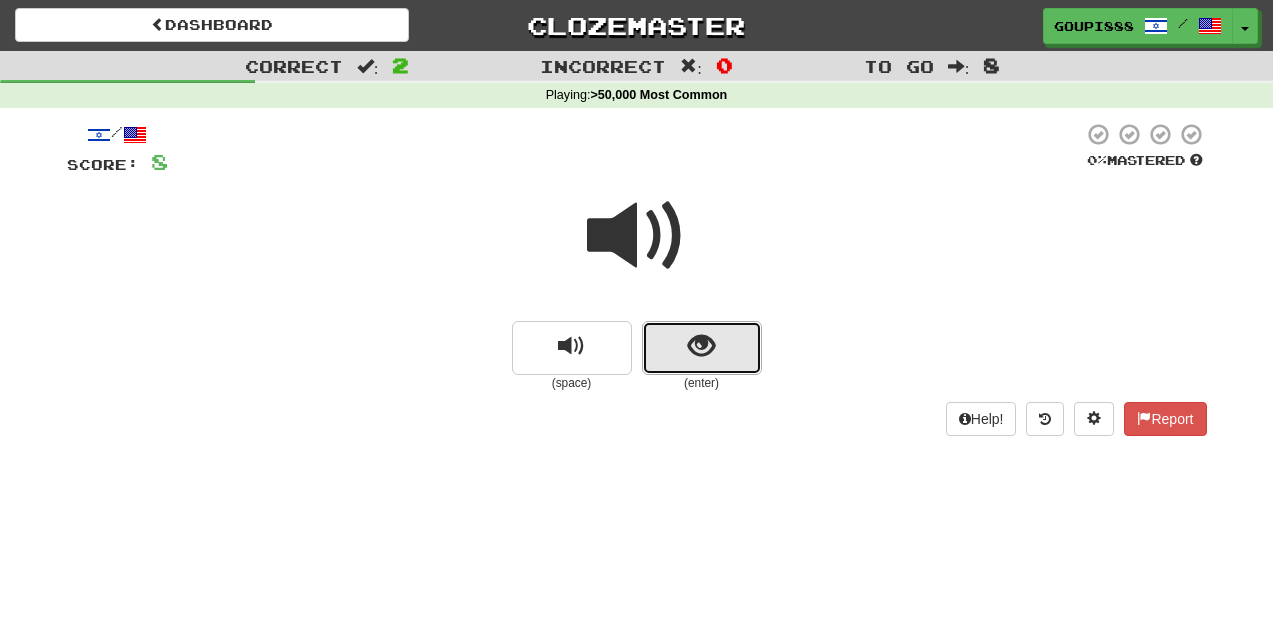 click at bounding box center [701, 346] 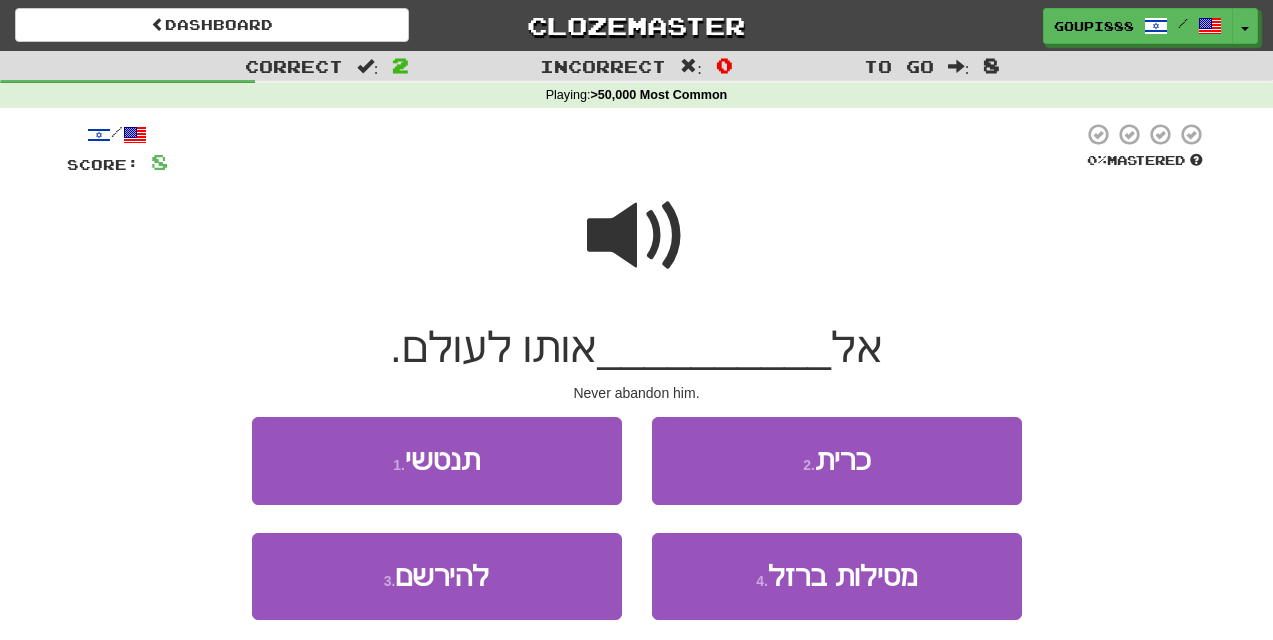 click at bounding box center (637, 236) 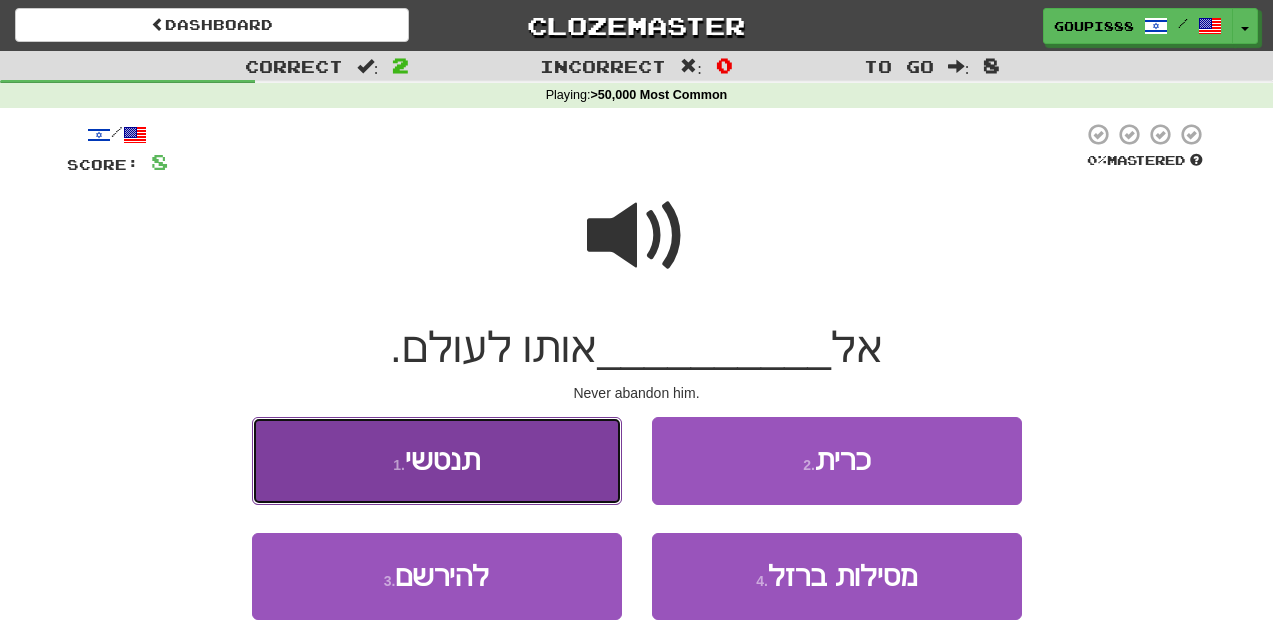 click on "תנטשי" at bounding box center [442, 460] 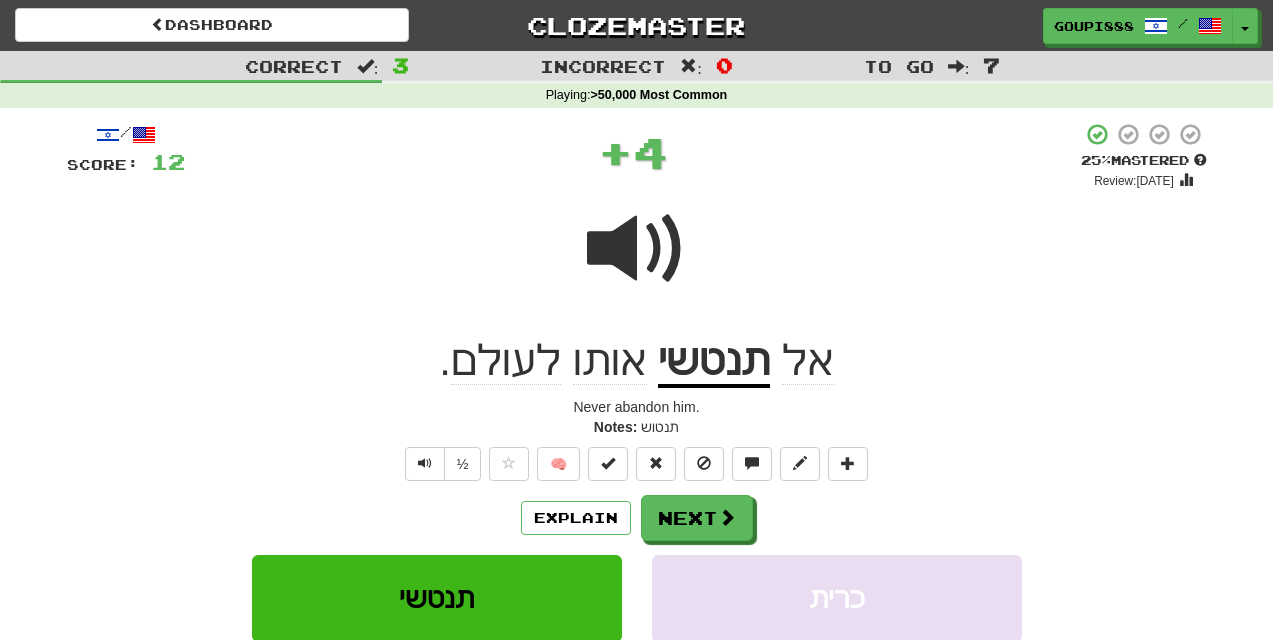 click on "תנטשי" at bounding box center (714, 362) 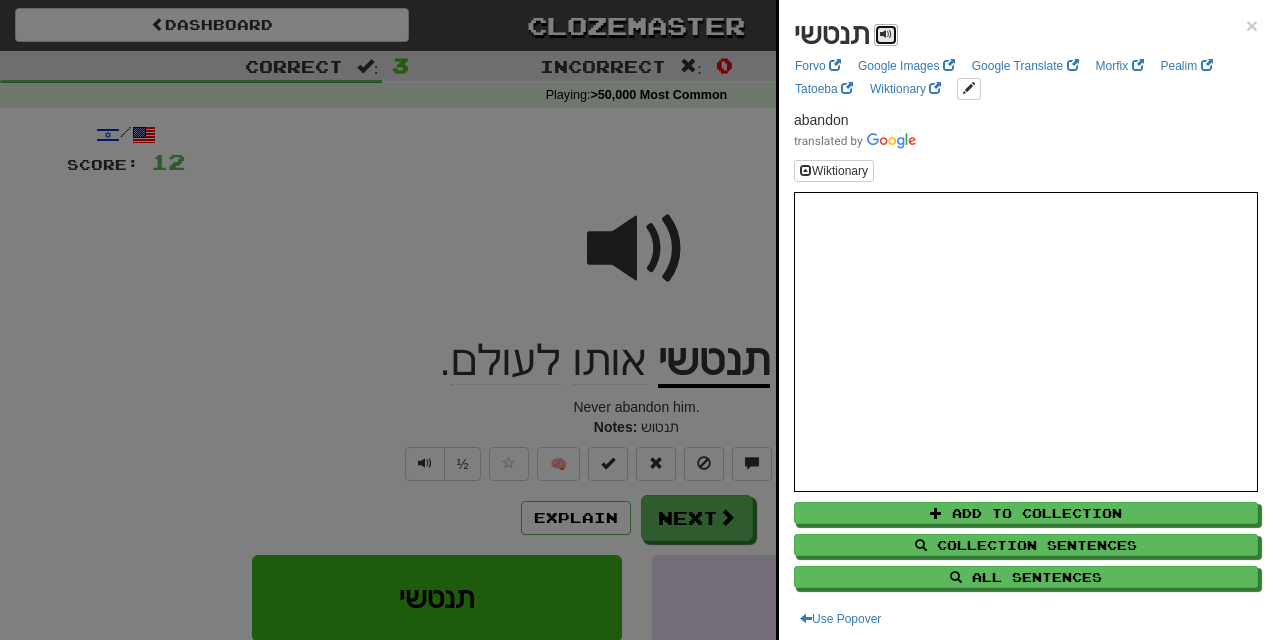 click at bounding box center (886, 34) 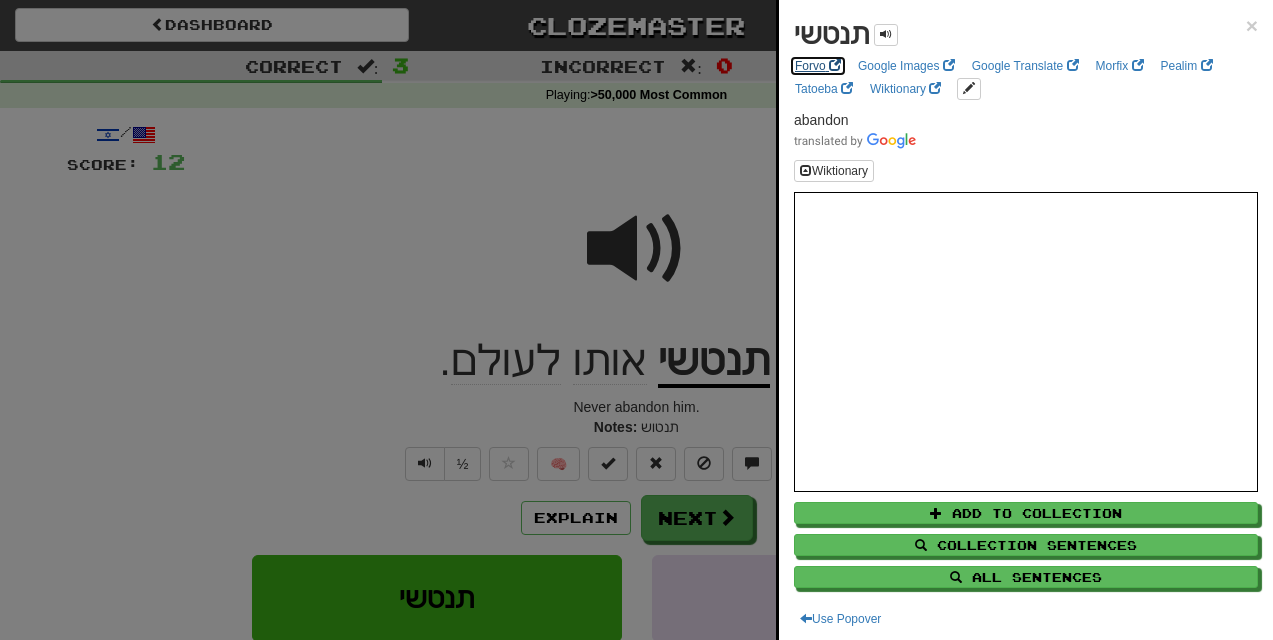 click on "Forvo" at bounding box center [818, 66] 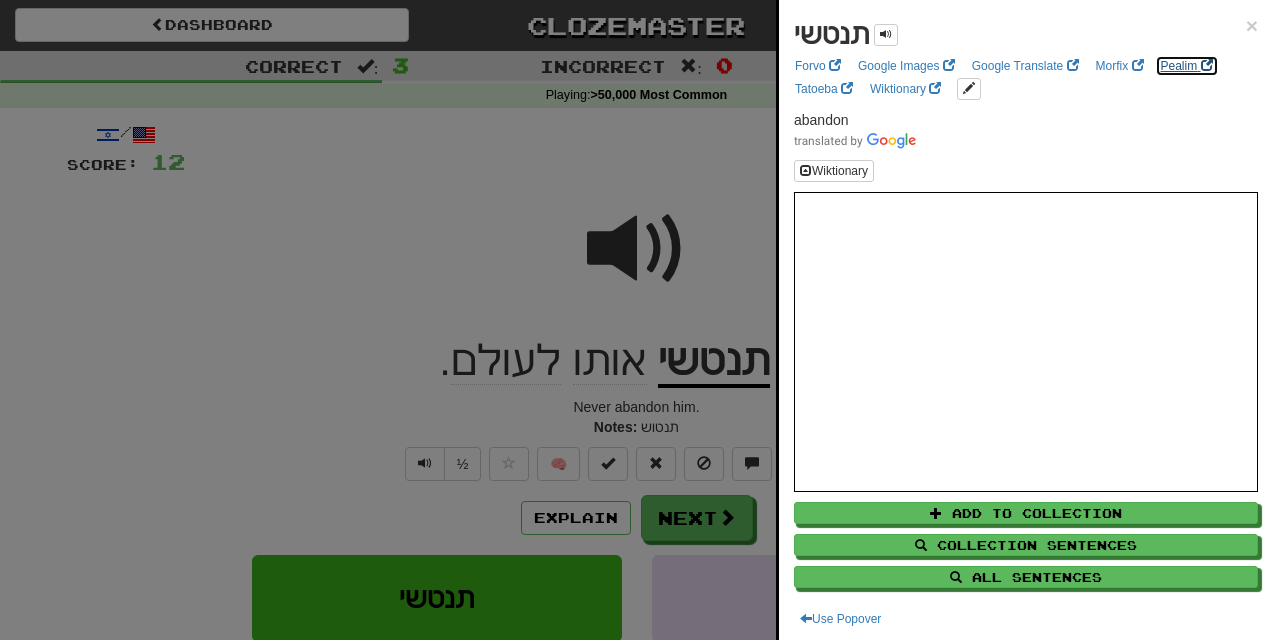 click on "Pealim" at bounding box center [1187, 66] 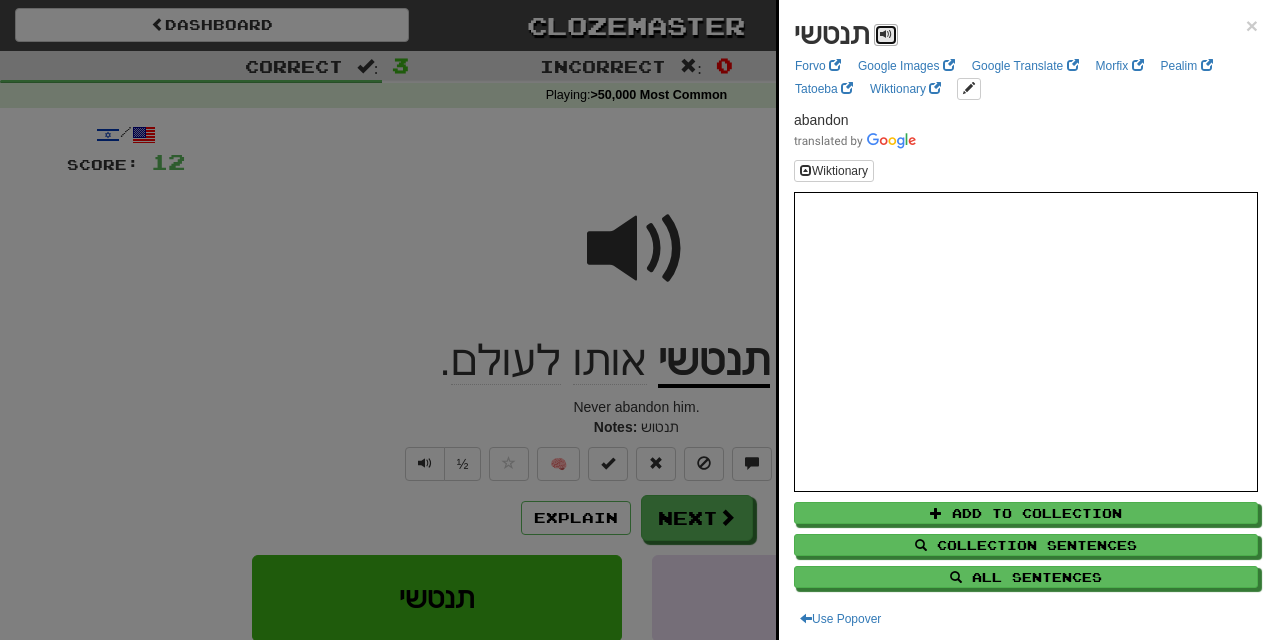 click at bounding box center [886, 35] 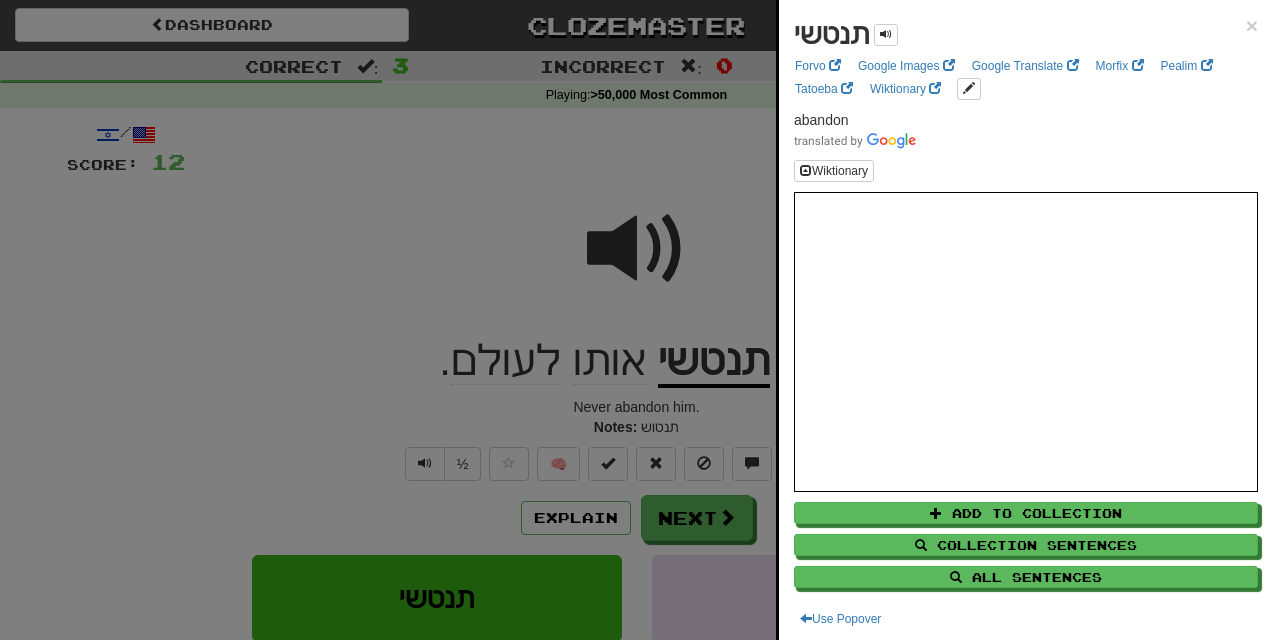 click at bounding box center (636, 320) 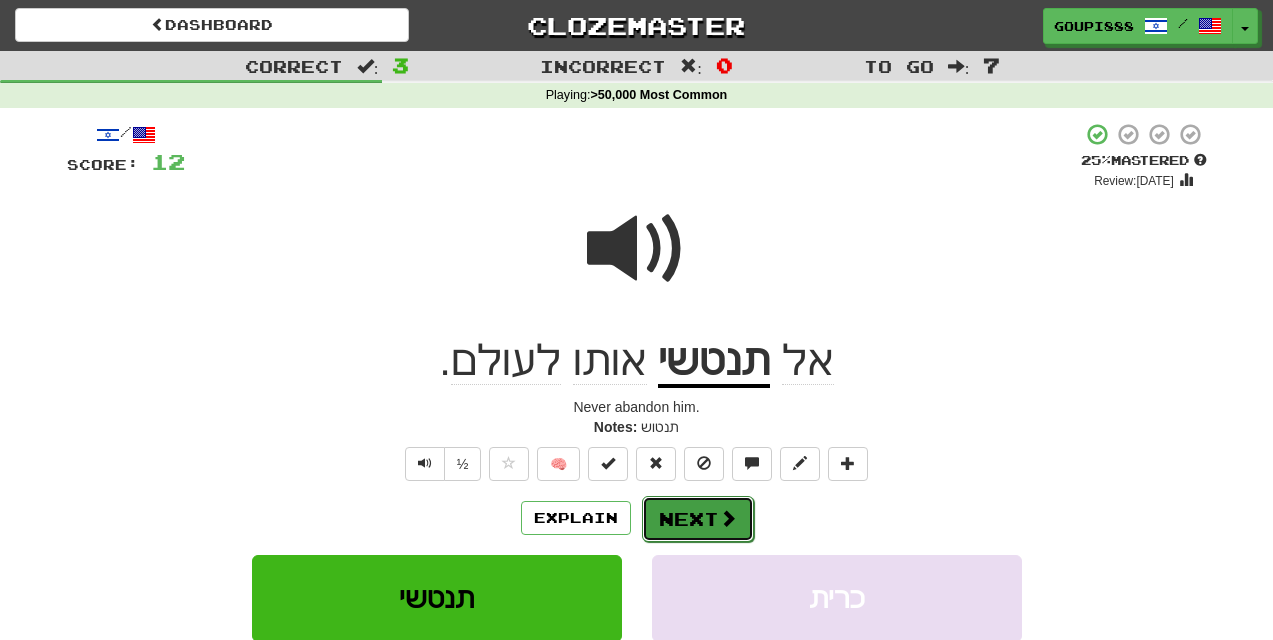 click on "Next" at bounding box center (698, 519) 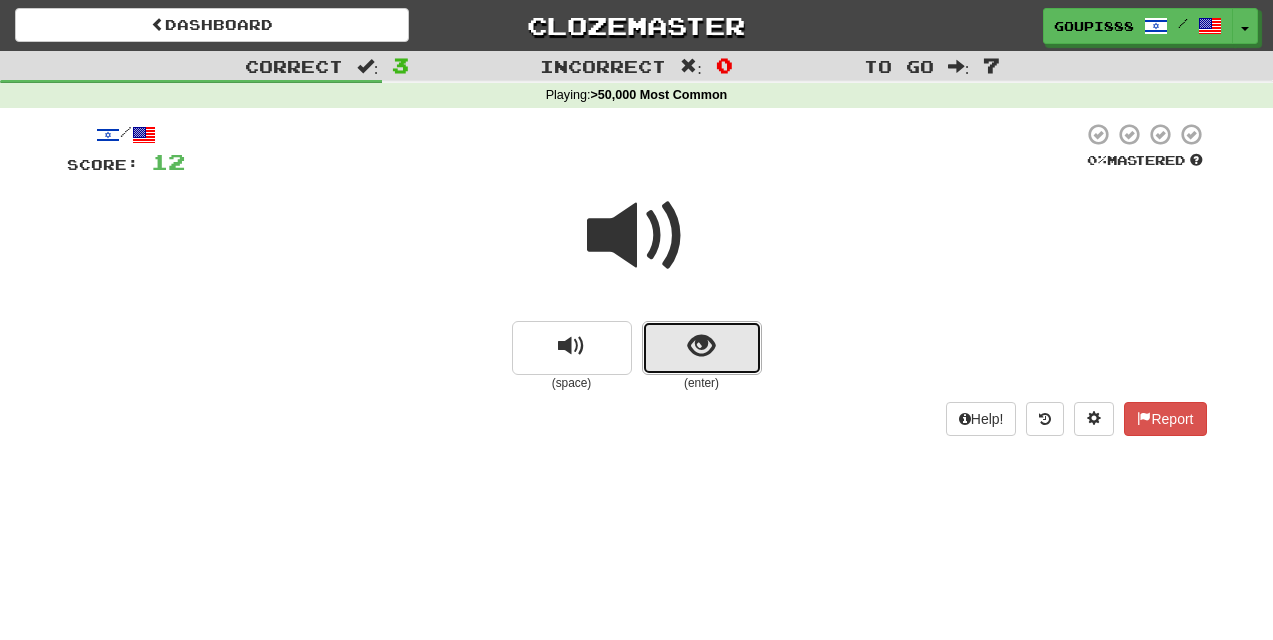 click at bounding box center [701, 346] 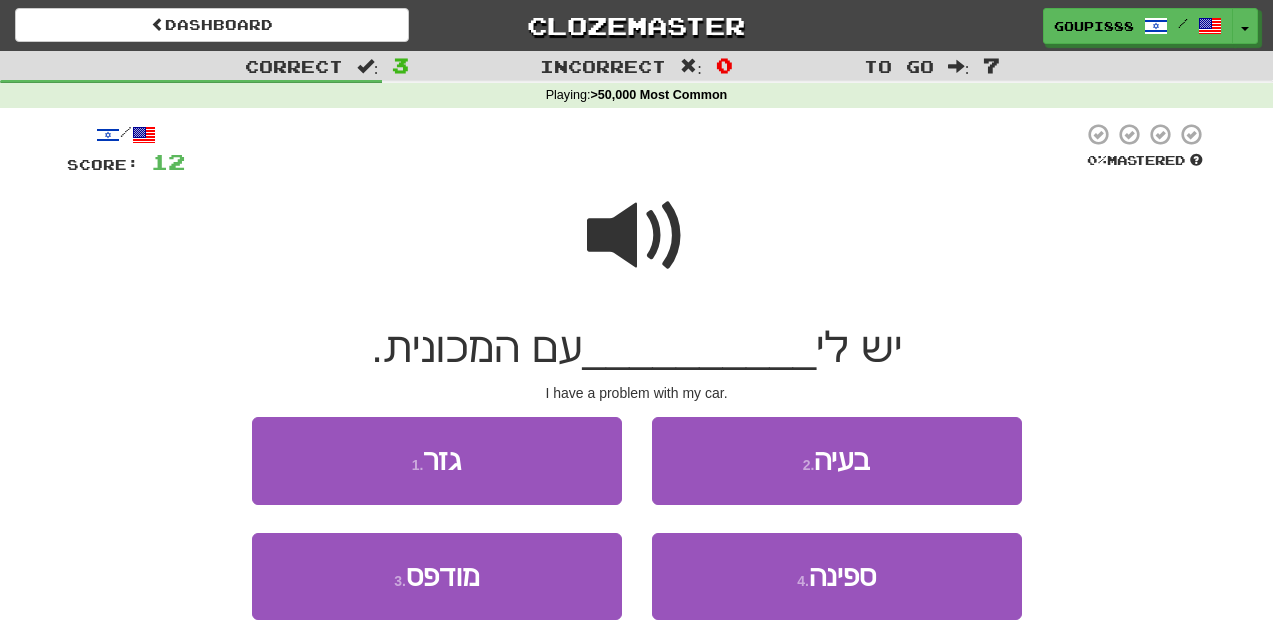 click at bounding box center [637, 236] 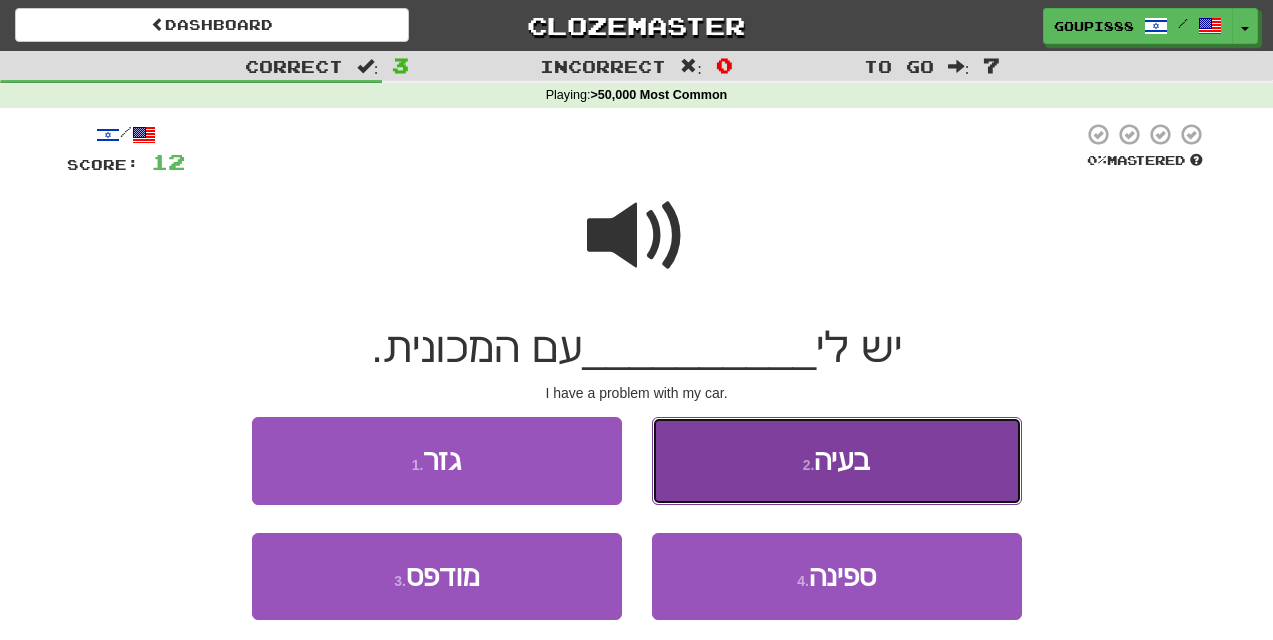 click on "בעיה" at bounding box center (842, 460) 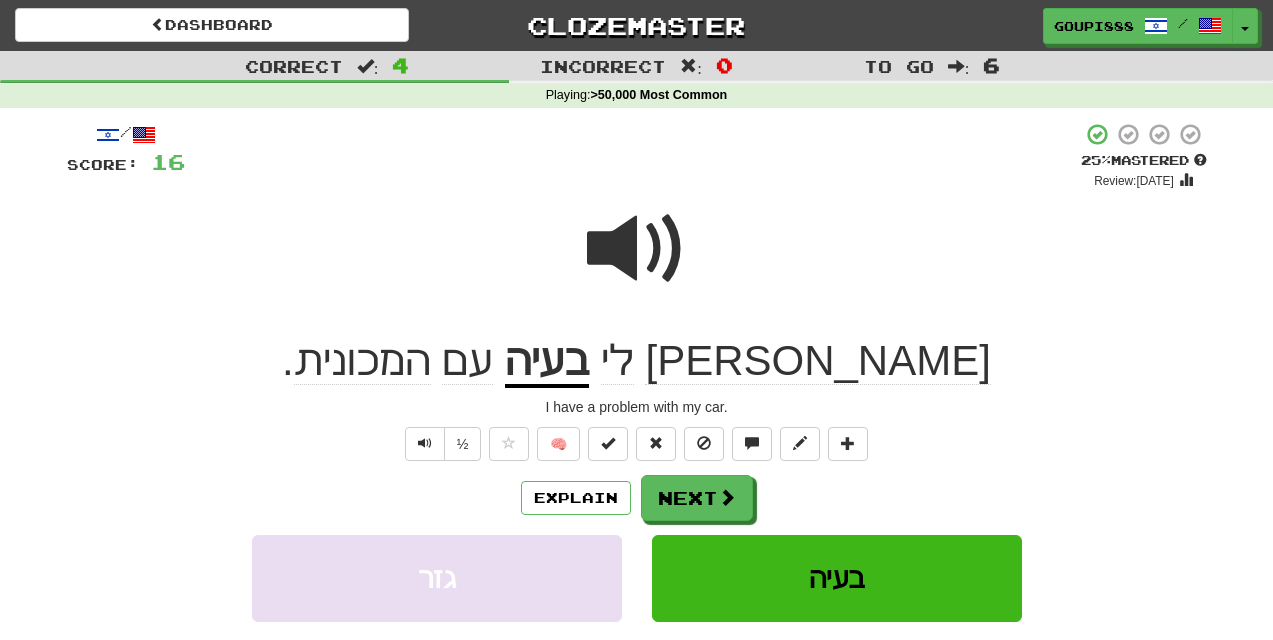 click at bounding box center (637, 249) 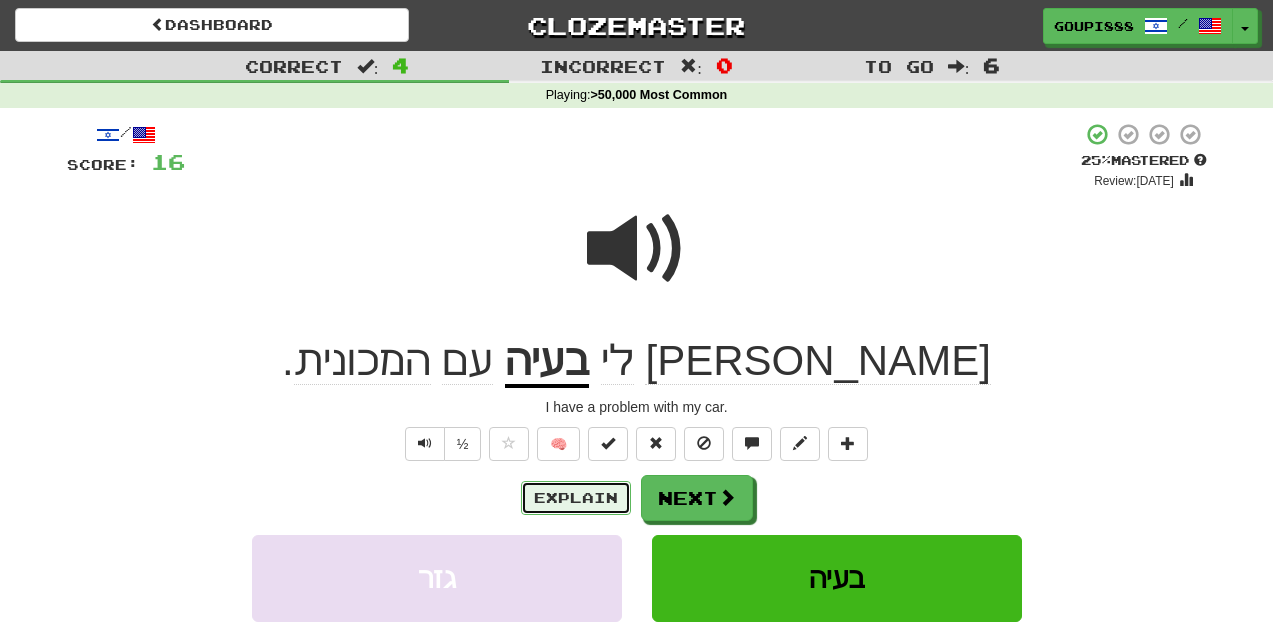 click on "Explain" at bounding box center [576, 498] 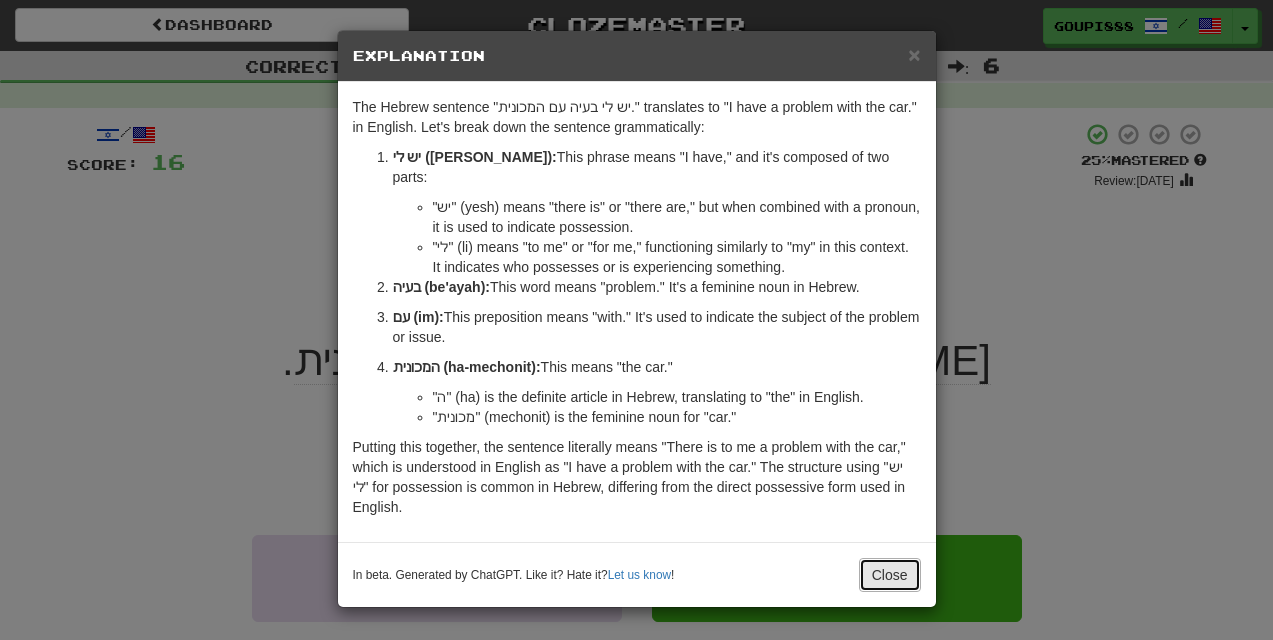 click on "Close" at bounding box center (890, 575) 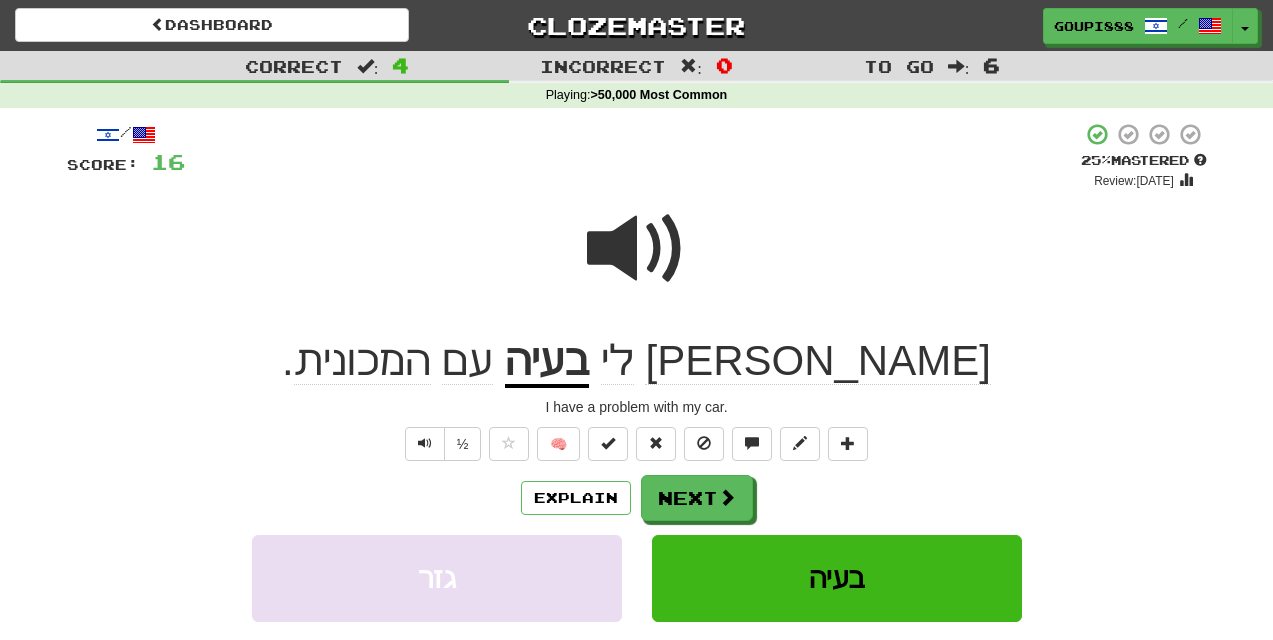 click at bounding box center [637, 249] 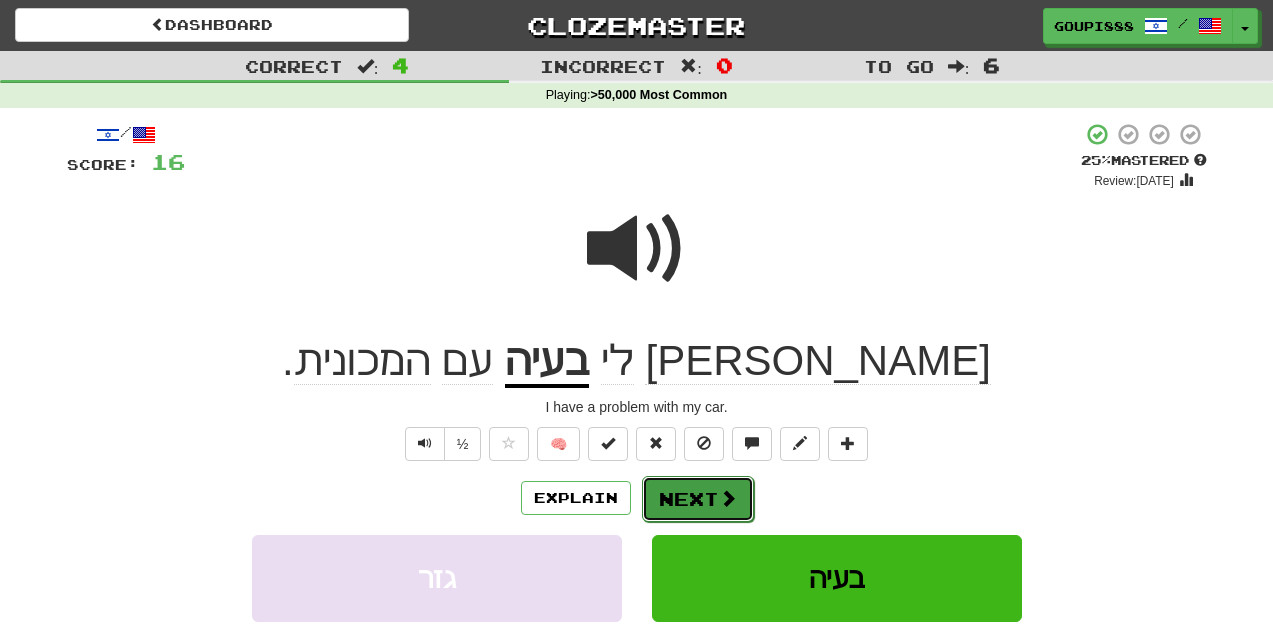 click on "Next" at bounding box center (698, 499) 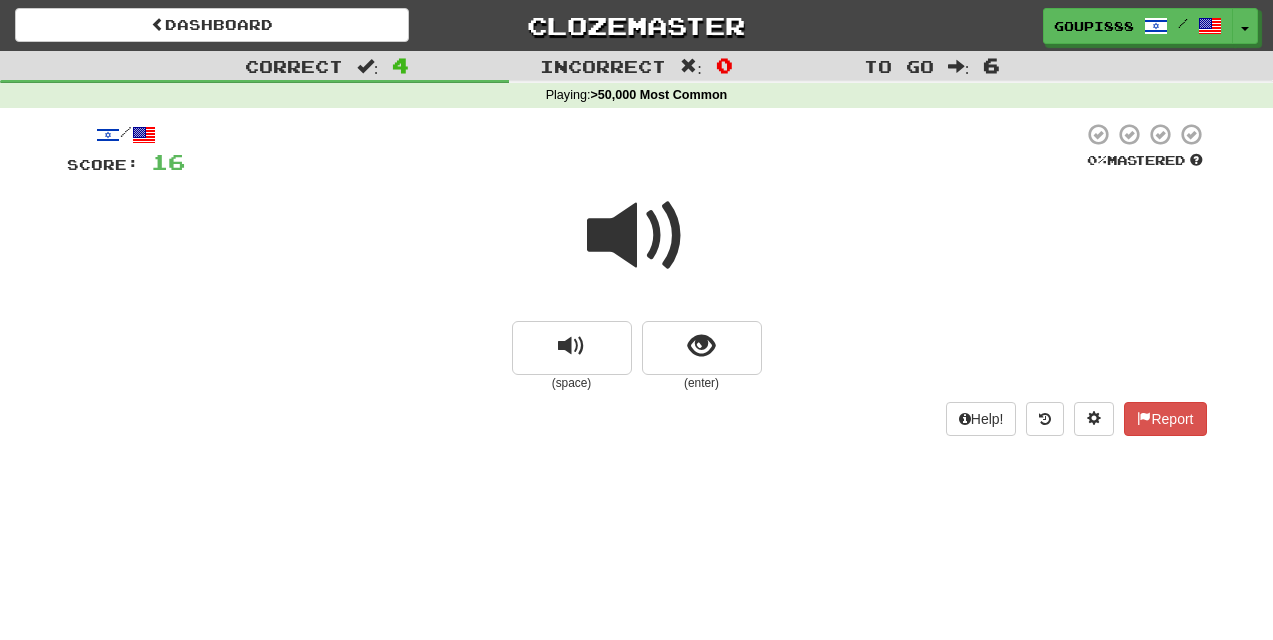 click at bounding box center (637, 236) 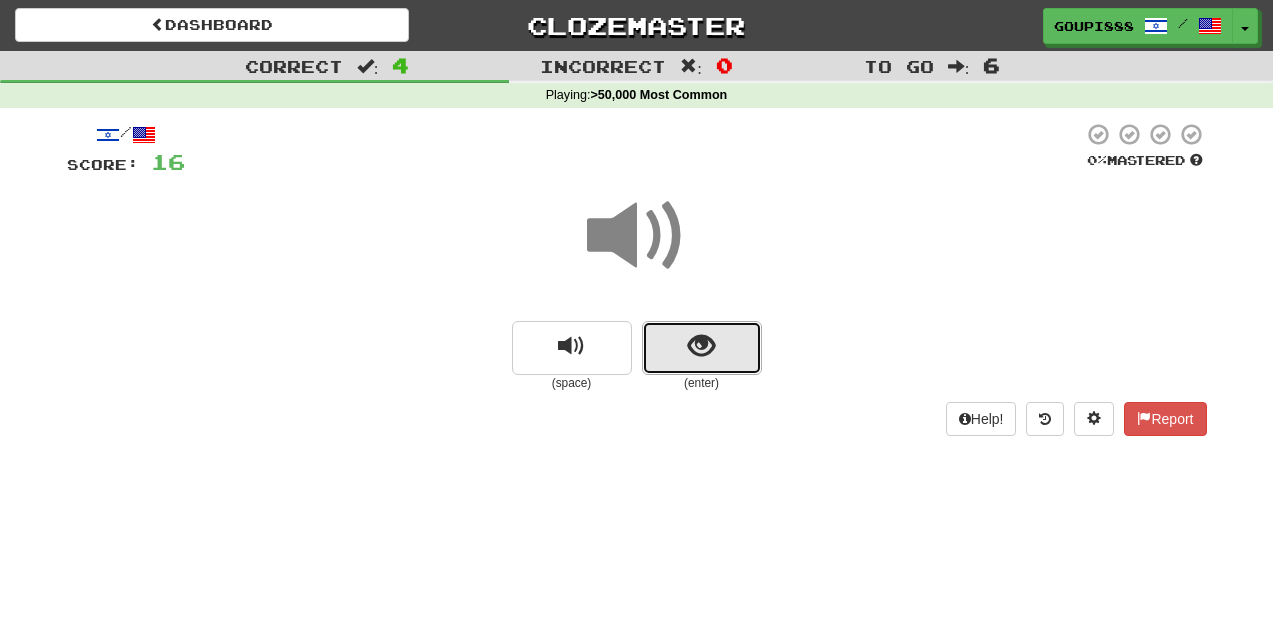 click at bounding box center [701, 346] 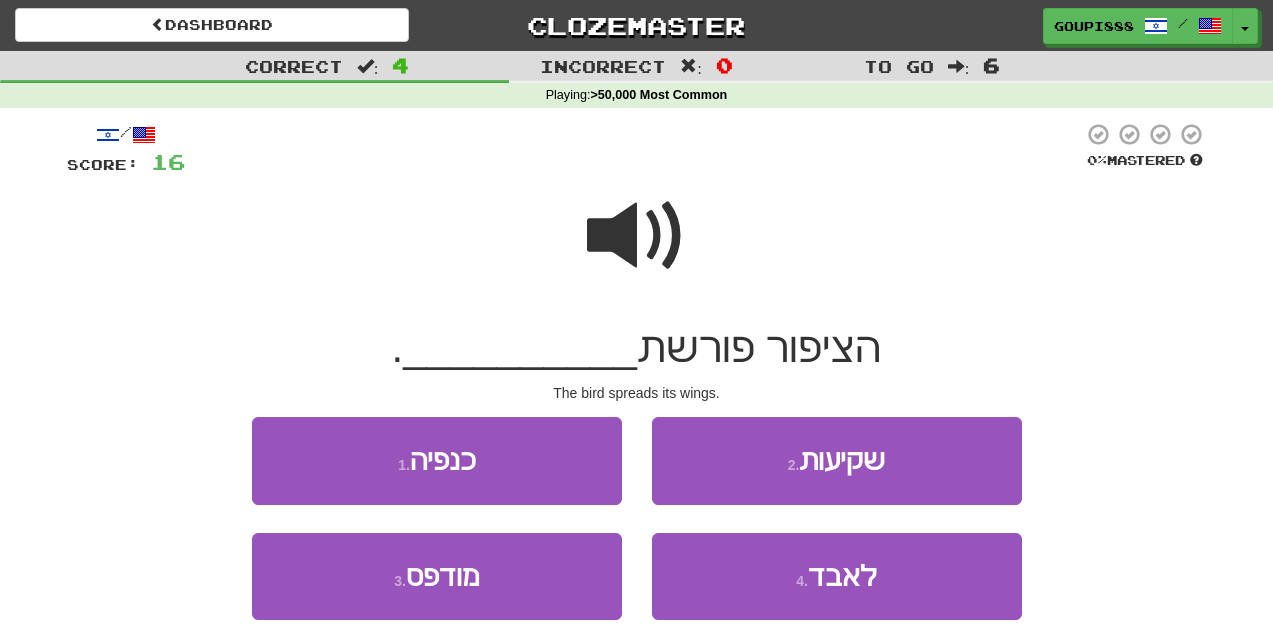 click at bounding box center (637, 236) 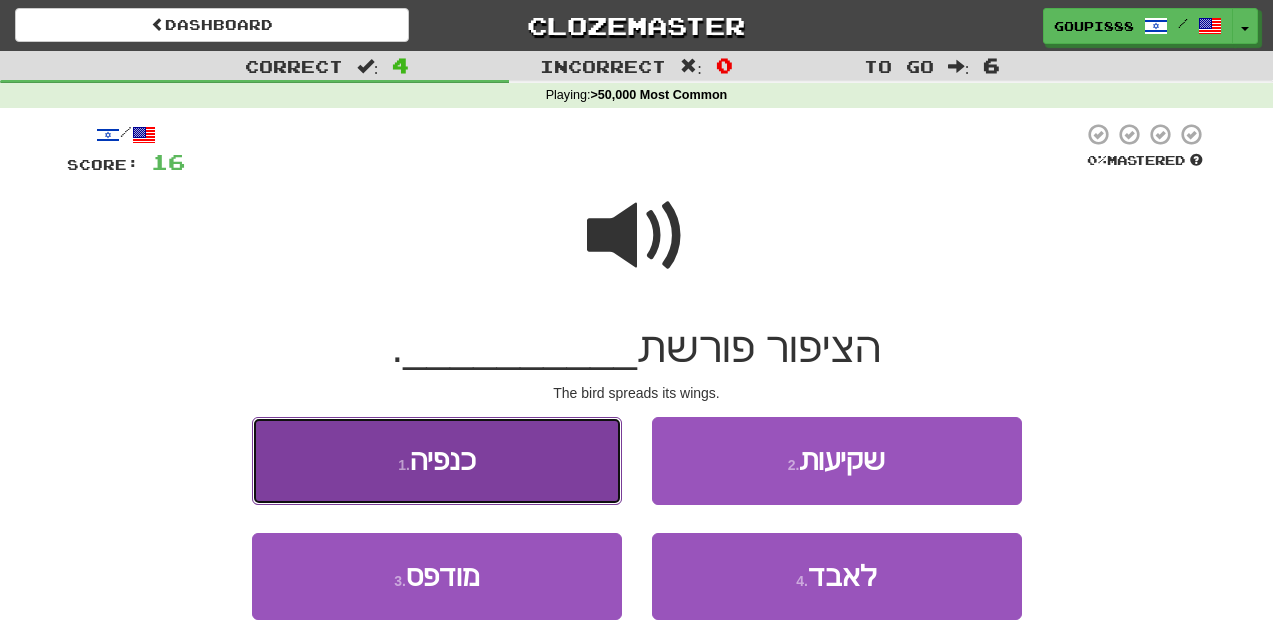 click on "1 .  כנפיה" at bounding box center [437, 460] 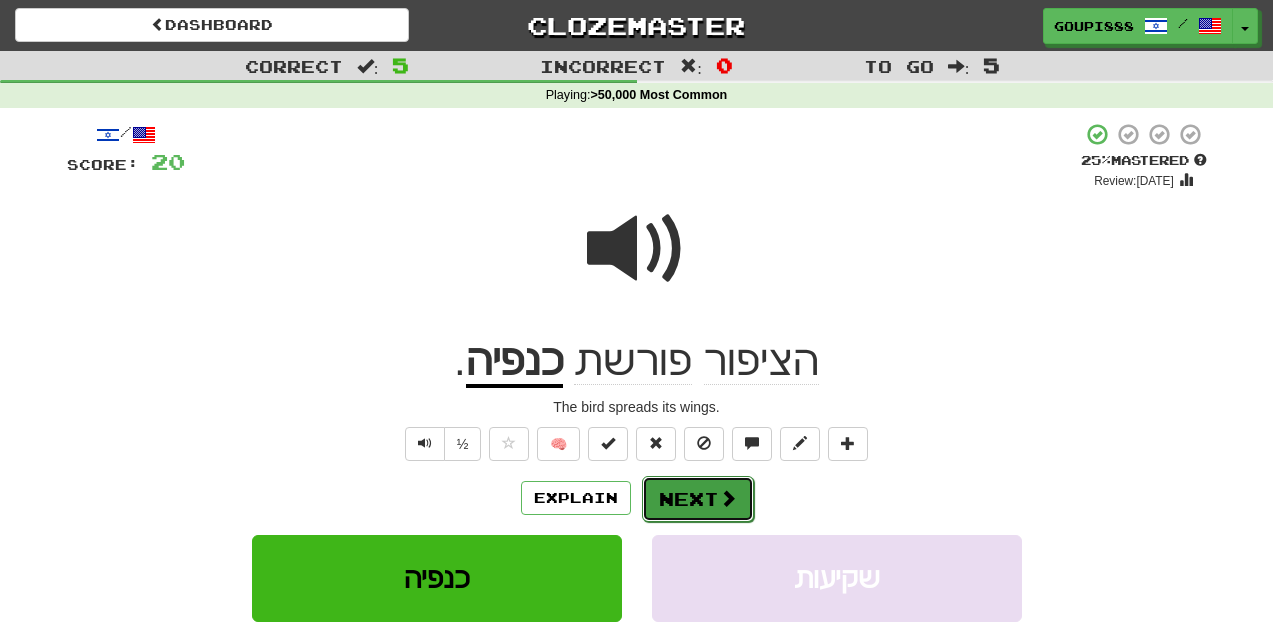 click on "Next" at bounding box center (698, 499) 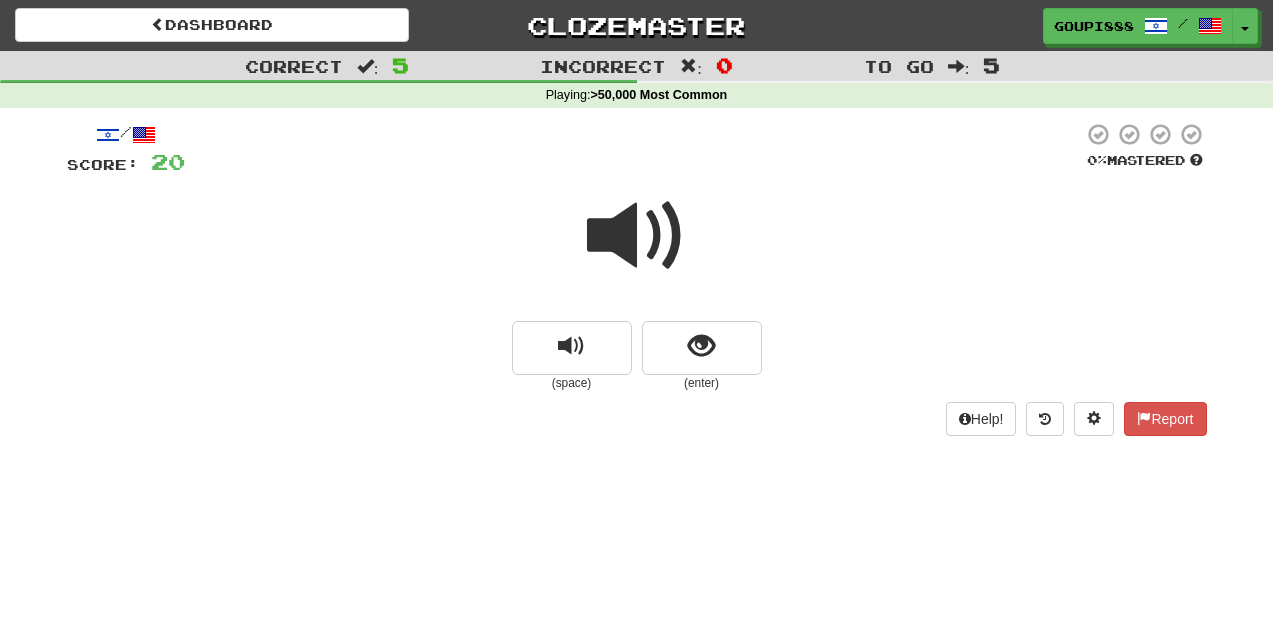click at bounding box center (637, 236) 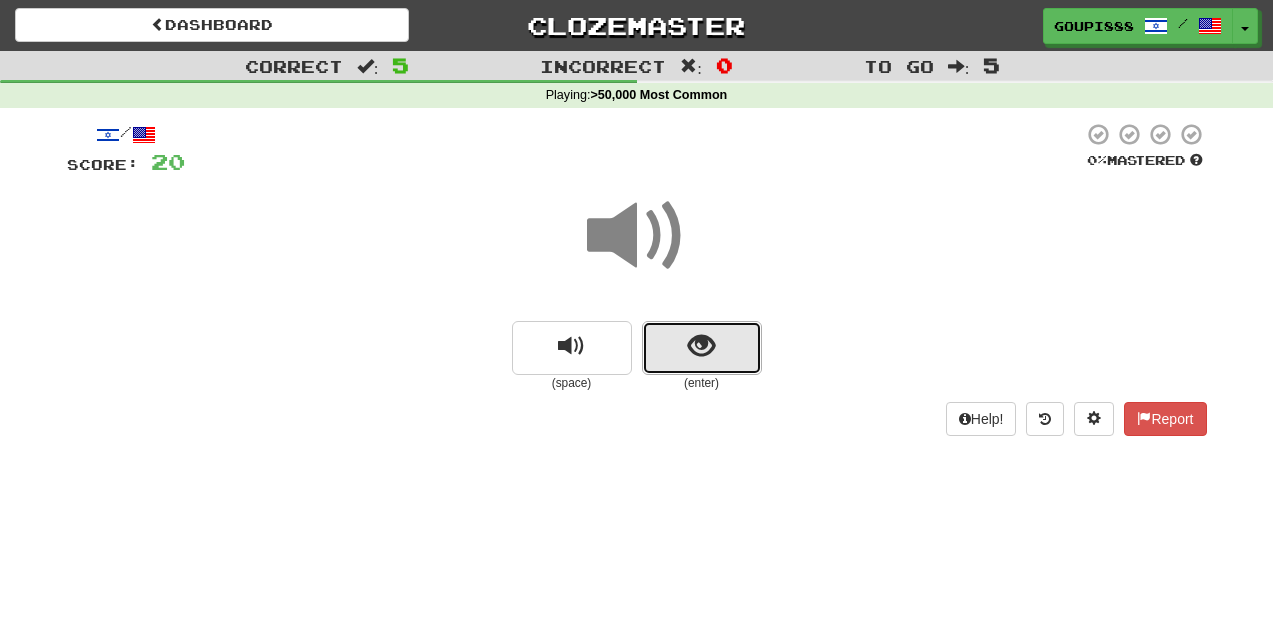click at bounding box center [701, 346] 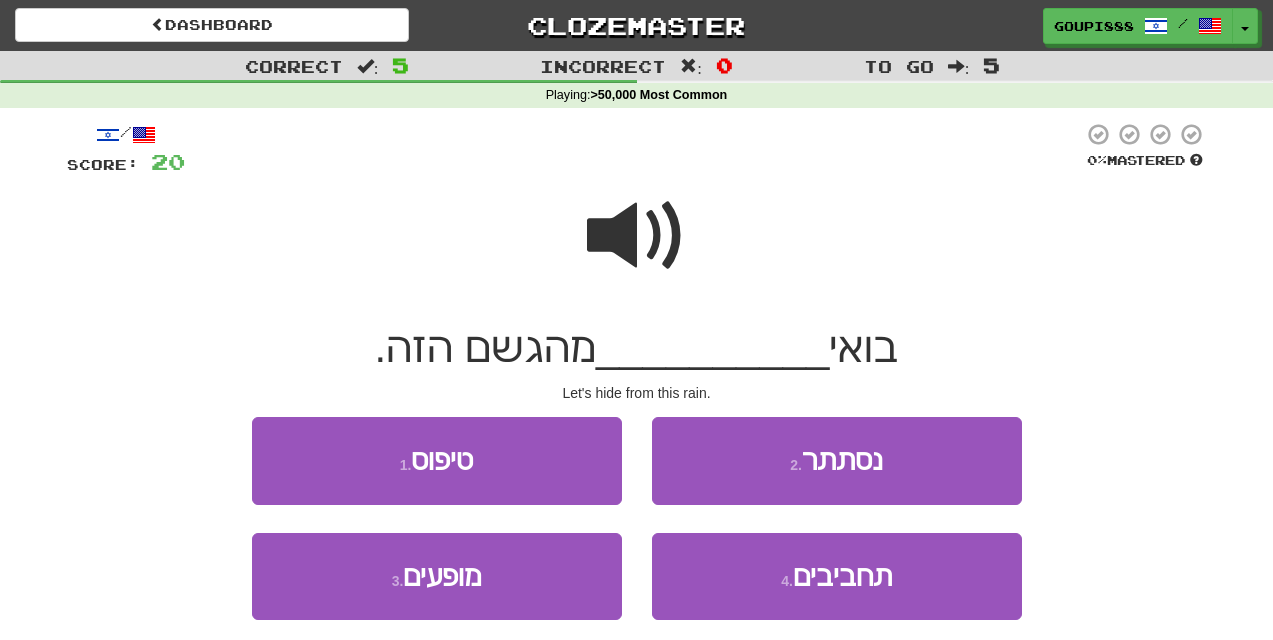 click at bounding box center (637, 236) 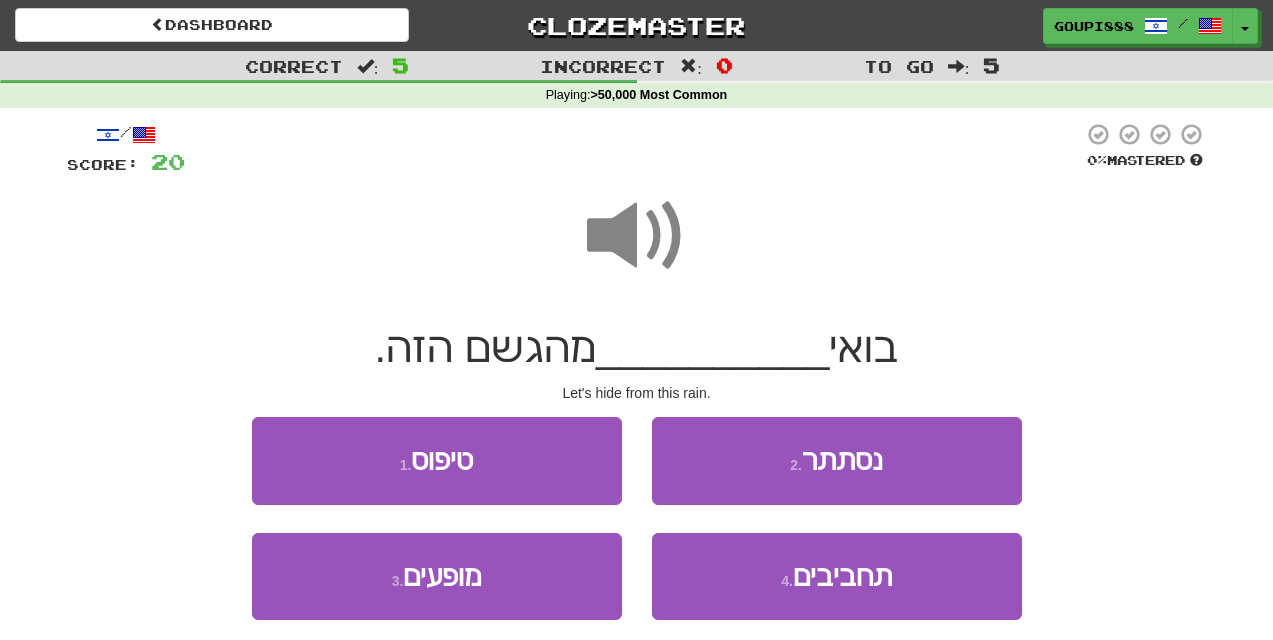 click at bounding box center (637, 236) 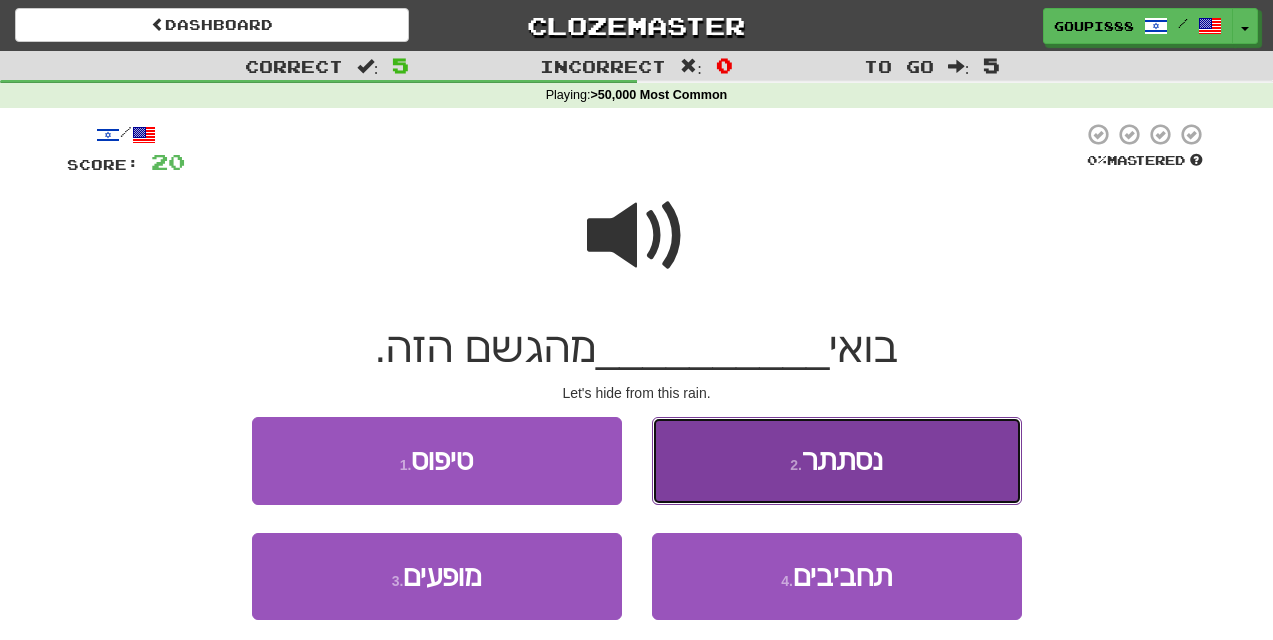 click on "2 .  נסתתר" at bounding box center [837, 460] 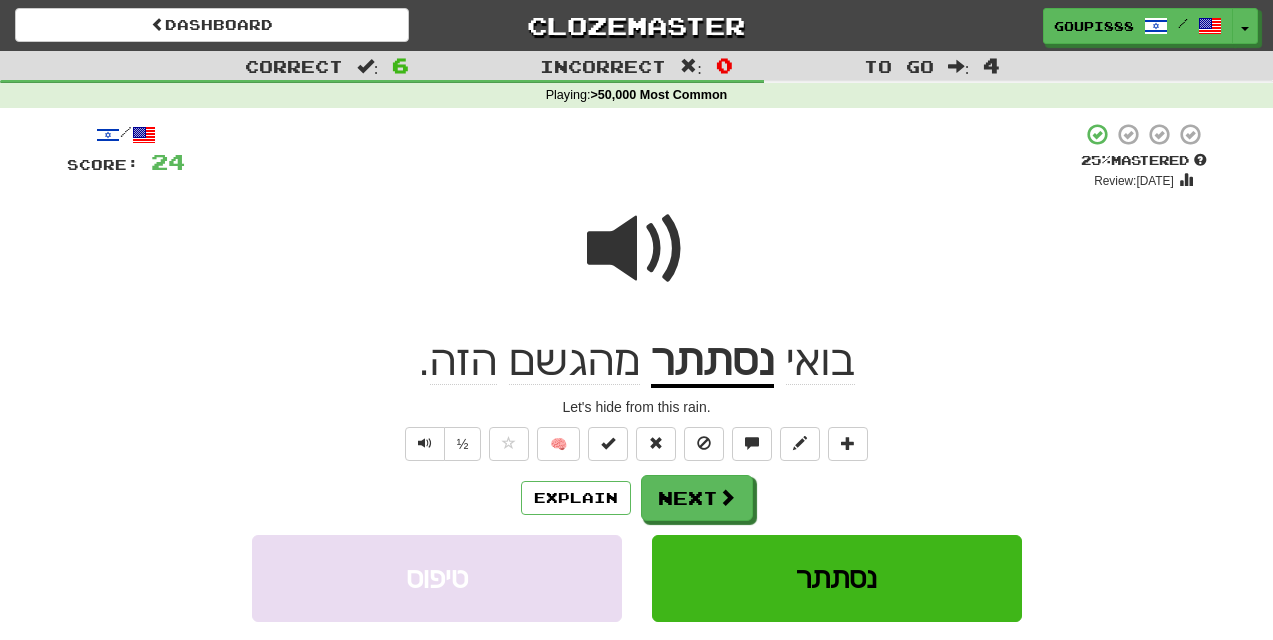 click at bounding box center (637, 249) 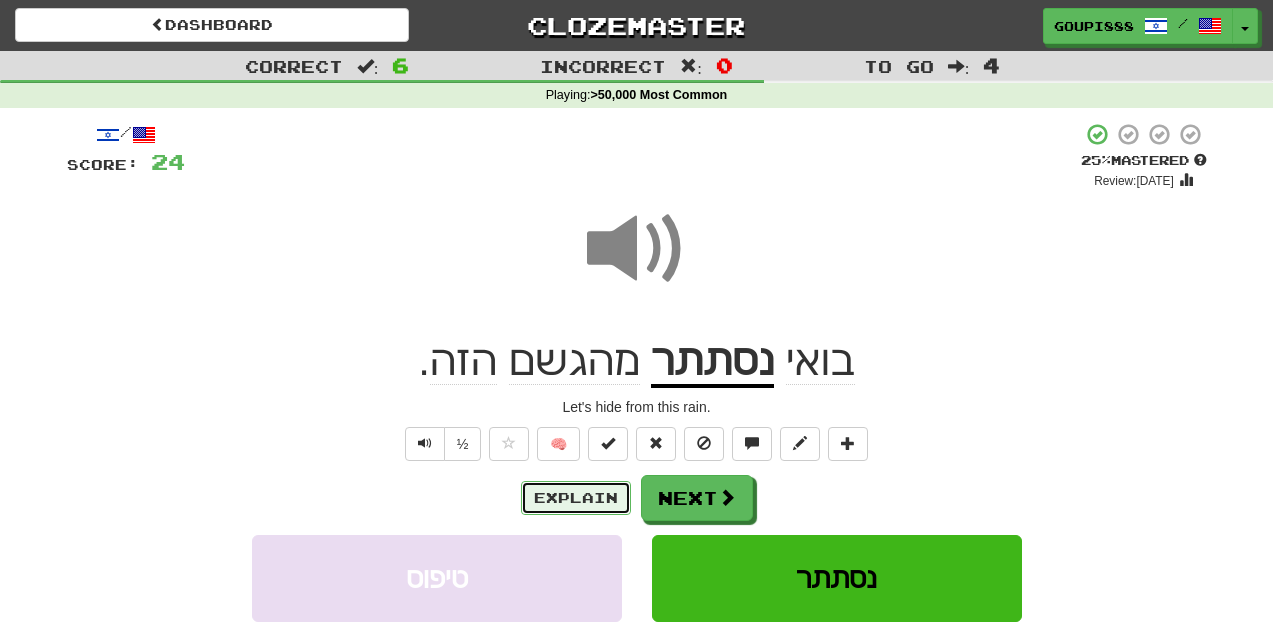 click on "Explain" at bounding box center [576, 498] 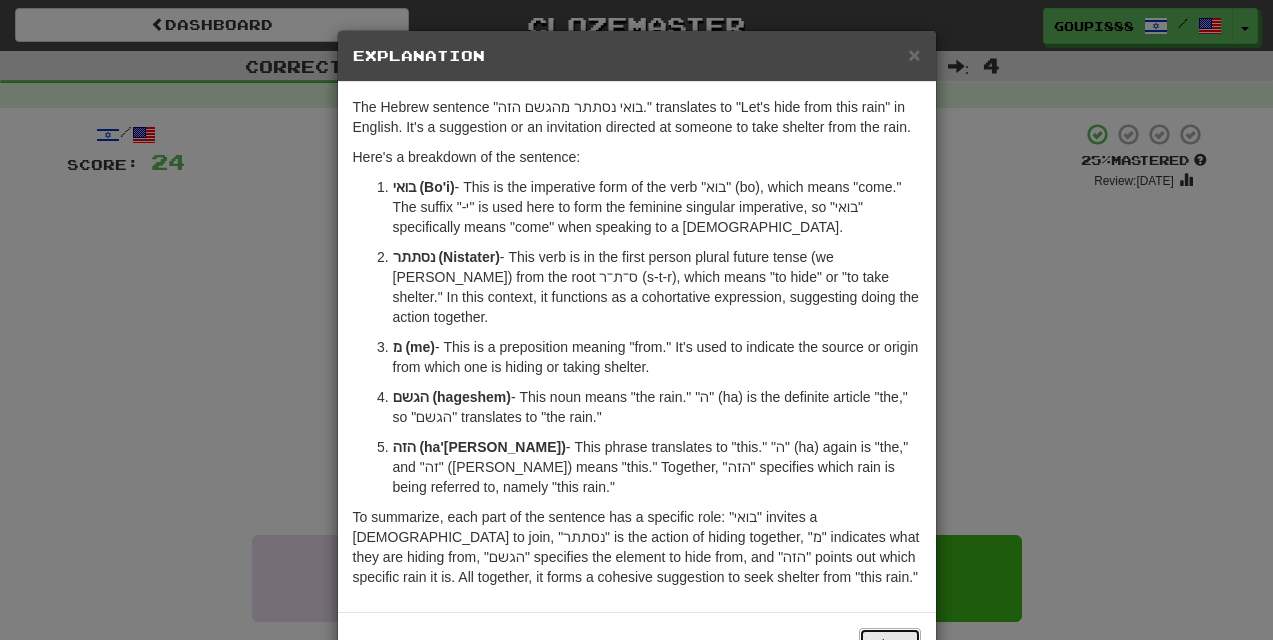 click on "Close" at bounding box center (890, 645) 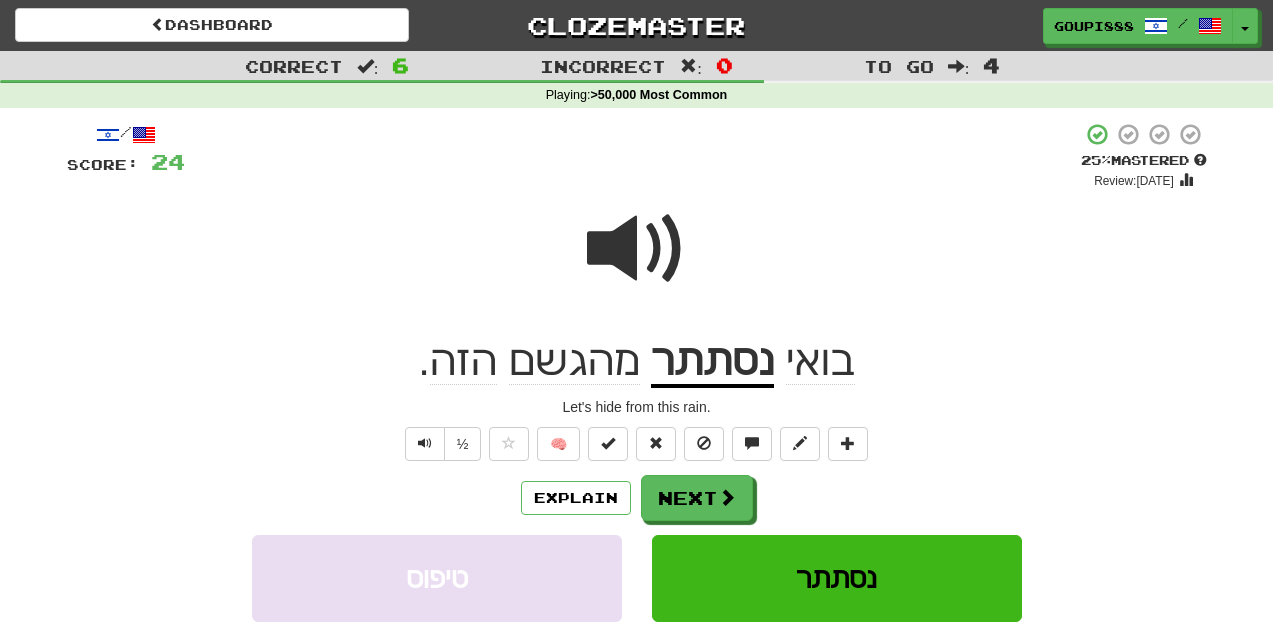 click at bounding box center (637, 249) 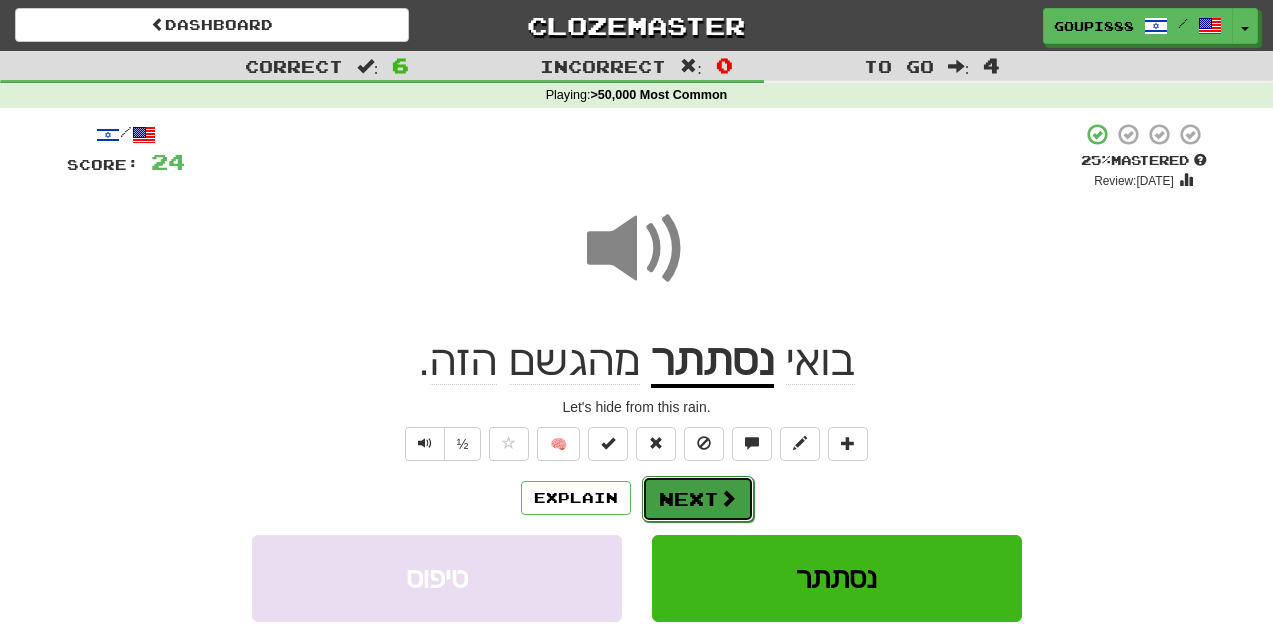 click at bounding box center [728, 498] 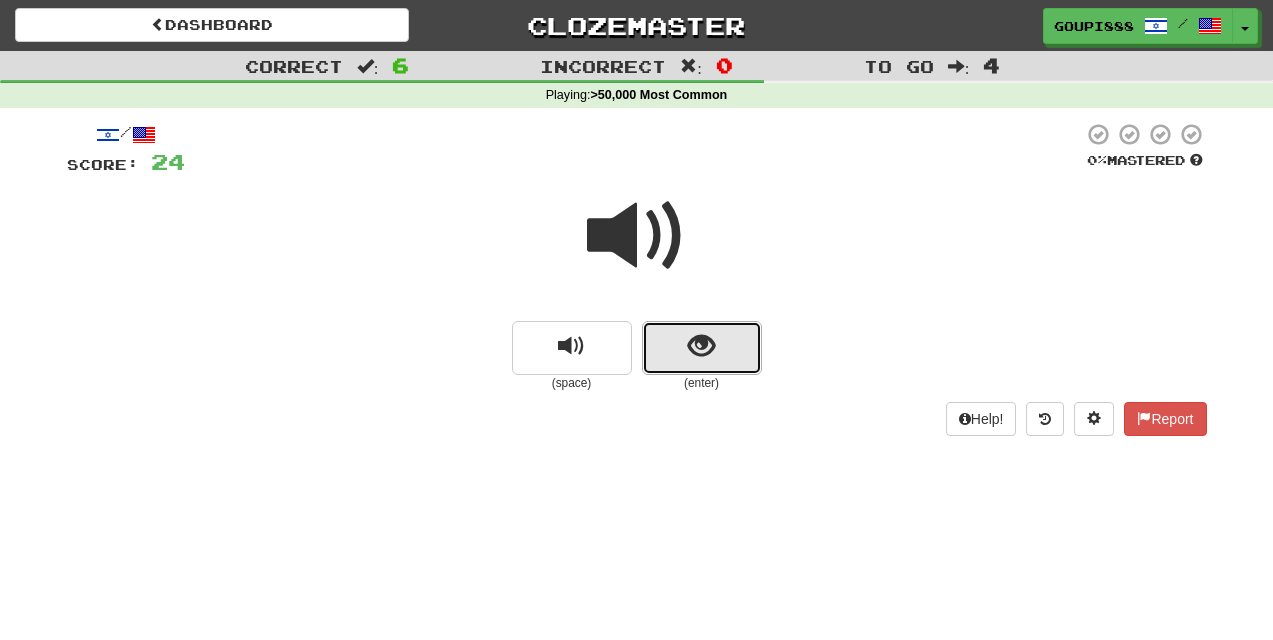 click at bounding box center (702, 348) 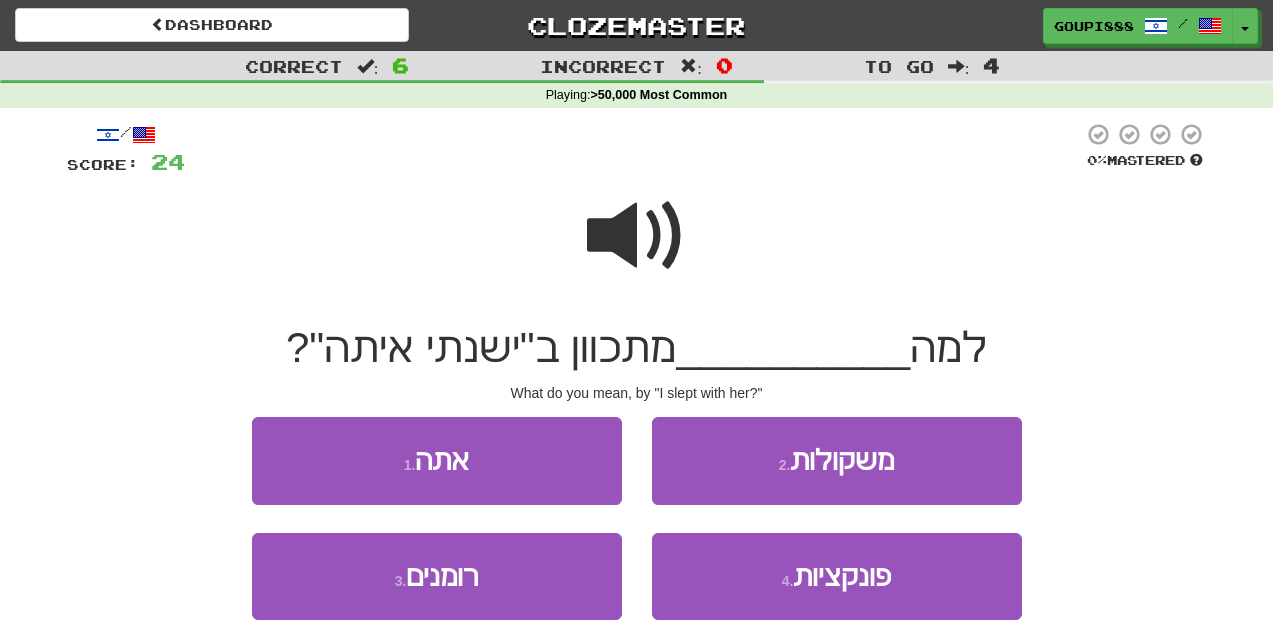 click at bounding box center [637, 236] 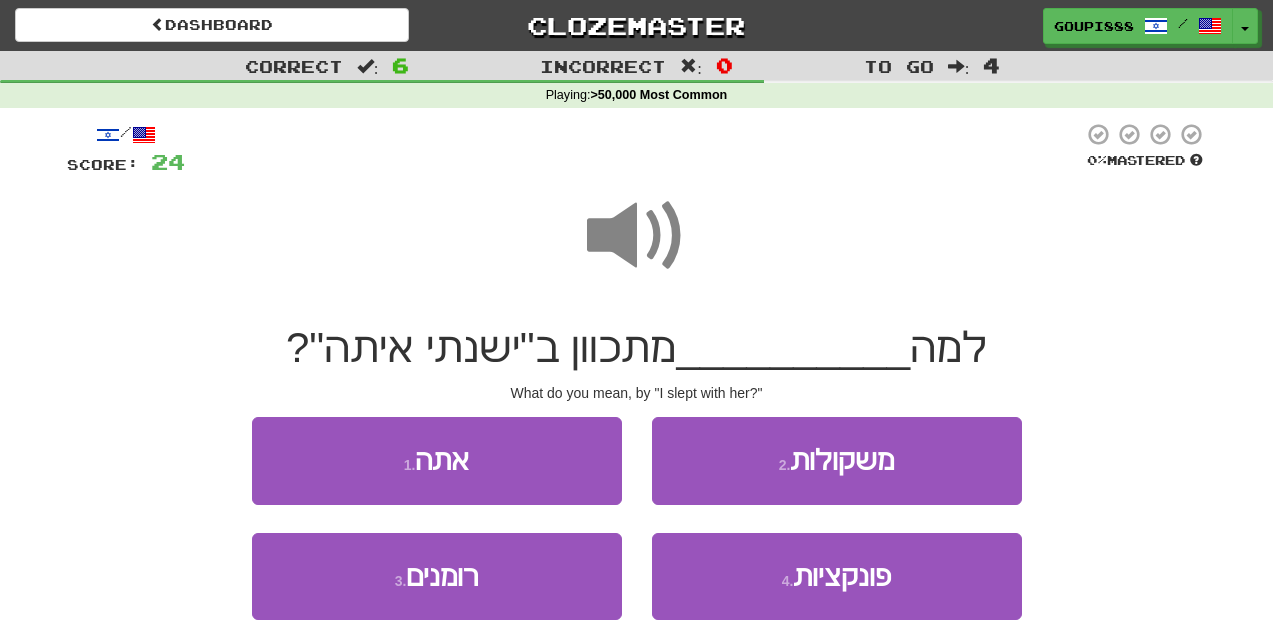 click at bounding box center [637, 236] 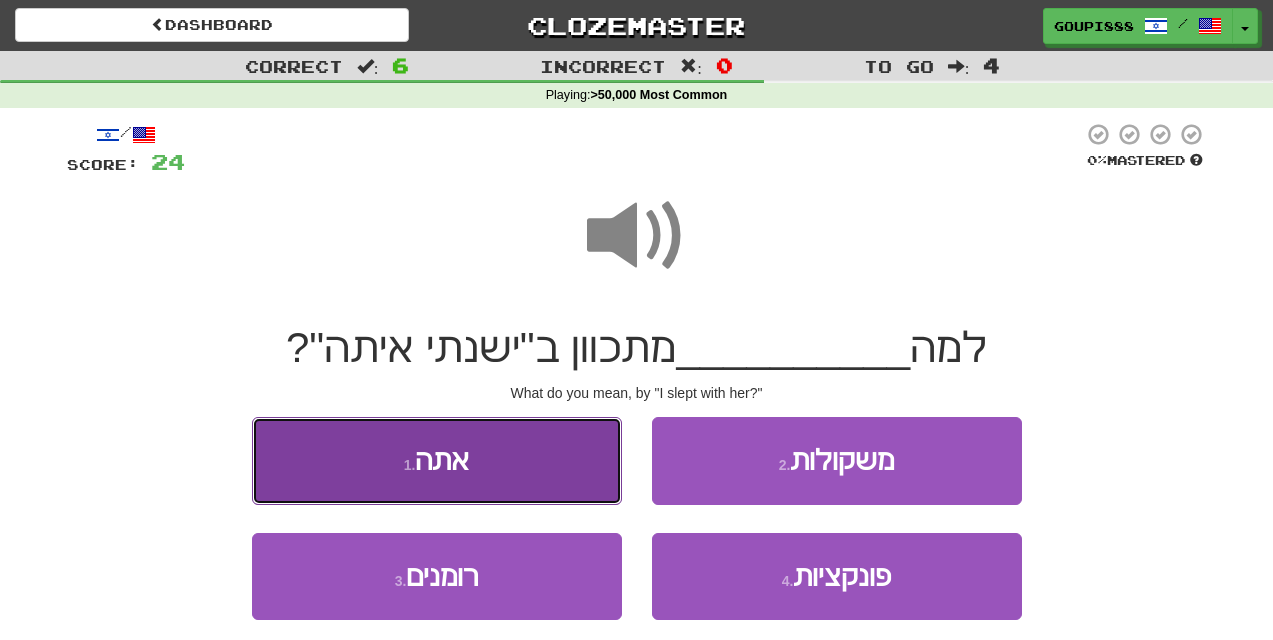 click on "אתה" at bounding box center (442, 460) 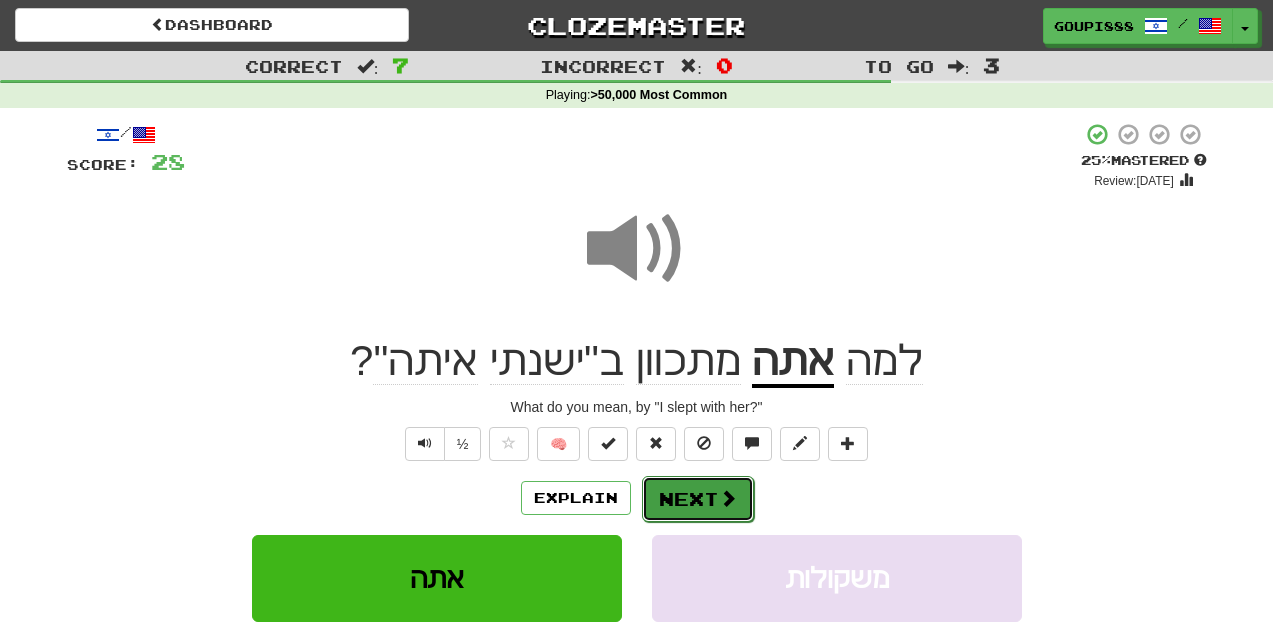 click on "Next" at bounding box center (698, 499) 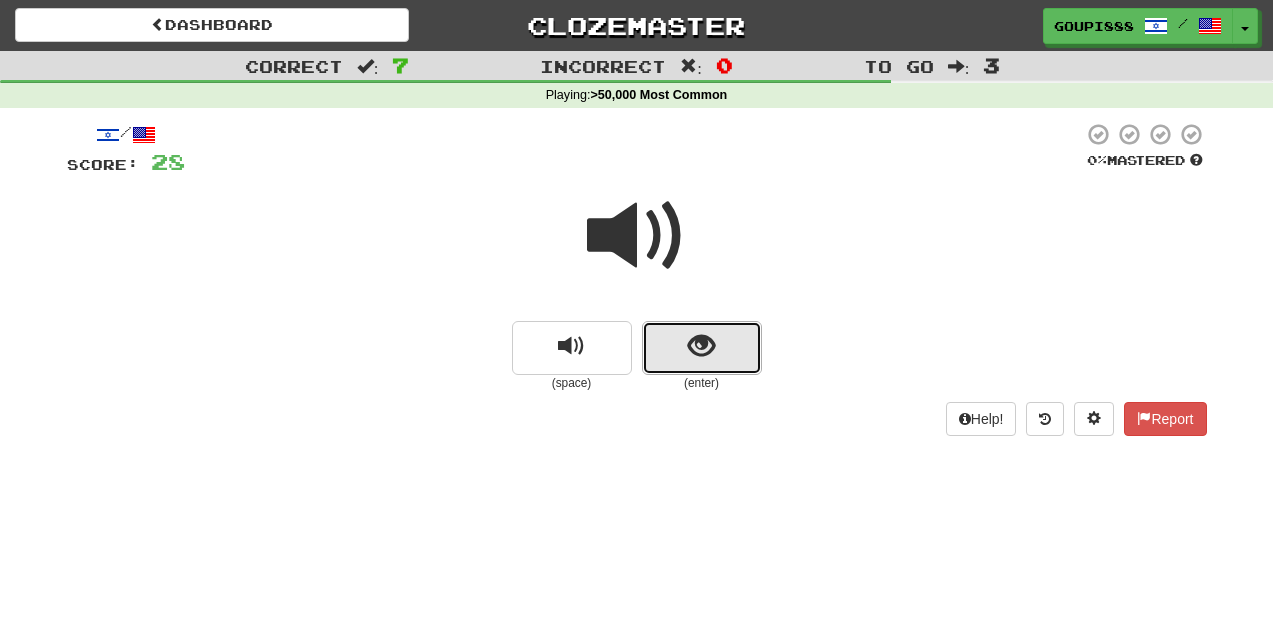 click at bounding box center [701, 346] 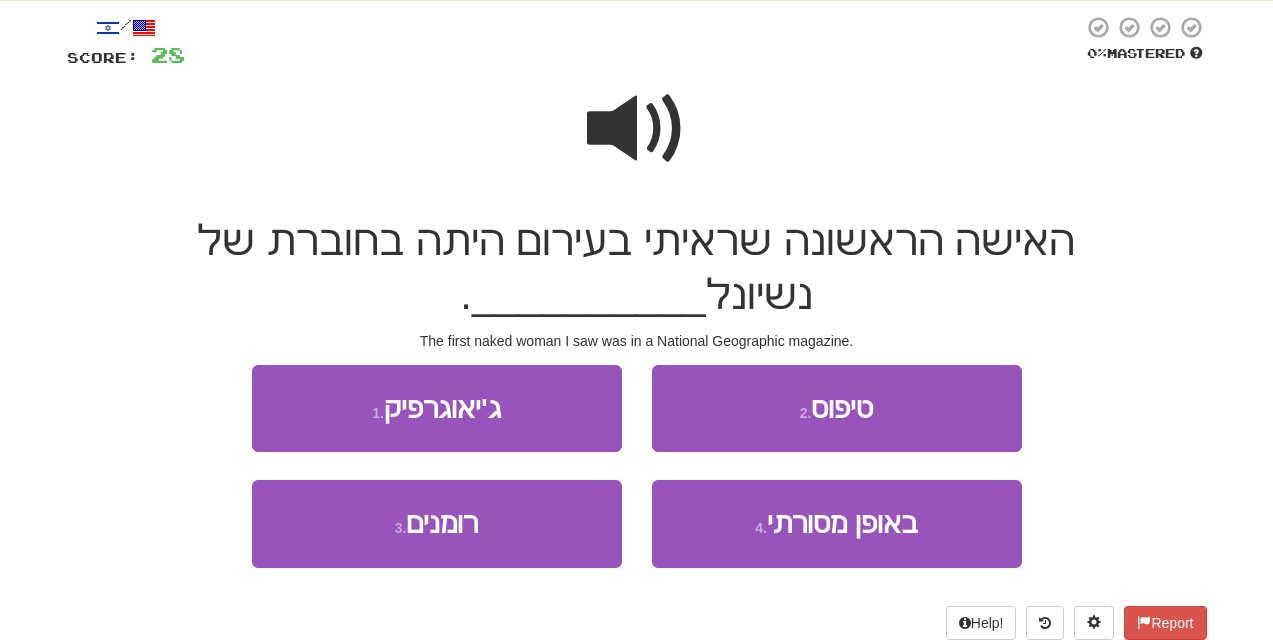 scroll, scrollTop: 109, scrollLeft: 0, axis: vertical 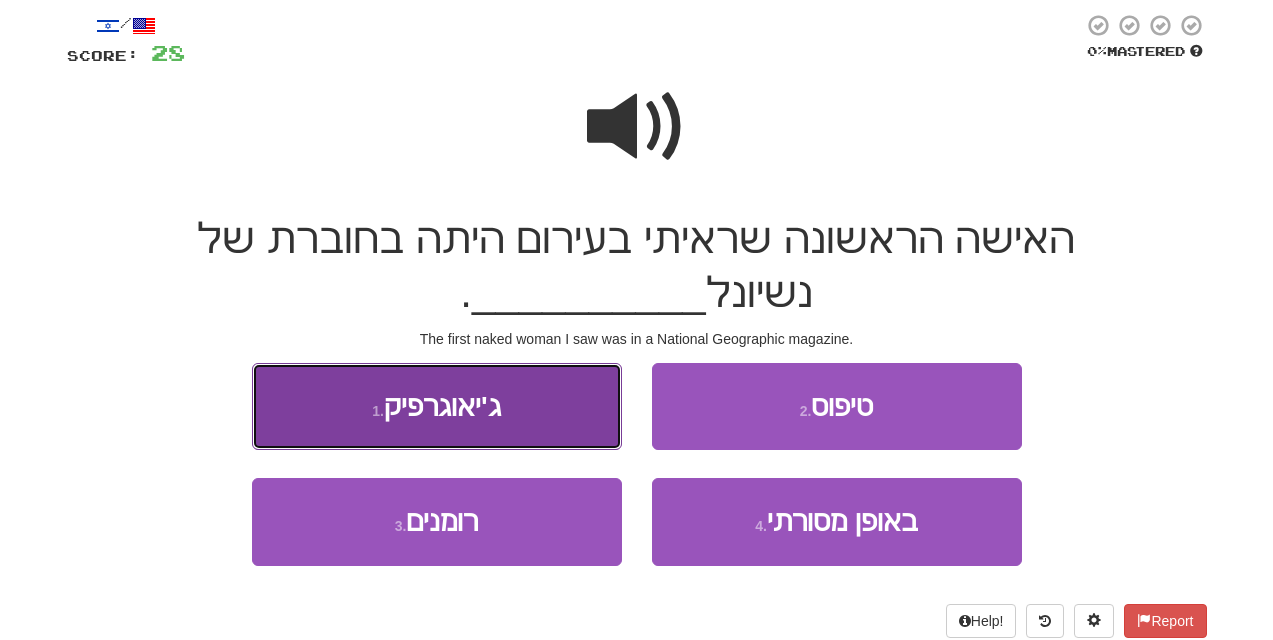 click on "1 .  ג'יאוגרפיק" at bounding box center [437, 406] 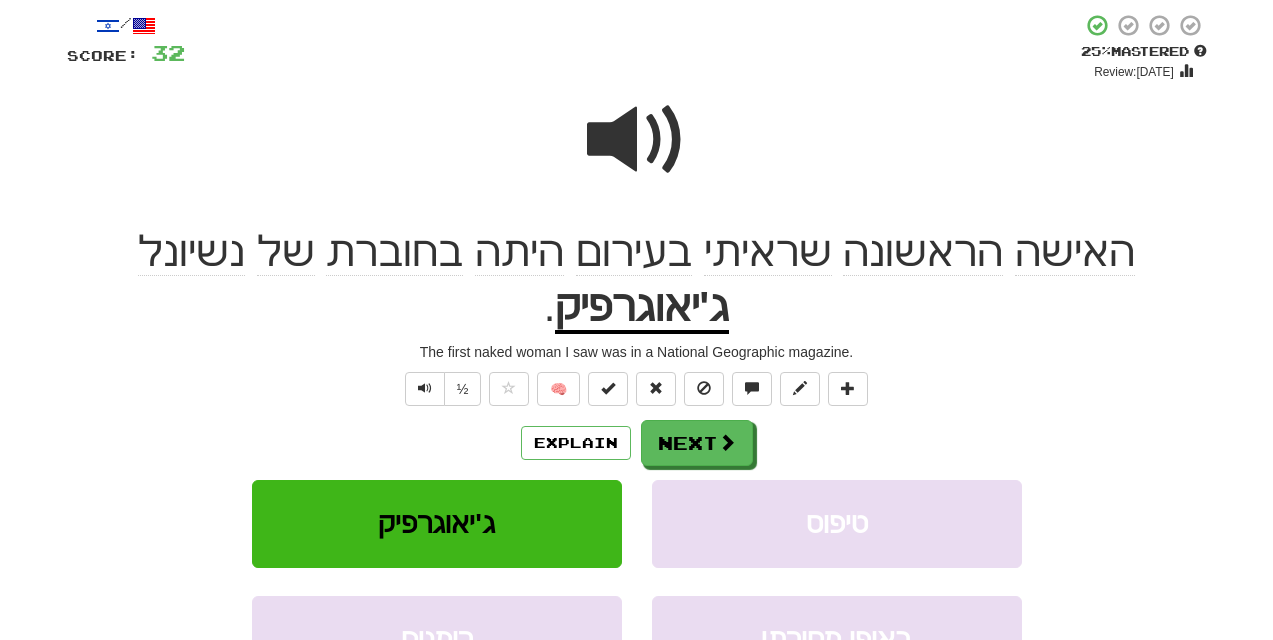 click at bounding box center [637, 140] 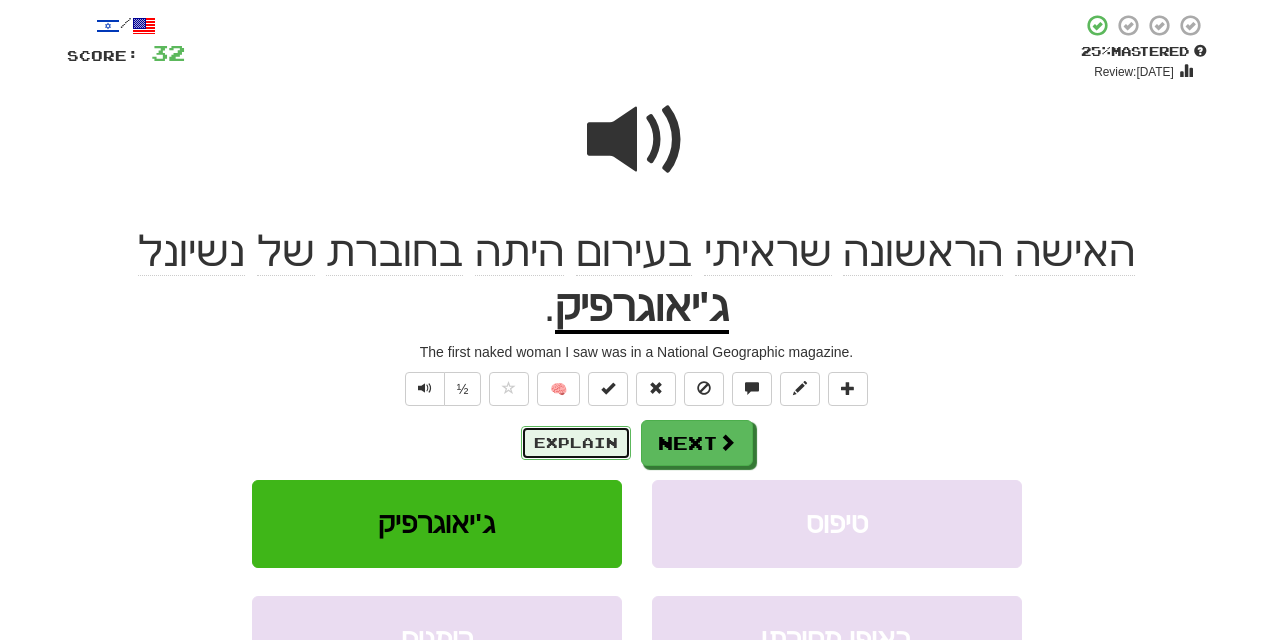 click on "Explain" at bounding box center (576, 443) 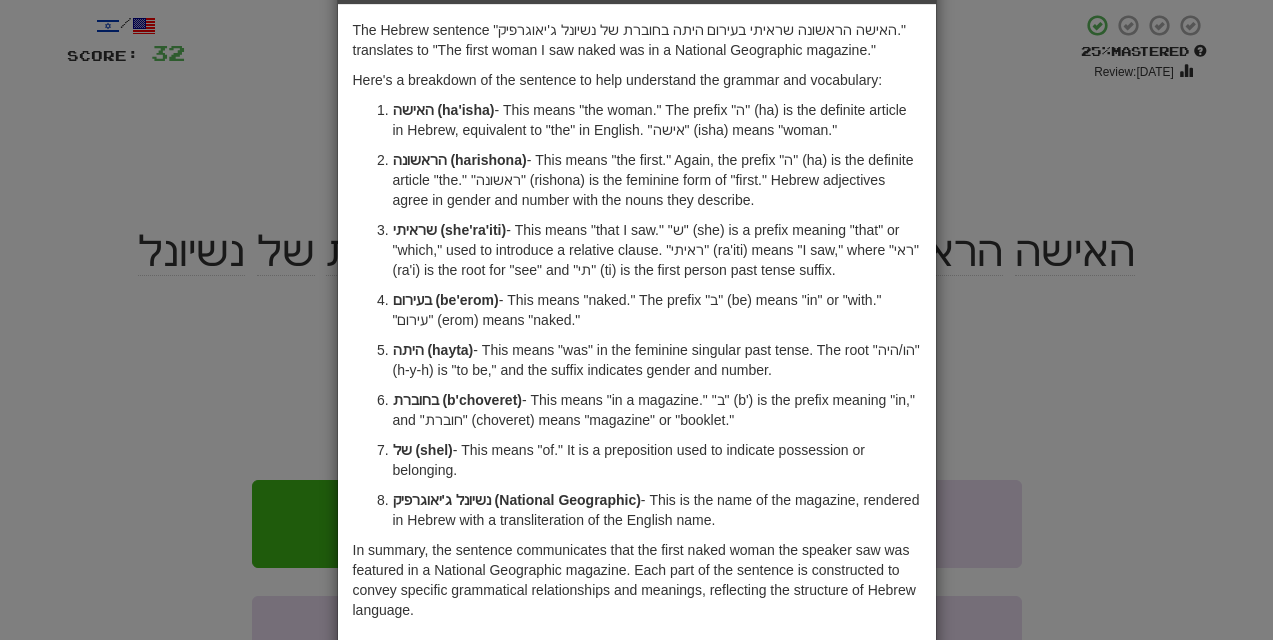 scroll, scrollTop: 78, scrollLeft: 0, axis: vertical 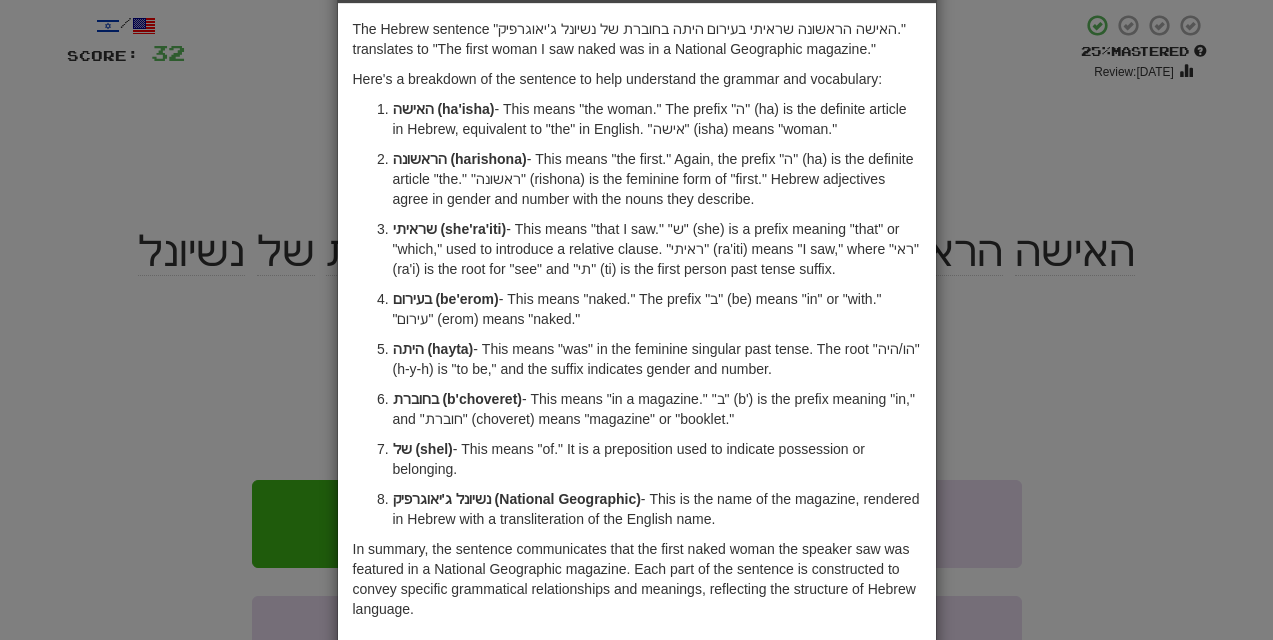 click on "× Explanation The Hebrew sentence "האישה הראשונה שראיתי בעירום היתה בחוברת של נשיונל ג'יאוגרפיק." translates to "The first woman I saw naked was in a National Geographic magazine."
Here's a breakdown of the sentence to help understand the grammar and vocabulary:
האישה (ha'isha)  - This means "the woman." The prefix "ה" (ha) is the definite article in Hebrew, equivalent to "the" in English. "אישה" (isha) means "woman."
הראשונה (harishona)  - This means "the first." Again, the prefix "ה" (ha) is the definite article "the." "ראשונה" (rishona) is the feminine form of "first." Hebrew adjectives agree in gender and number with the nouns they describe.
שראיתי (she'ra'iti)
בעירום (be'erom)  - This means "naked." The prefix "ב" (be) means "in" or "with." "עירום" (erom) means "naked."
היתה (hayta)
בחוברת (b'choveret)
של (shel)
Let us know ! Close" at bounding box center [636, 320] 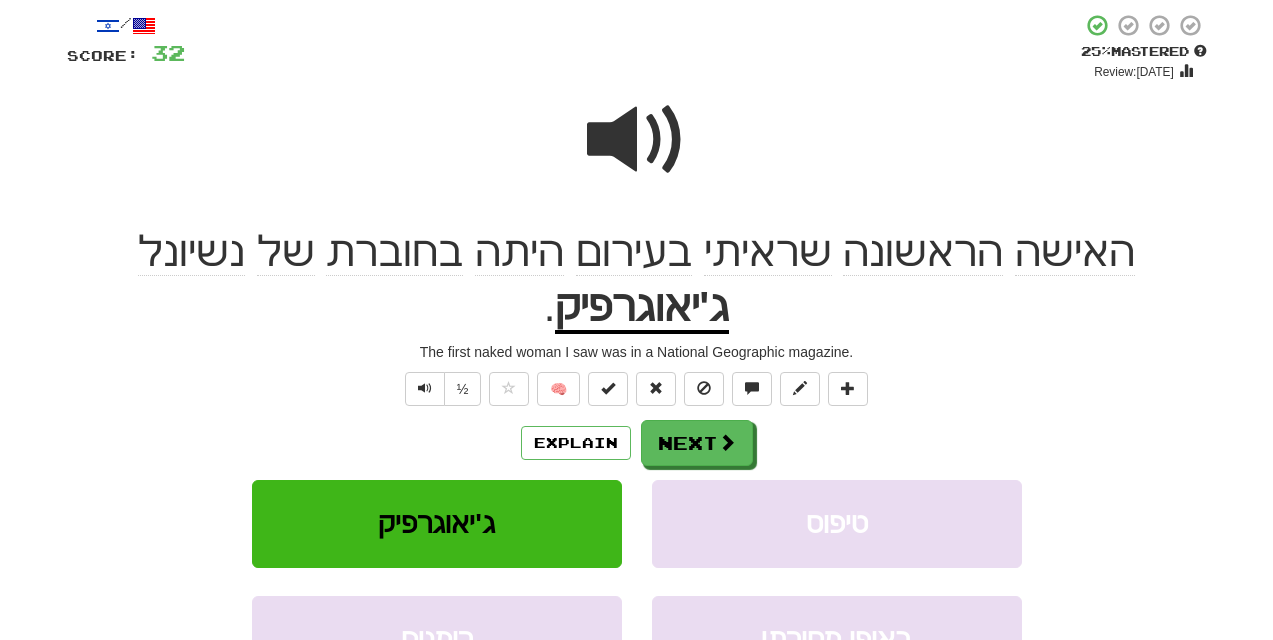click at bounding box center [637, 140] 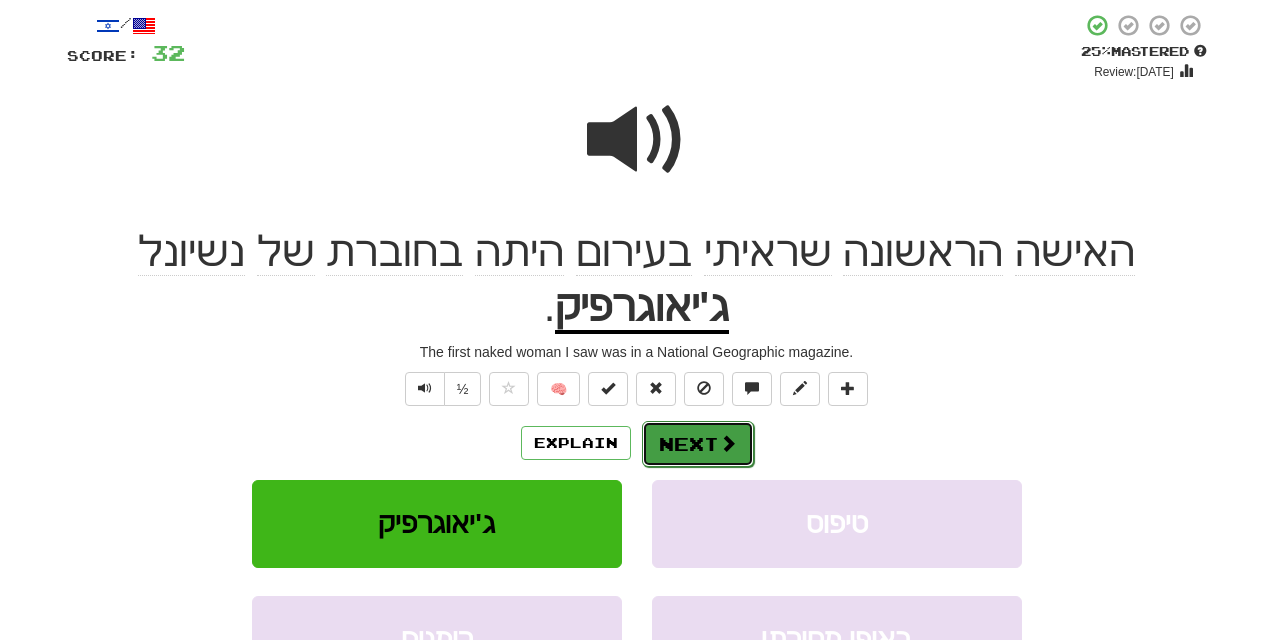click on "Next" at bounding box center [698, 444] 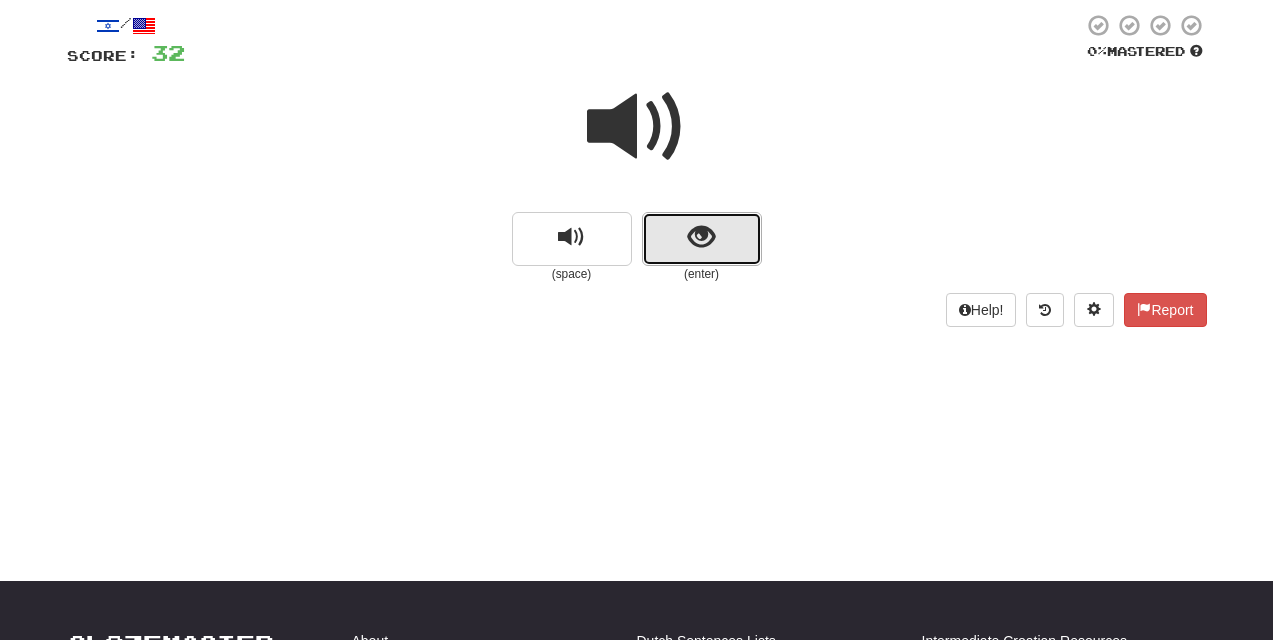 click at bounding box center (702, 239) 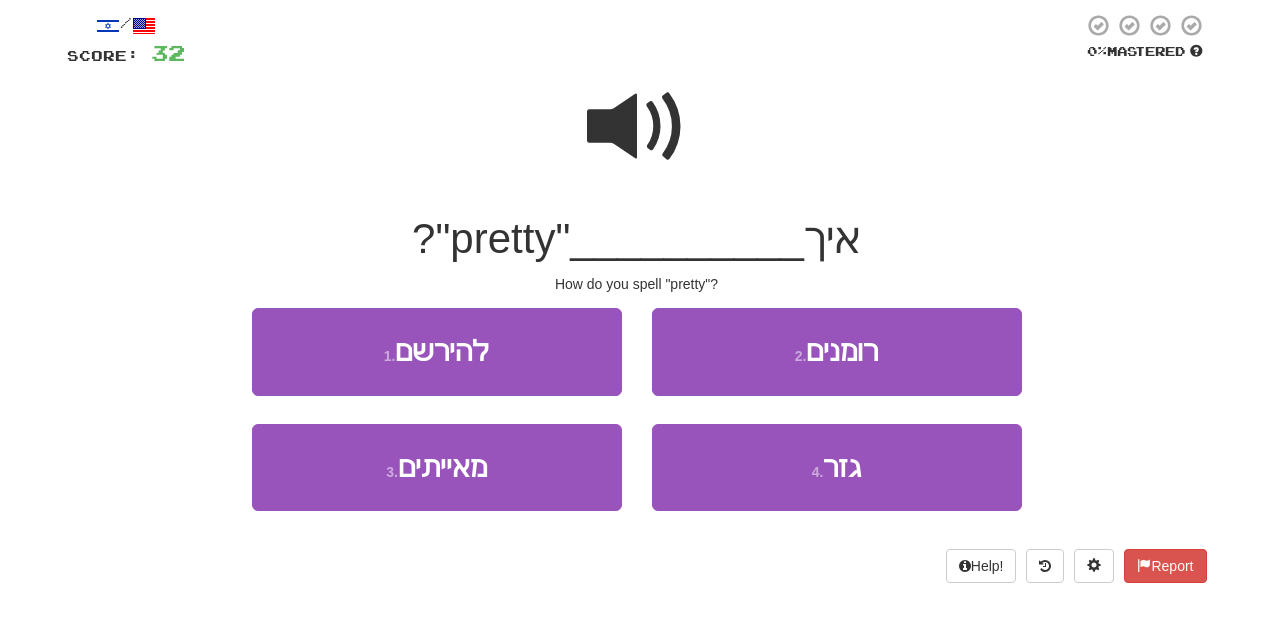 click at bounding box center (637, 127) 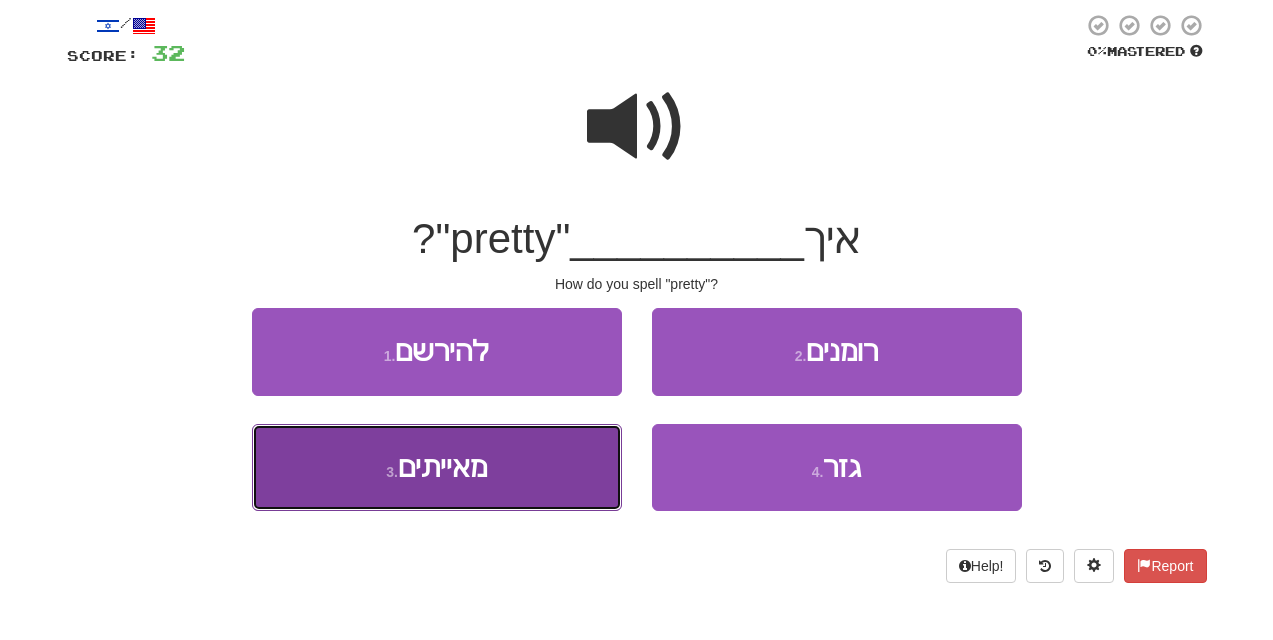 click on "3 .  מאייתים" at bounding box center [437, 467] 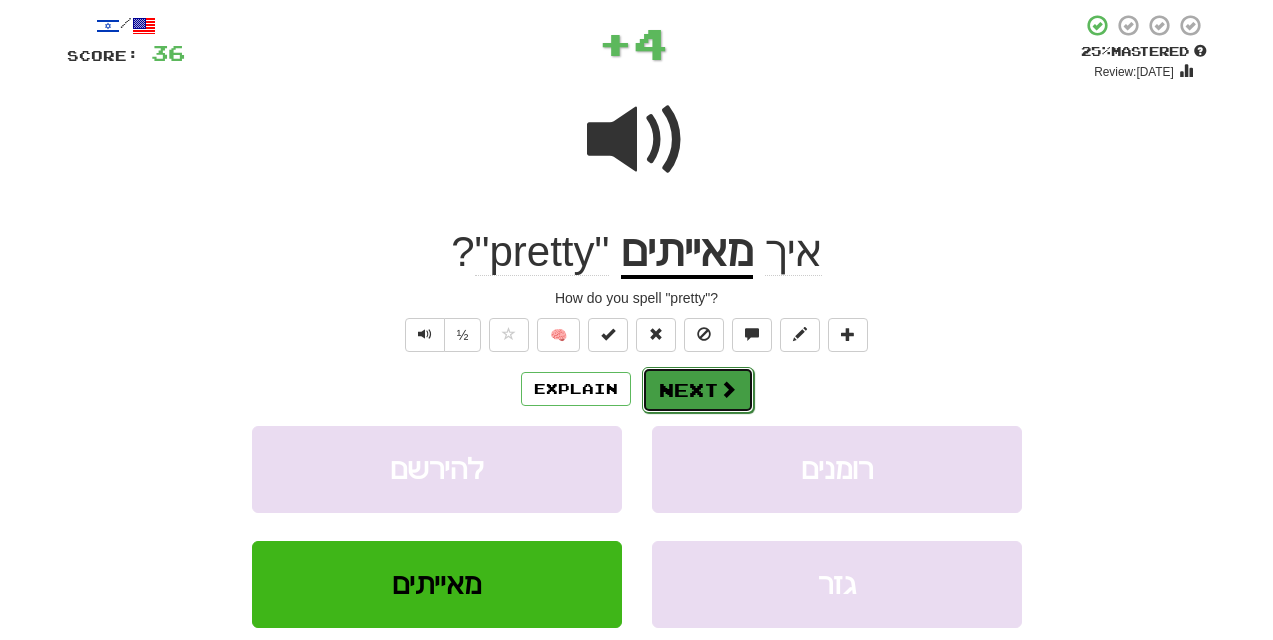 click on "Next" at bounding box center (698, 390) 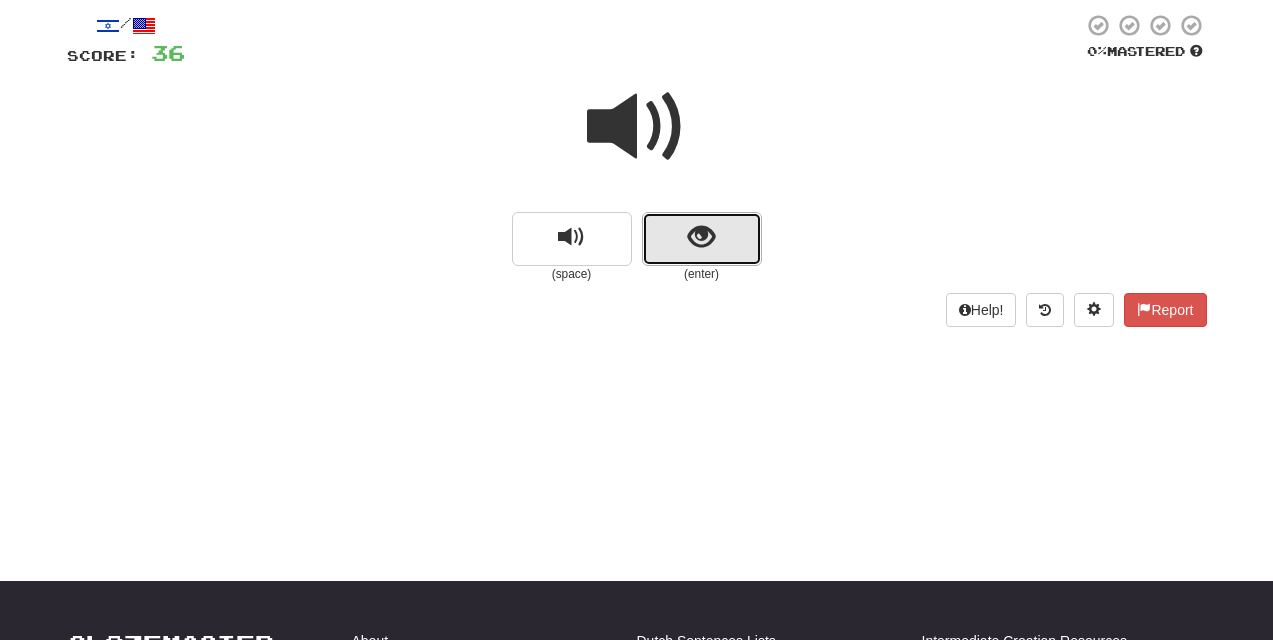 click at bounding box center [702, 239] 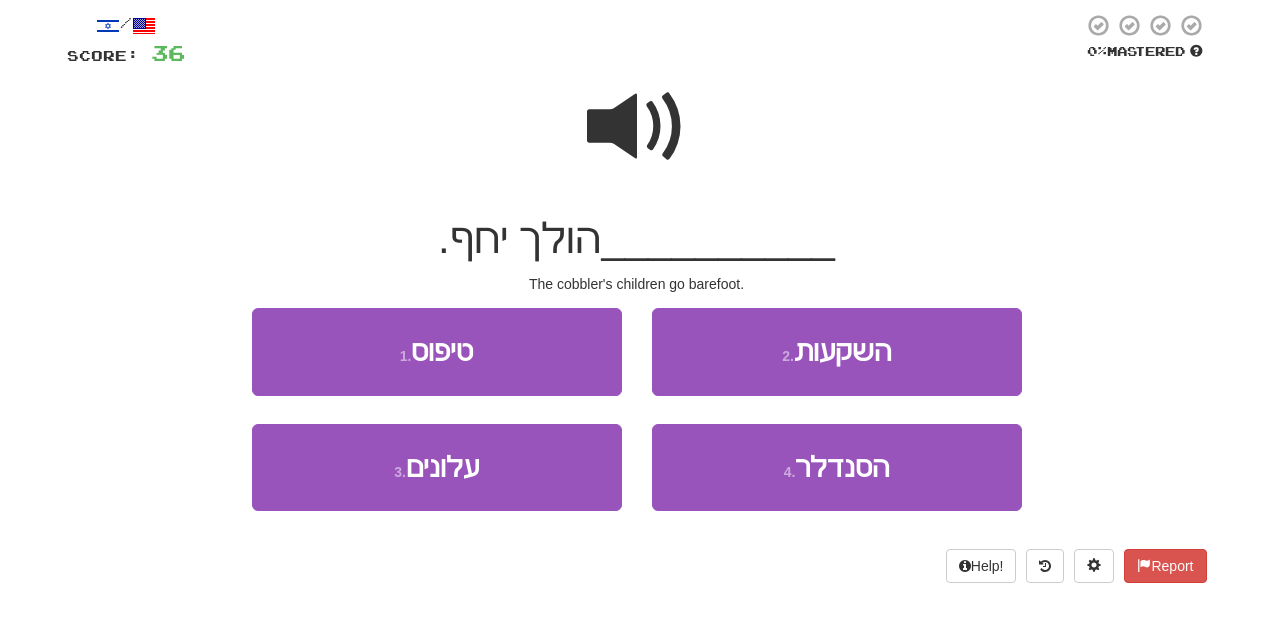 click at bounding box center [637, 127] 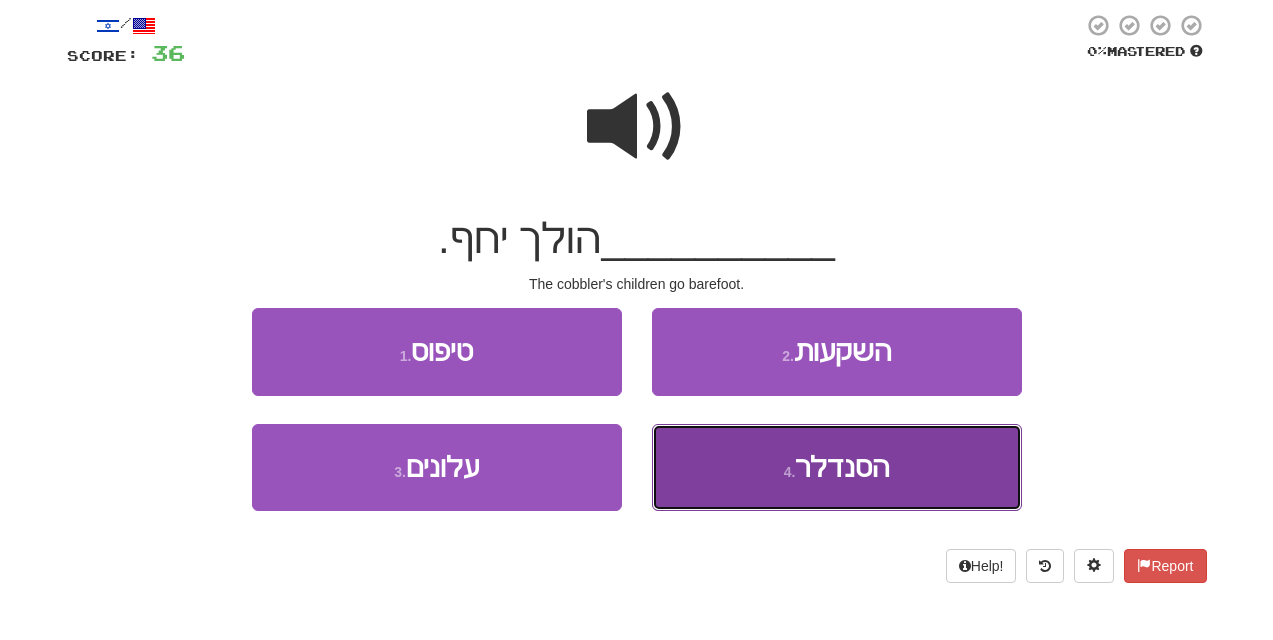 click on "הסנדלר" at bounding box center (842, 467) 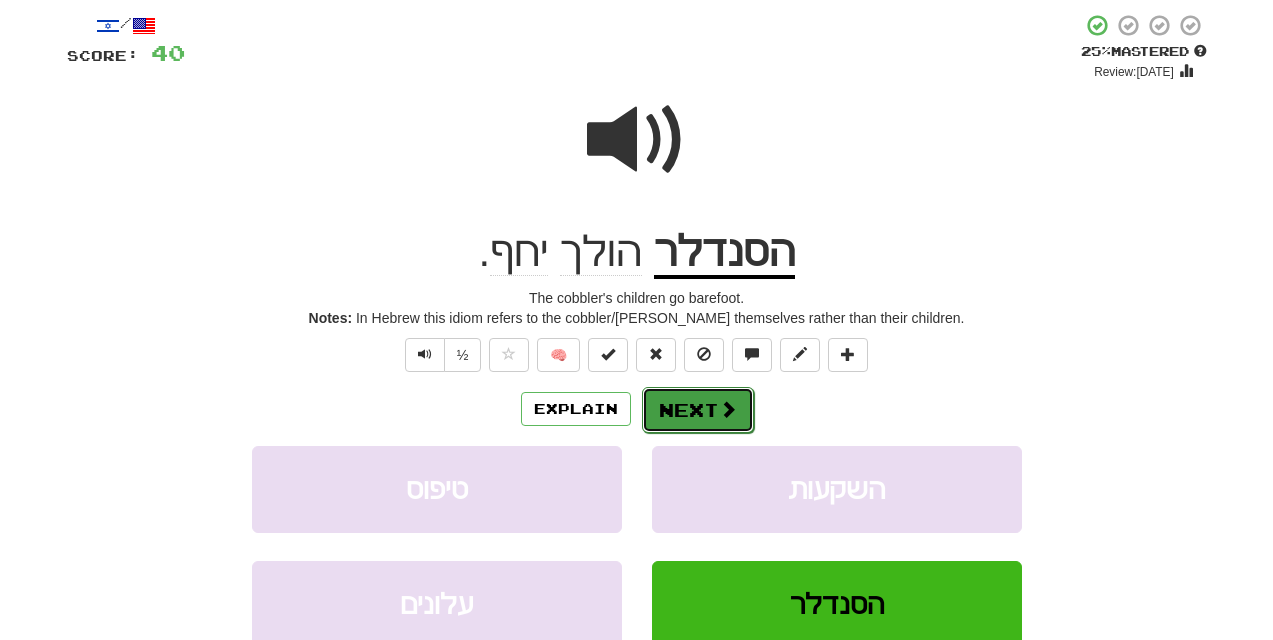 click on "Next" at bounding box center (698, 410) 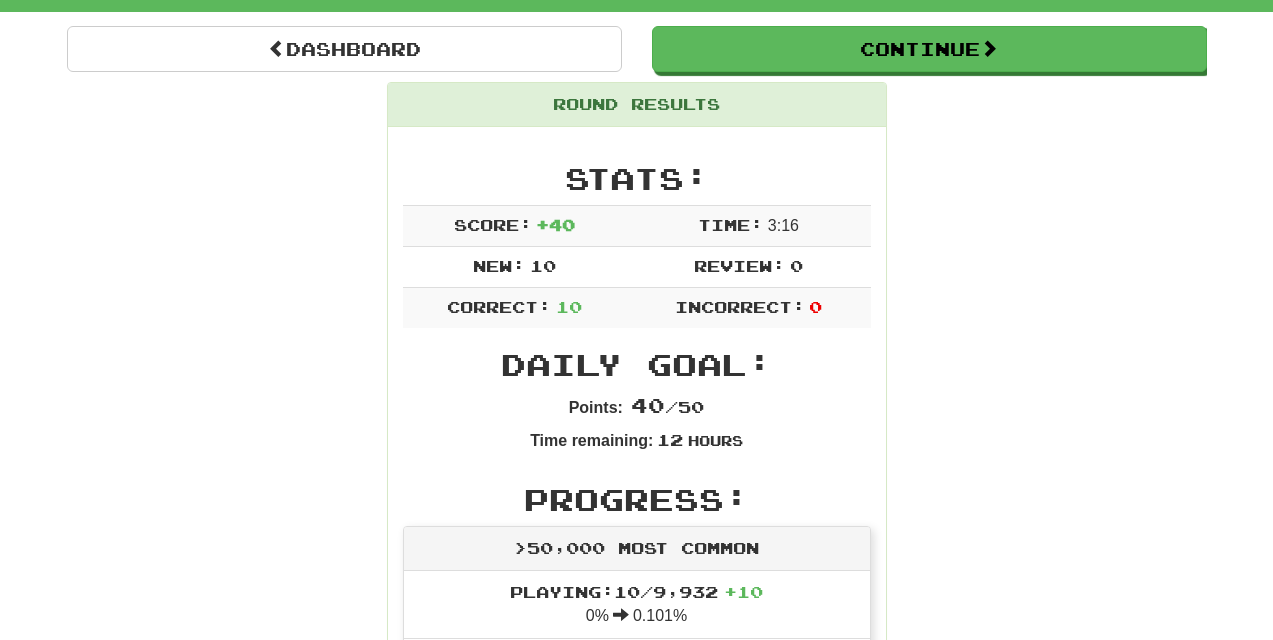 scroll, scrollTop: 196, scrollLeft: 0, axis: vertical 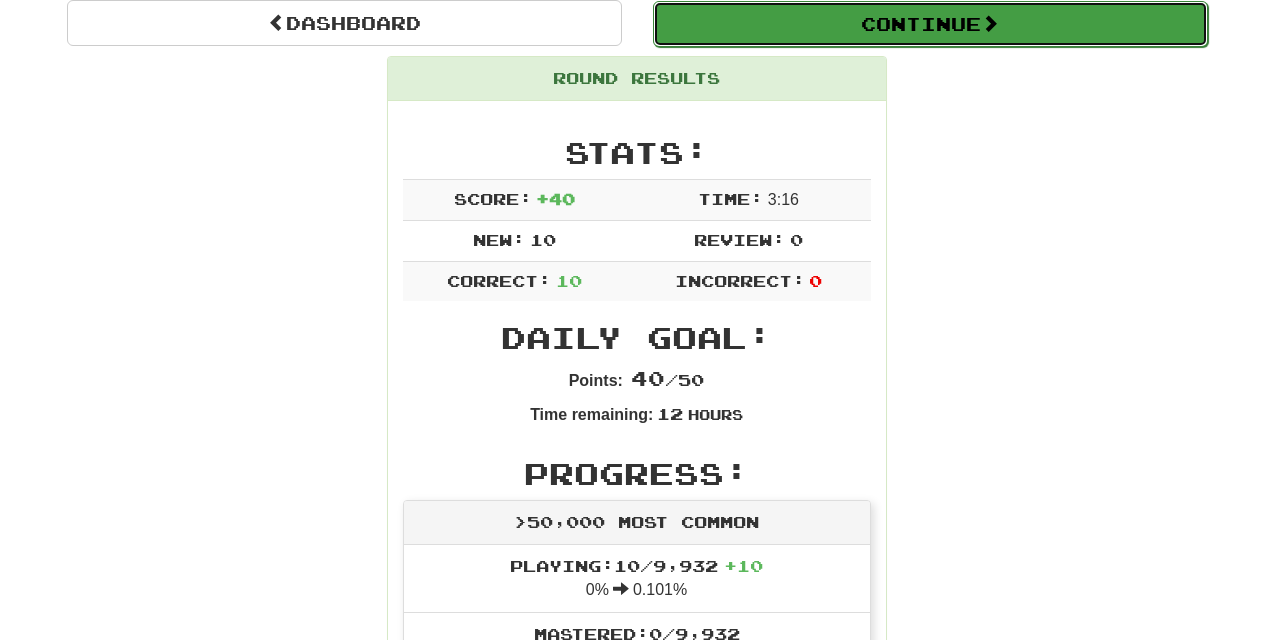 click at bounding box center (990, 23) 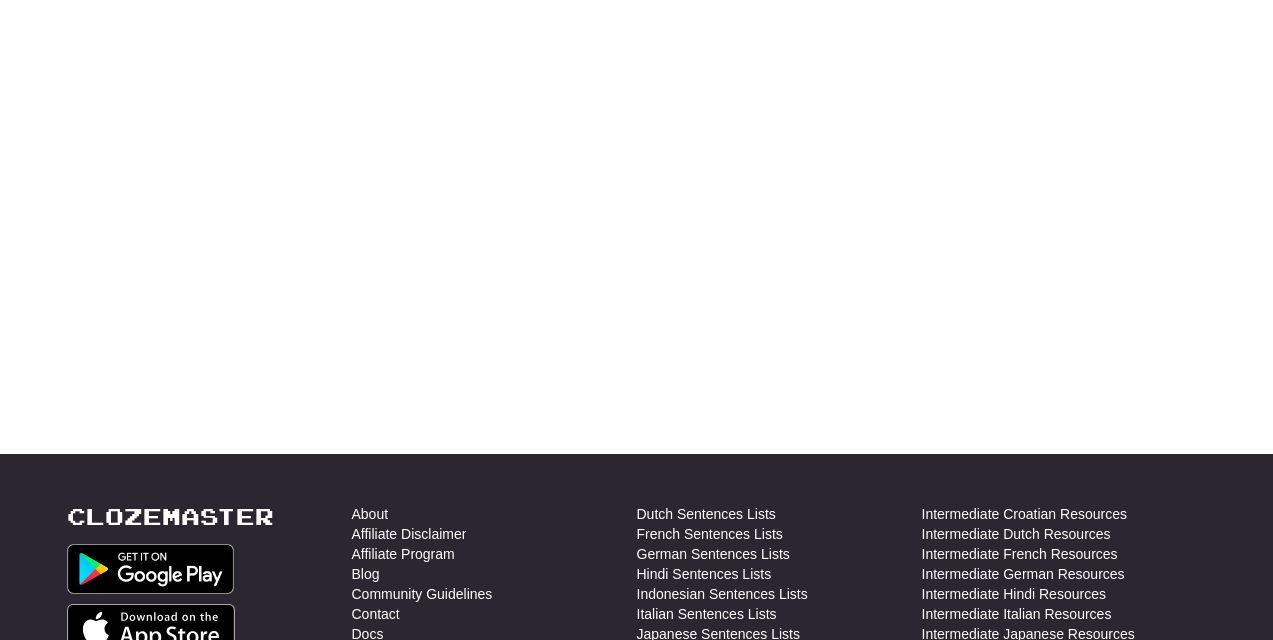 scroll, scrollTop: 196, scrollLeft: 0, axis: vertical 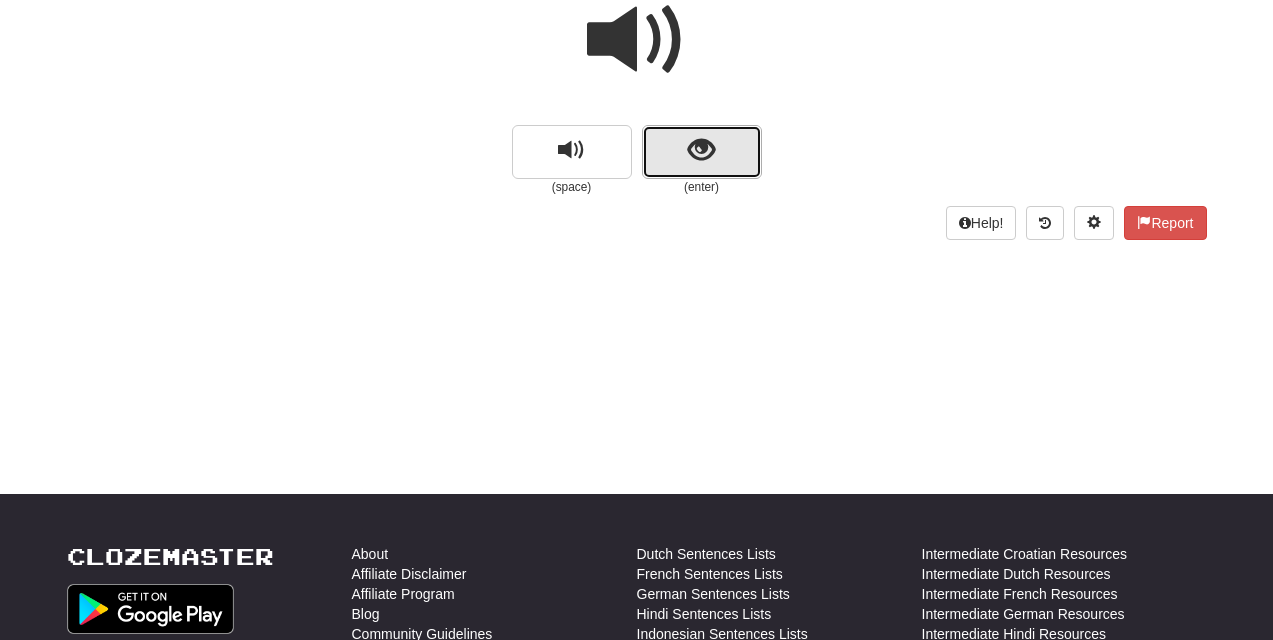 click at bounding box center [702, 152] 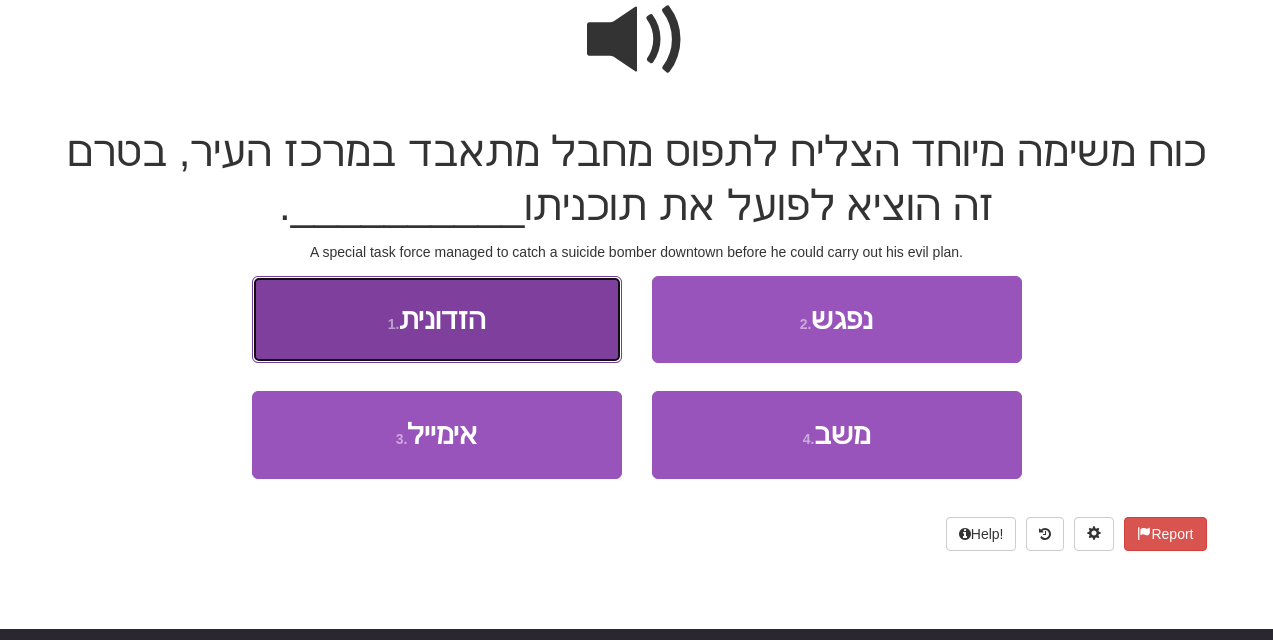 click on "1 .  הזדונית" at bounding box center [437, 319] 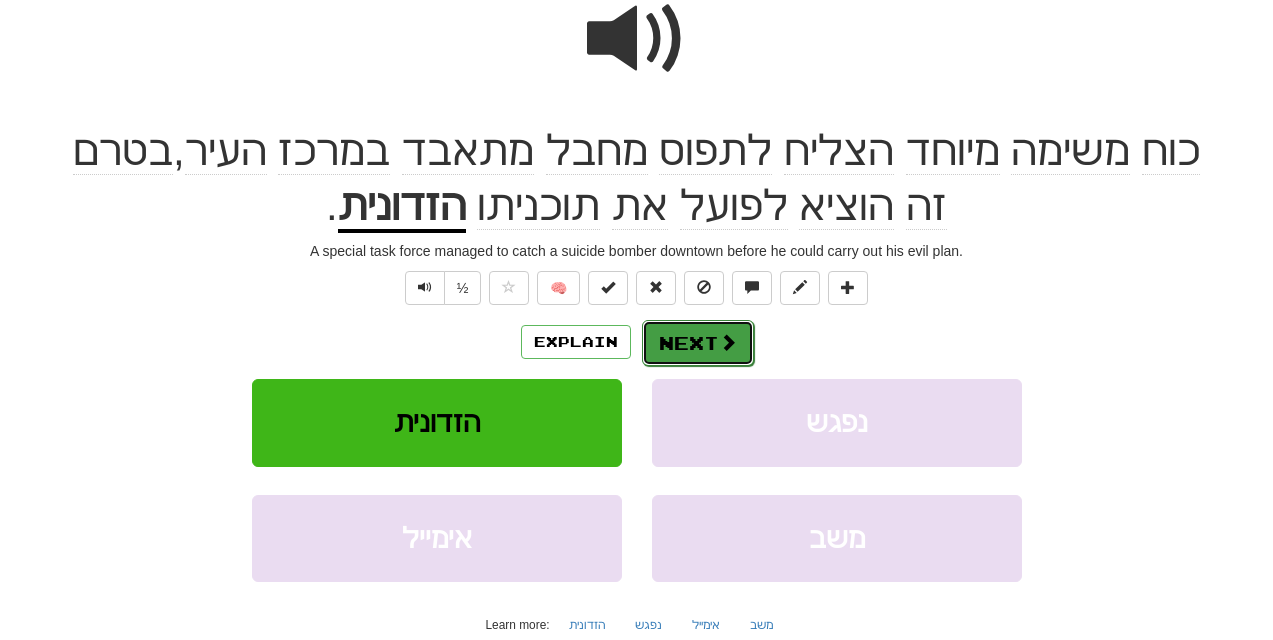 click at bounding box center (728, 342) 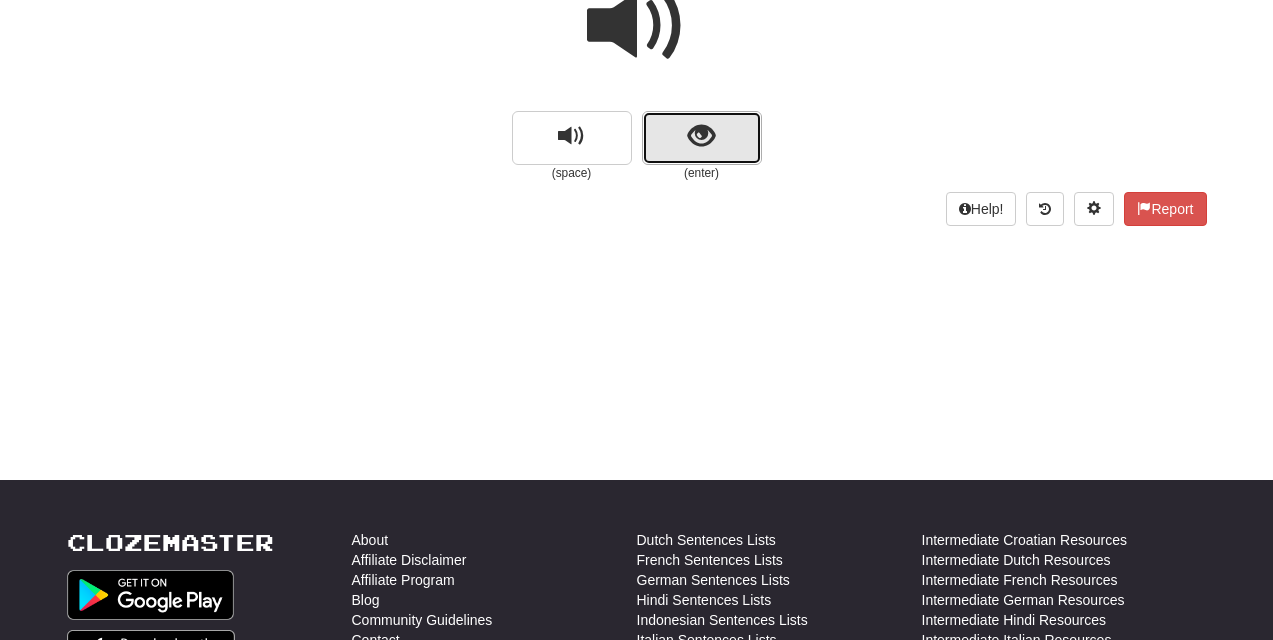 click at bounding box center [701, 136] 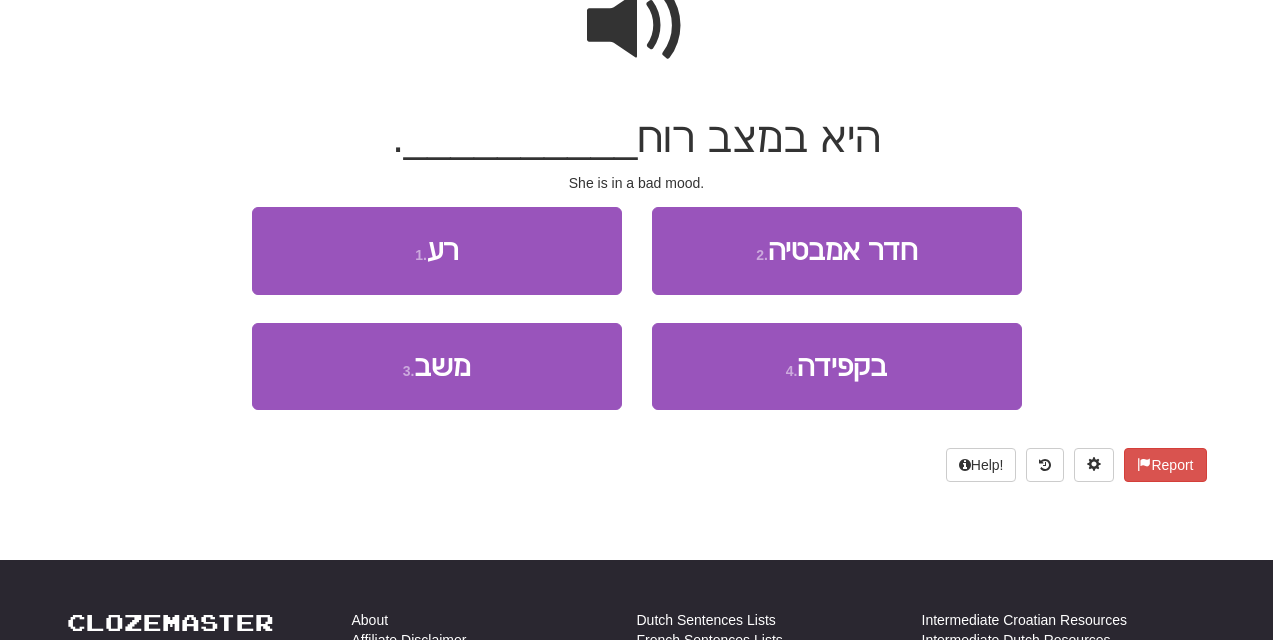 click at bounding box center [637, 26] 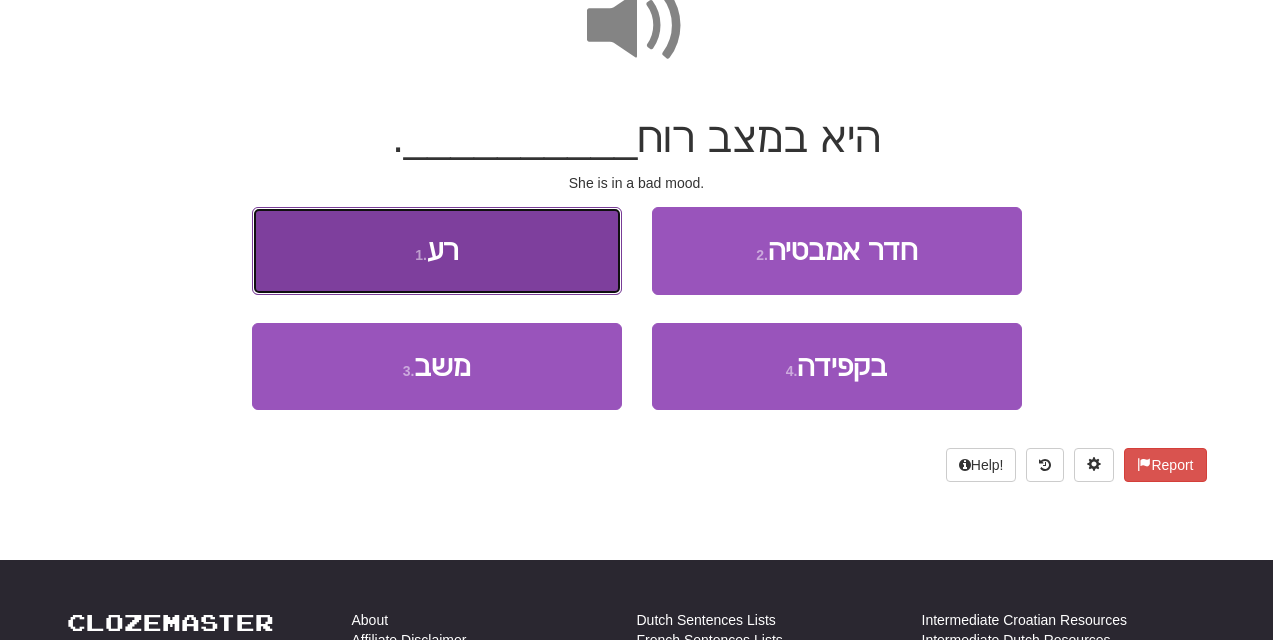 click on "1 .  רע" at bounding box center (437, 250) 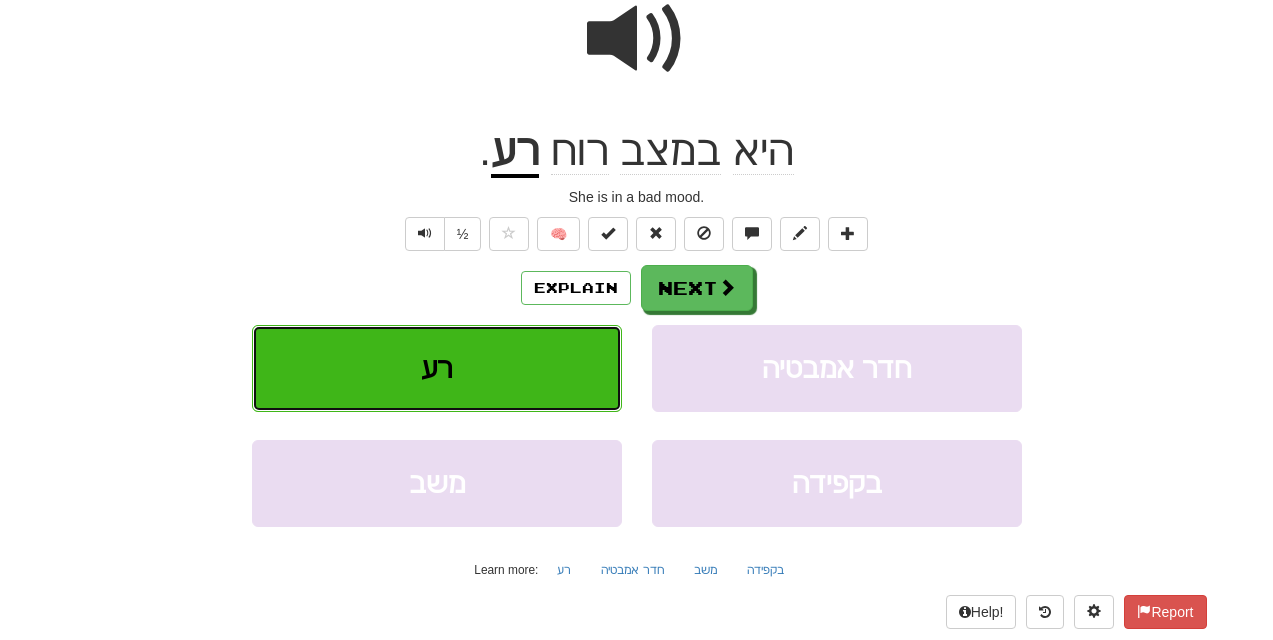 scroll, scrollTop: 224, scrollLeft: 0, axis: vertical 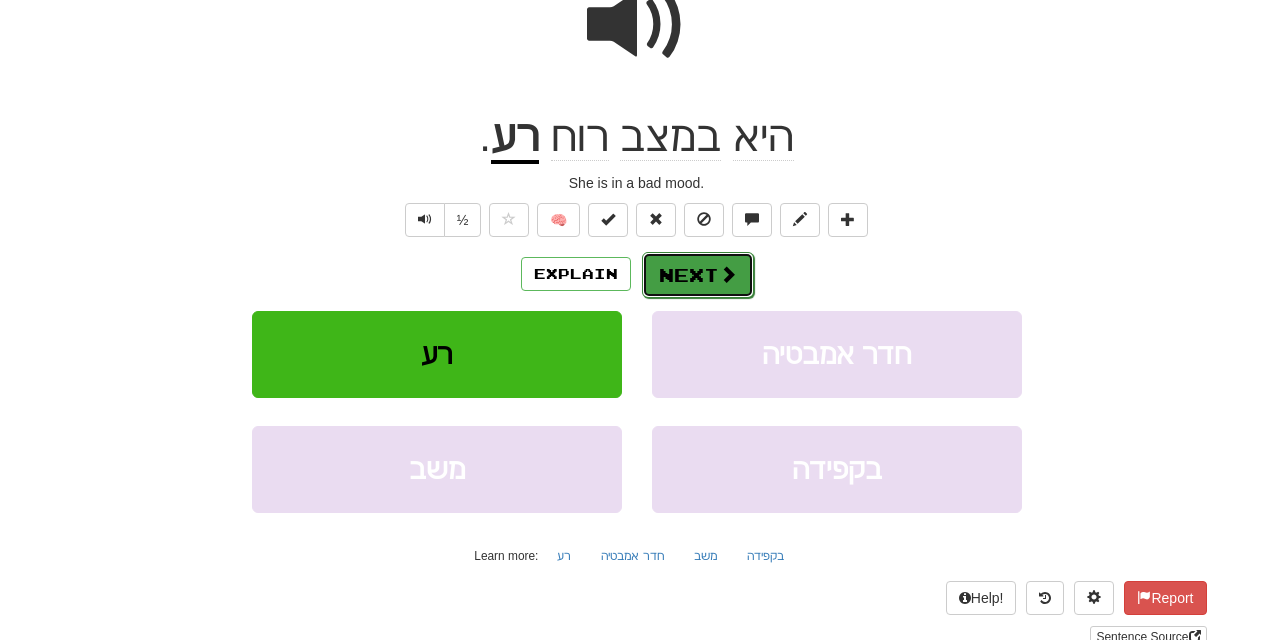 click on "Next" at bounding box center (698, 275) 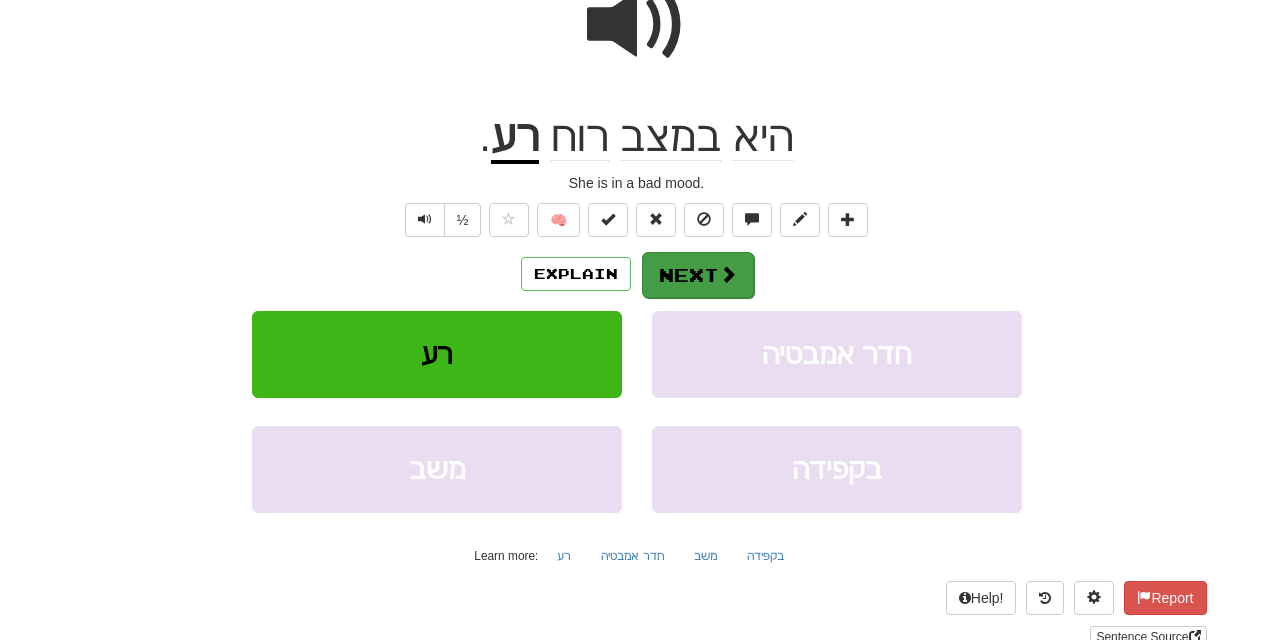 scroll, scrollTop: 0, scrollLeft: 0, axis: both 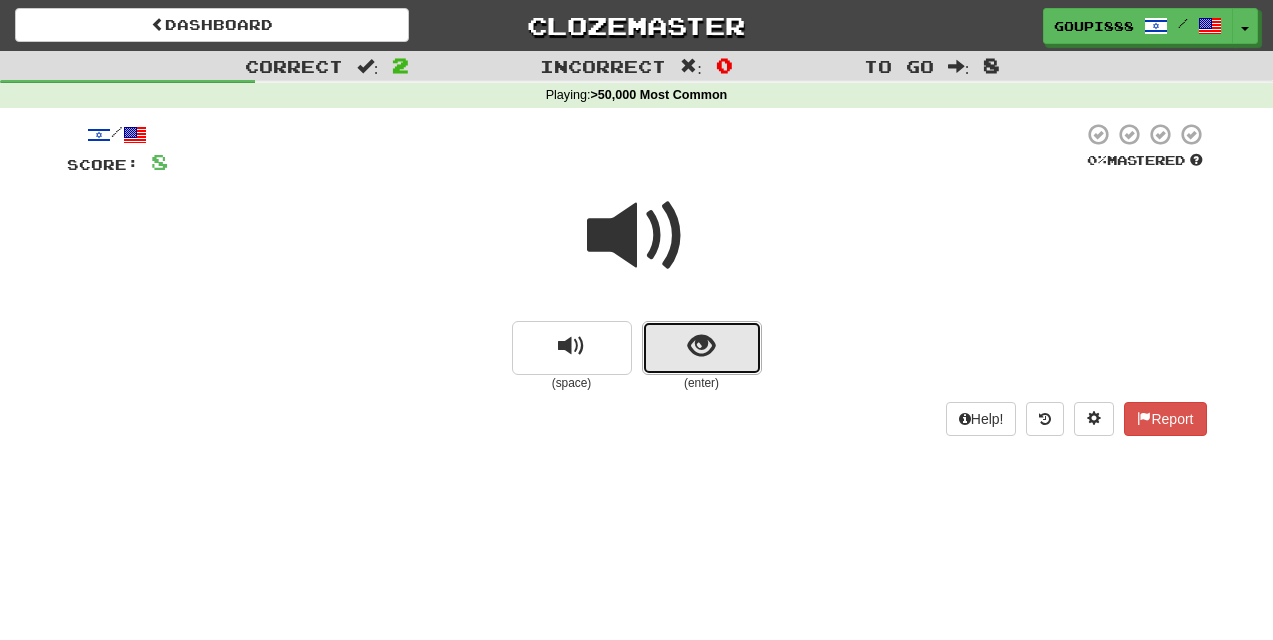 click at bounding box center [701, 346] 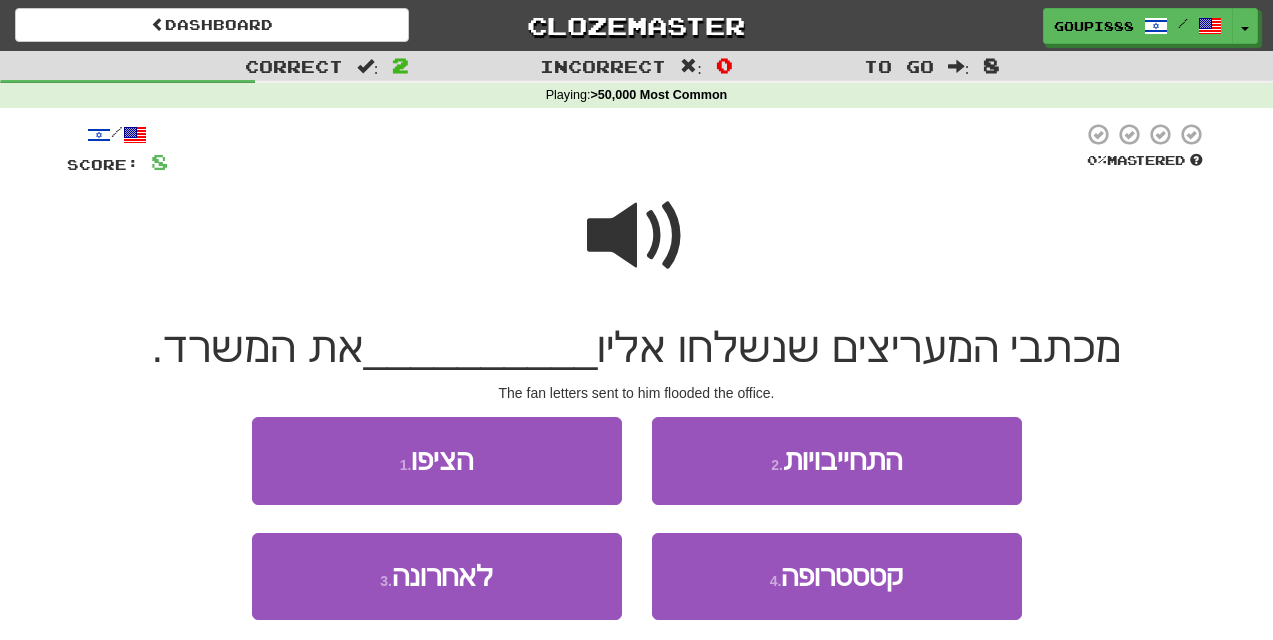click at bounding box center [637, 236] 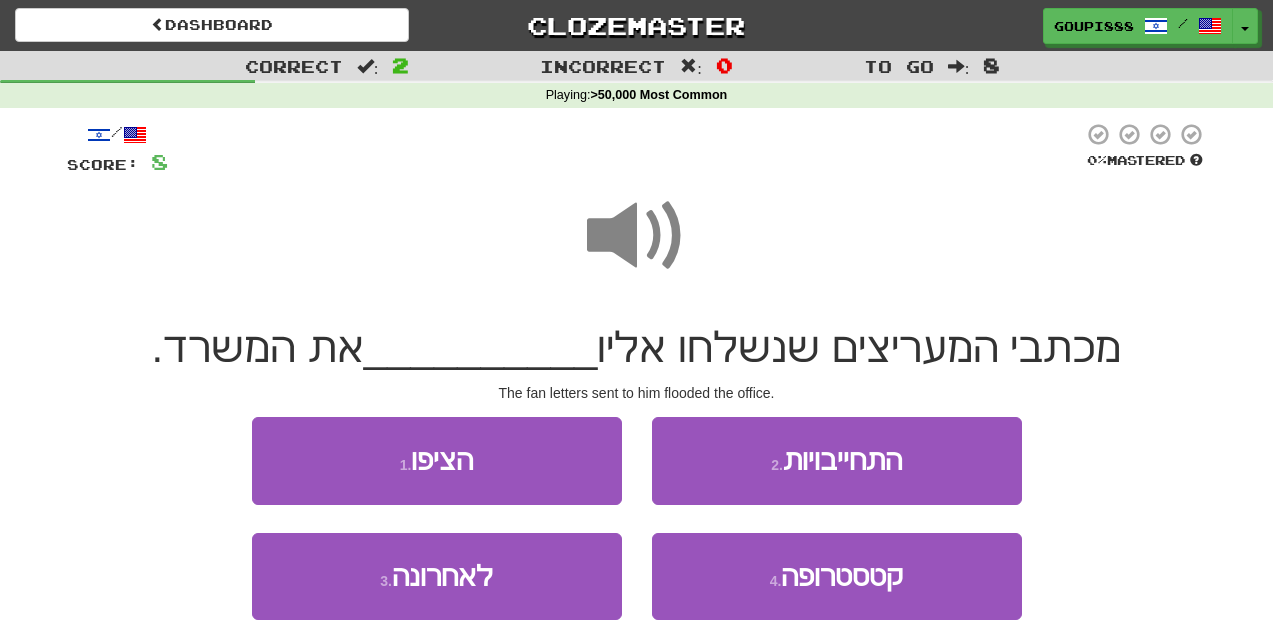 click at bounding box center (637, 236) 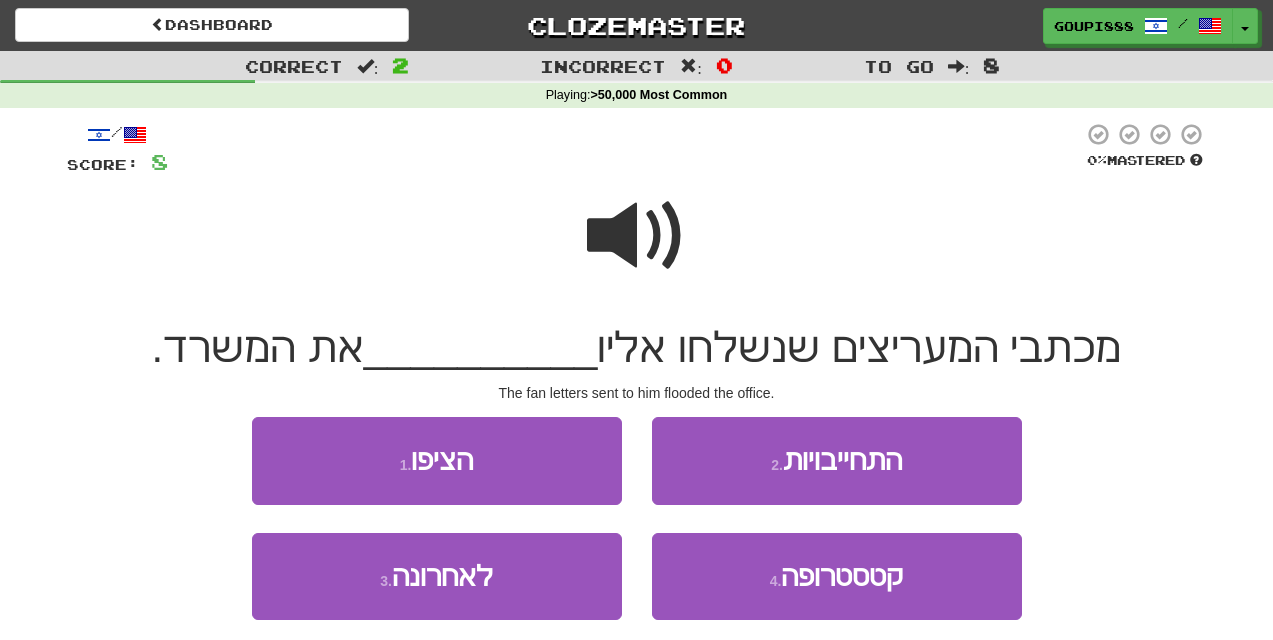 click at bounding box center [637, 236] 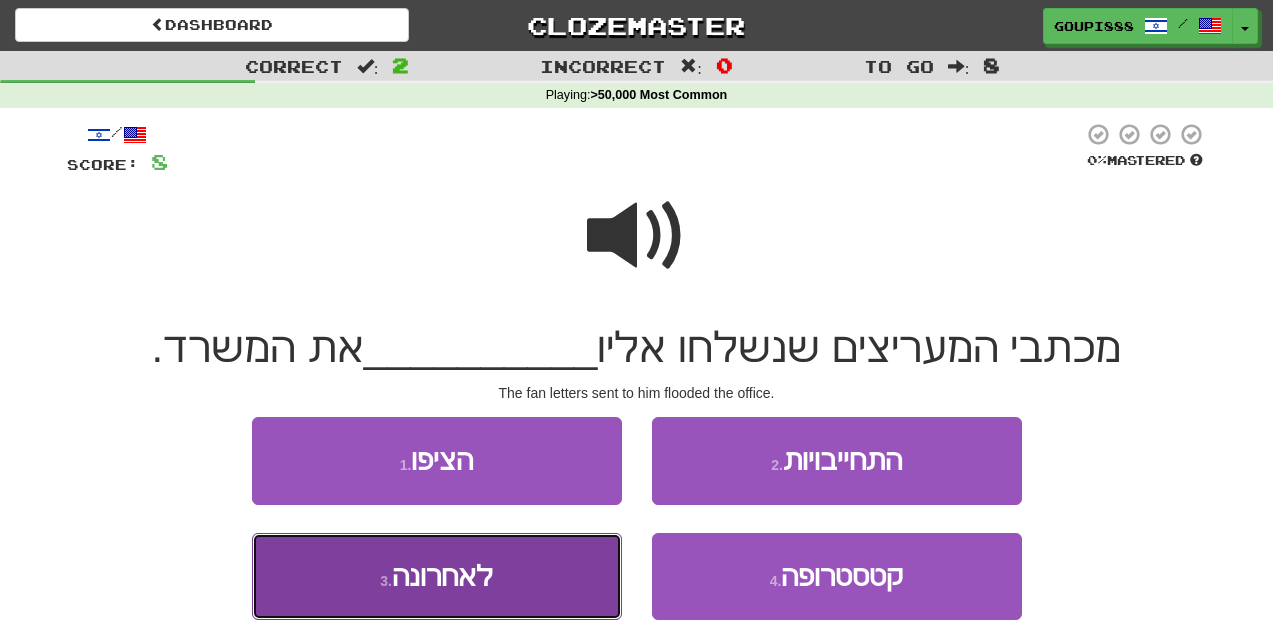 click on "לאחרונה" at bounding box center [442, 576] 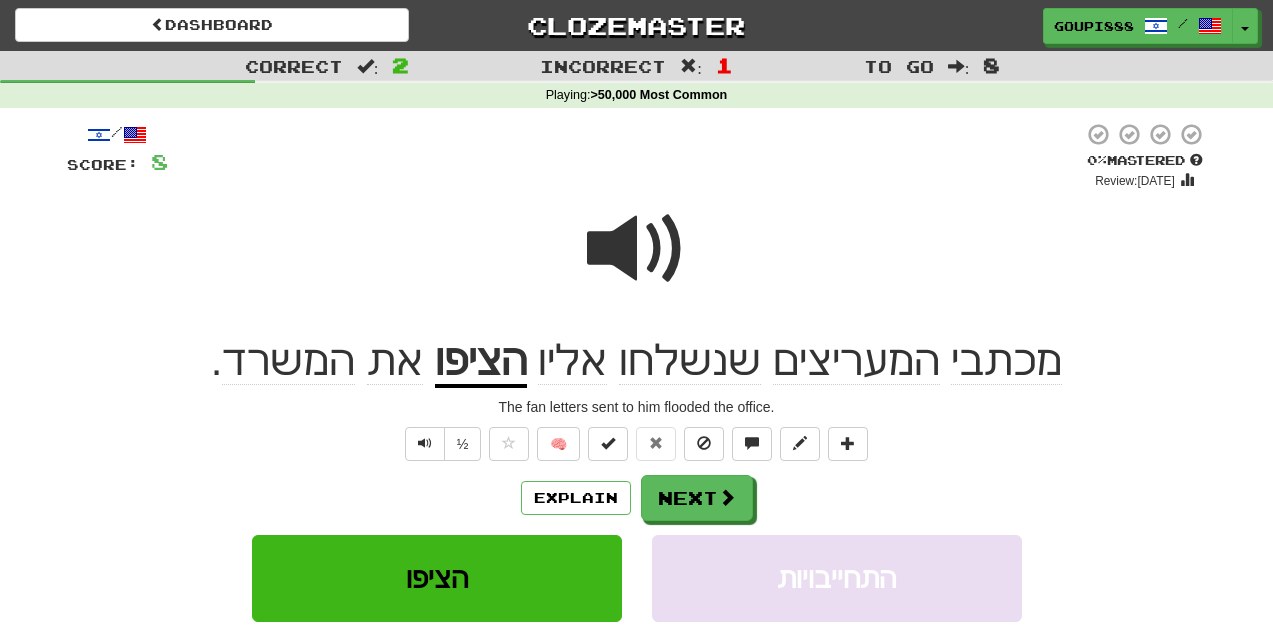 click at bounding box center (637, 249) 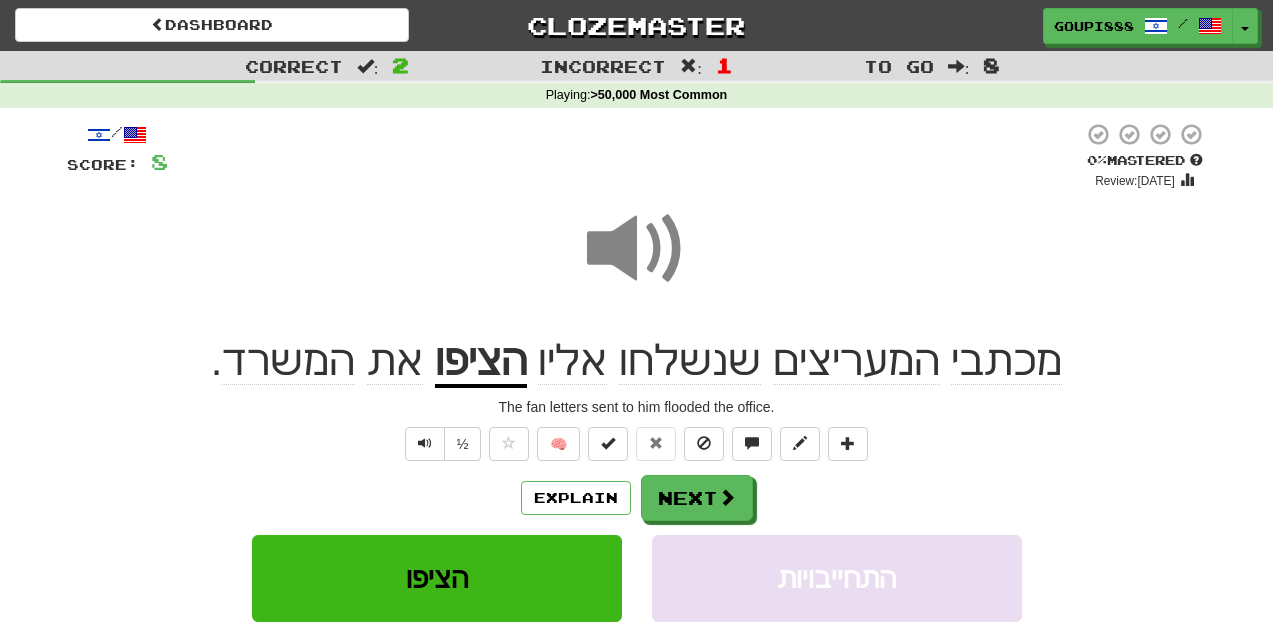click on "הציפו" at bounding box center (481, 362) 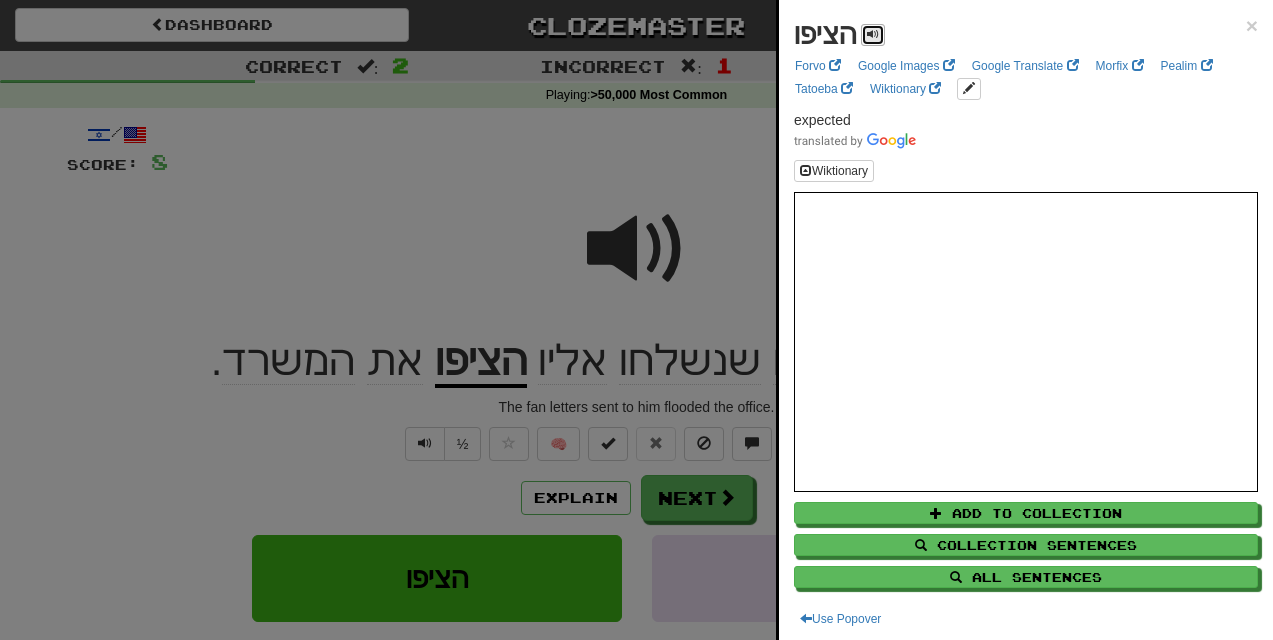 click at bounding box center [873, 34] 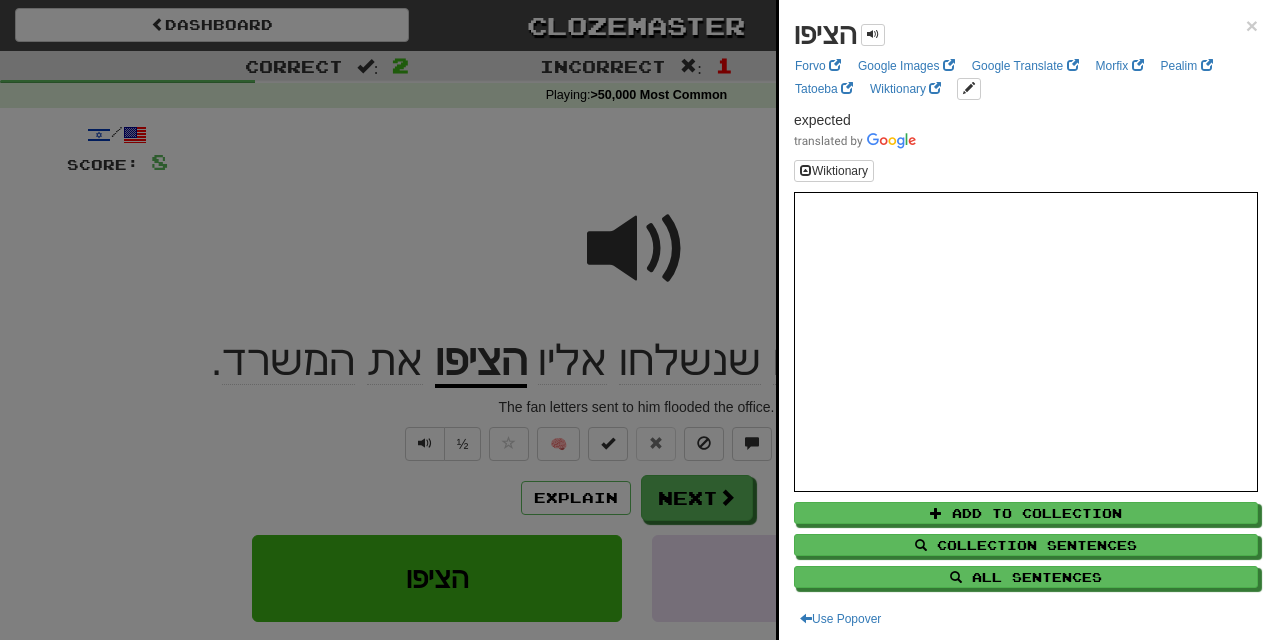 click at bounding box center [636, 320] 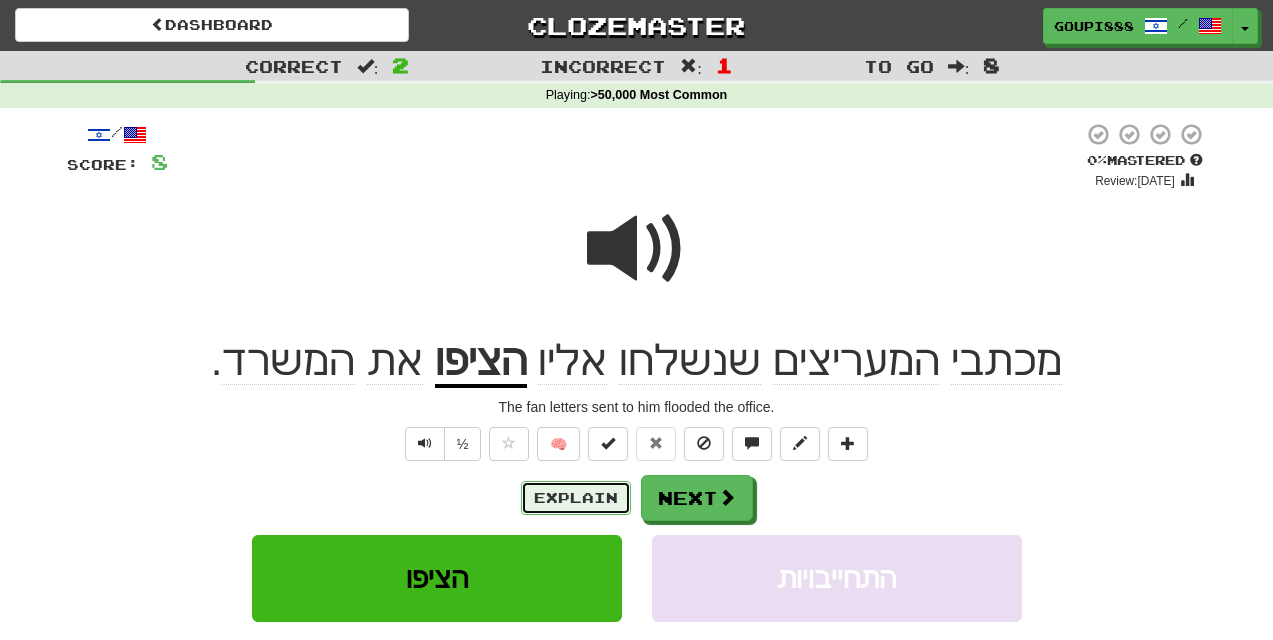 click on "Explain" at bounding box center (576, 498) 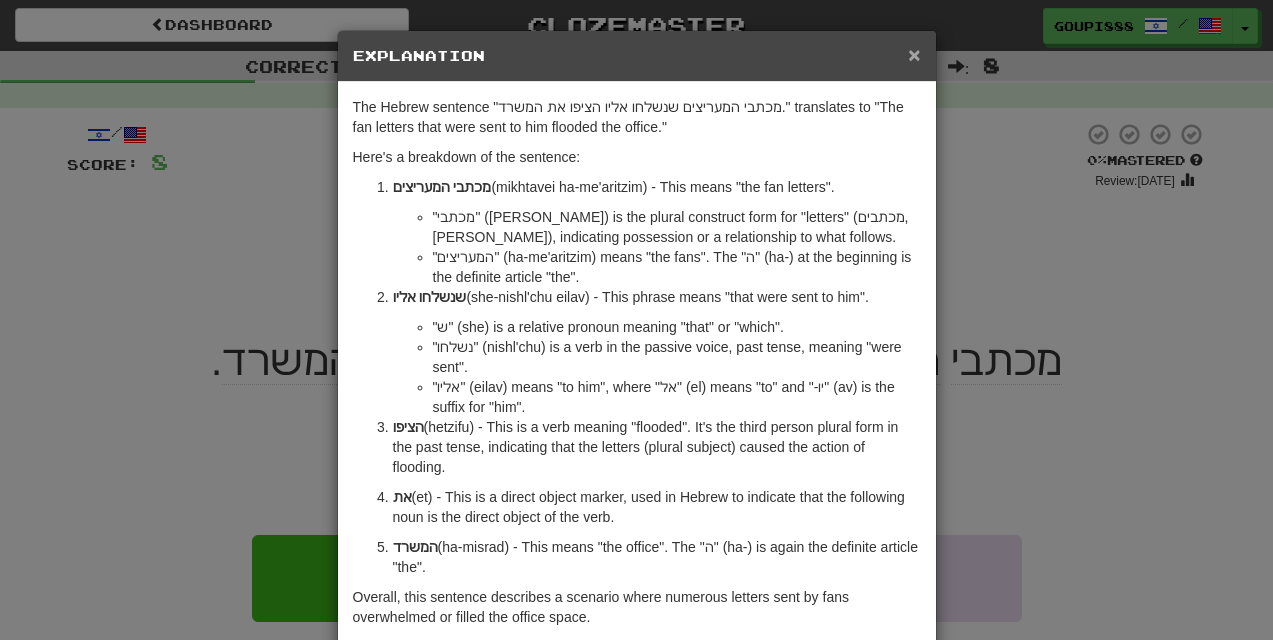 click on "×" at bounding box center (914, 54) 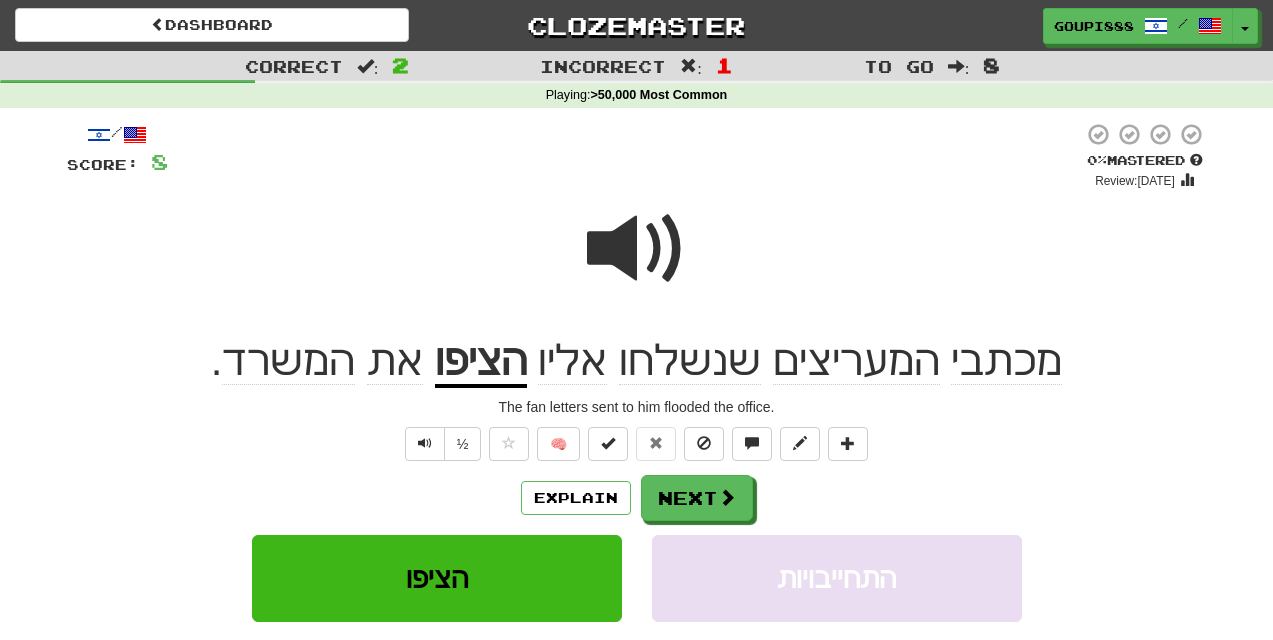 click at bounding box center [637, 249] 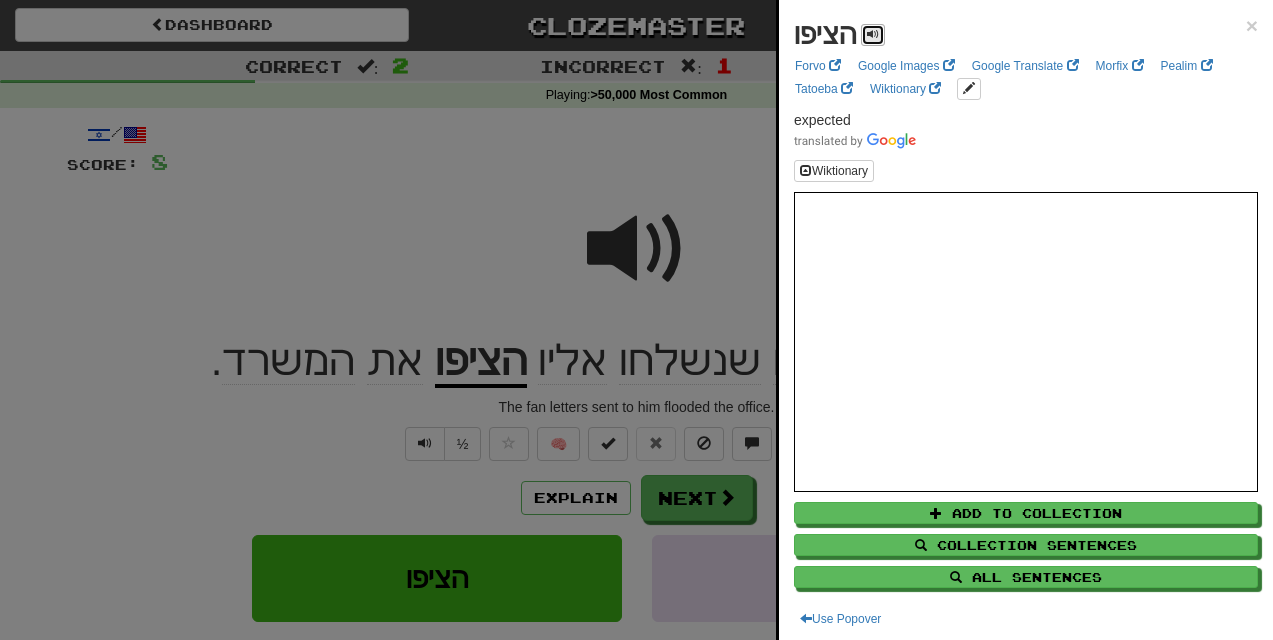 click at bounding box center [873, 34] 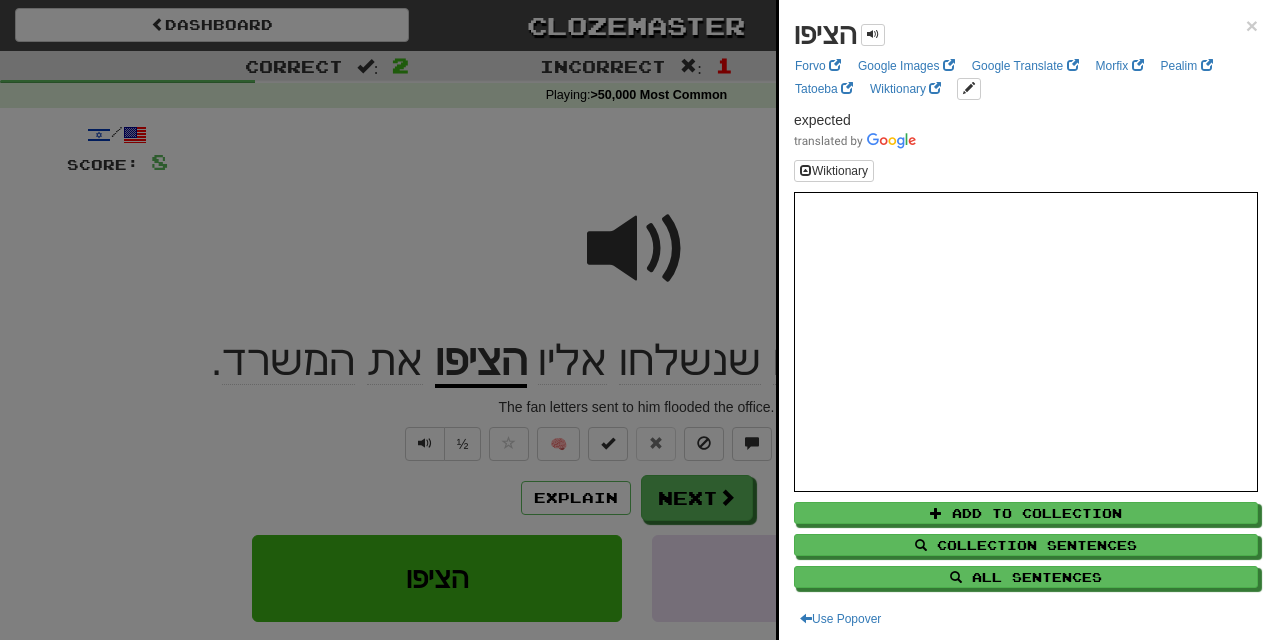 click at bounding box center (636, 320) 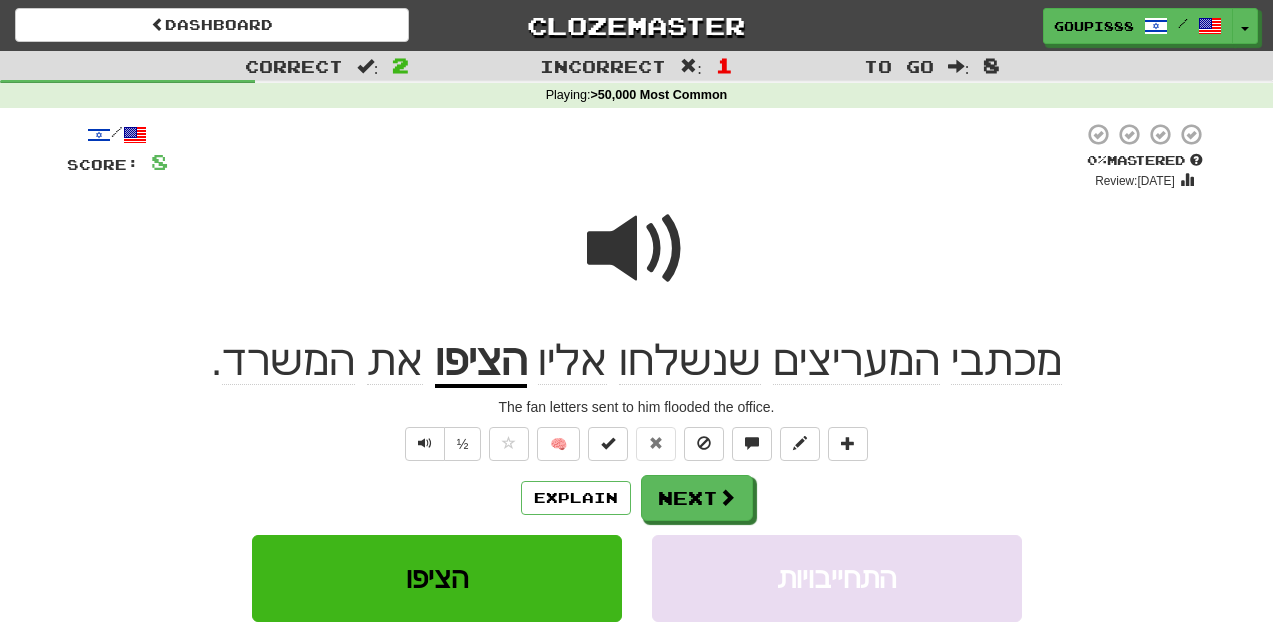 click at bounding box center [637, 249] 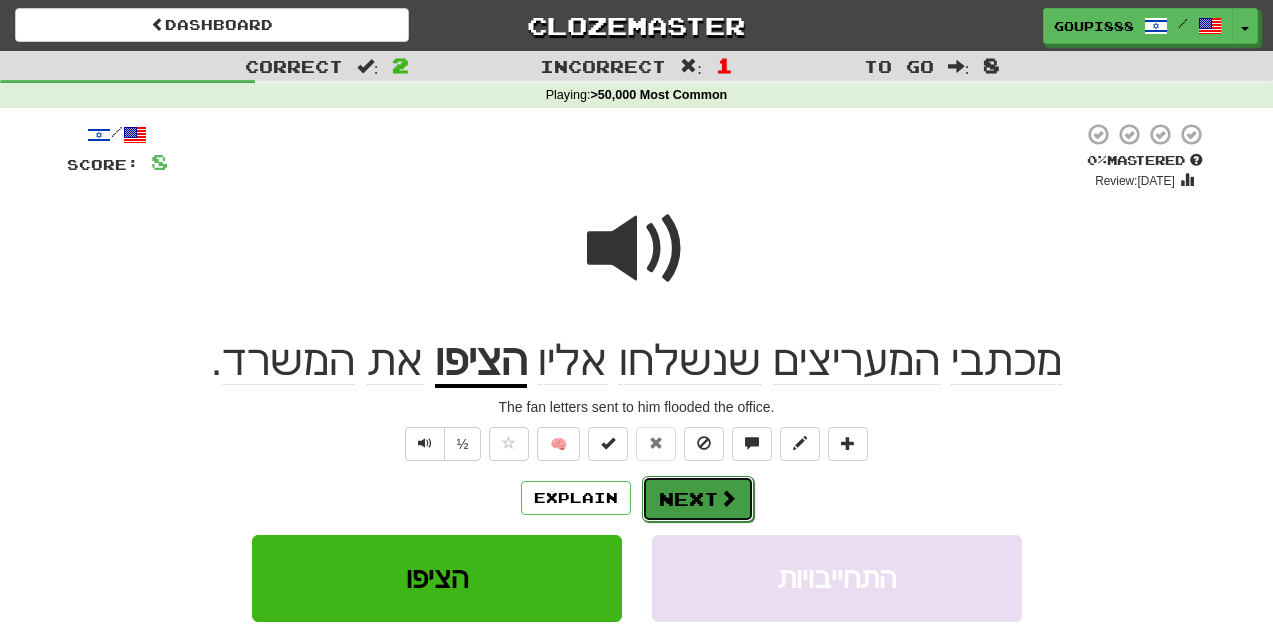 click at bounding box center (728, 498) 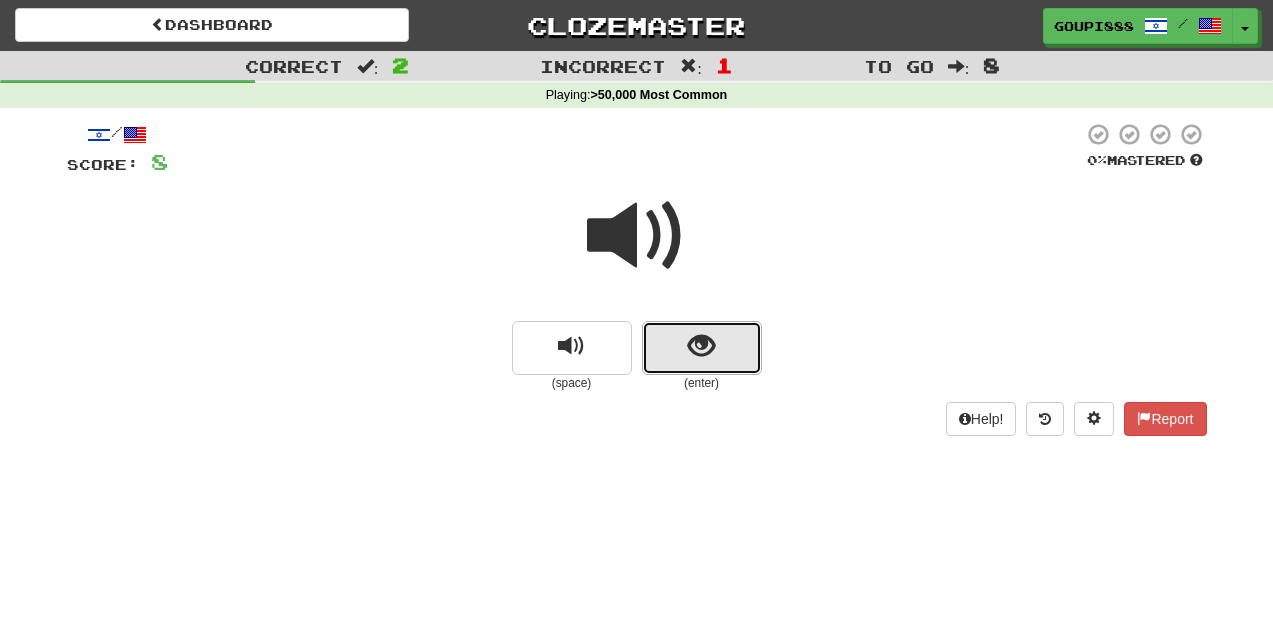 click at bounding box center [701, 346] 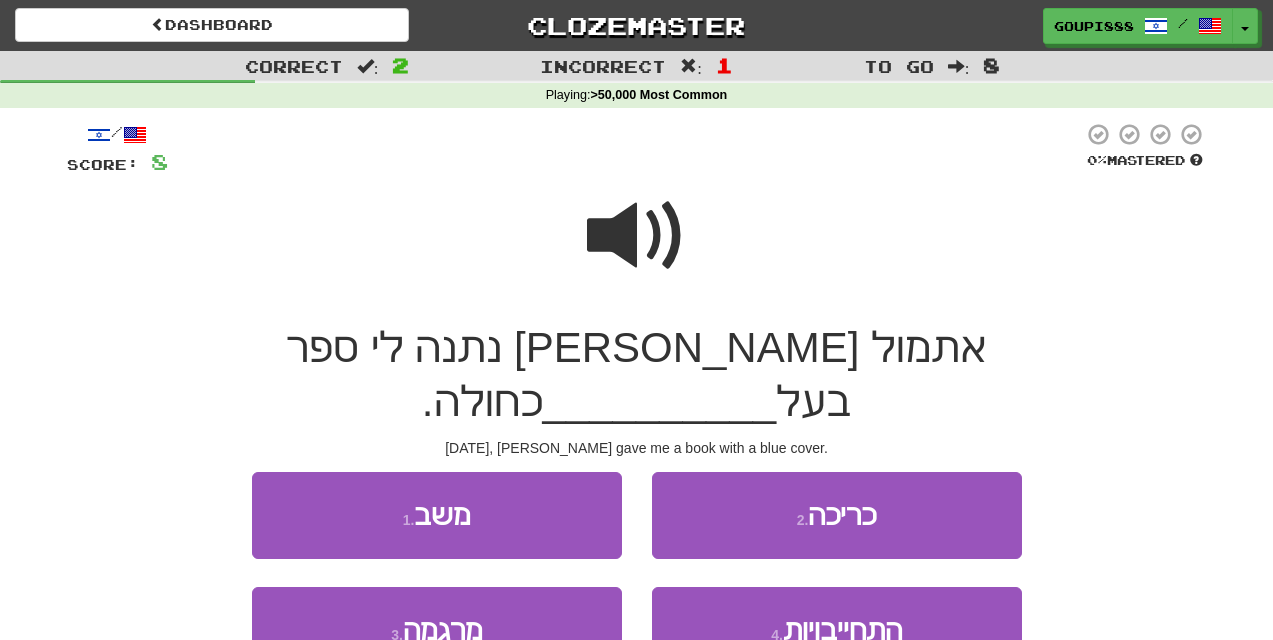 click at bounding box center (637, 236) 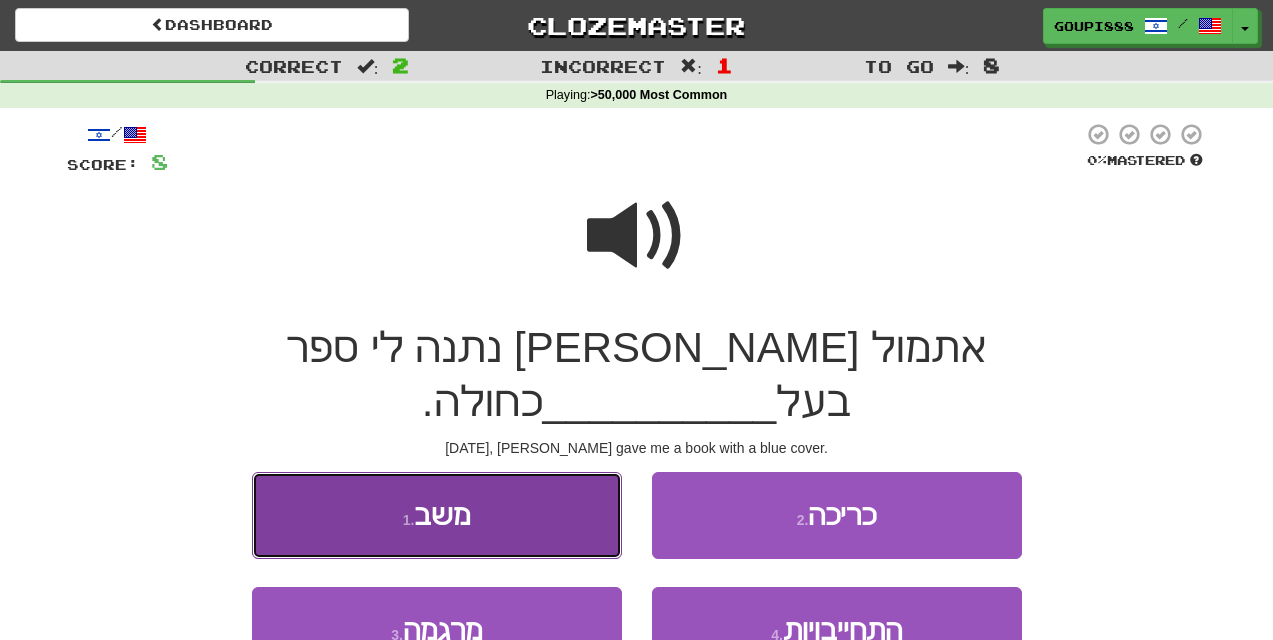 click on "1 .  משב" at bounding box center [437, 515] 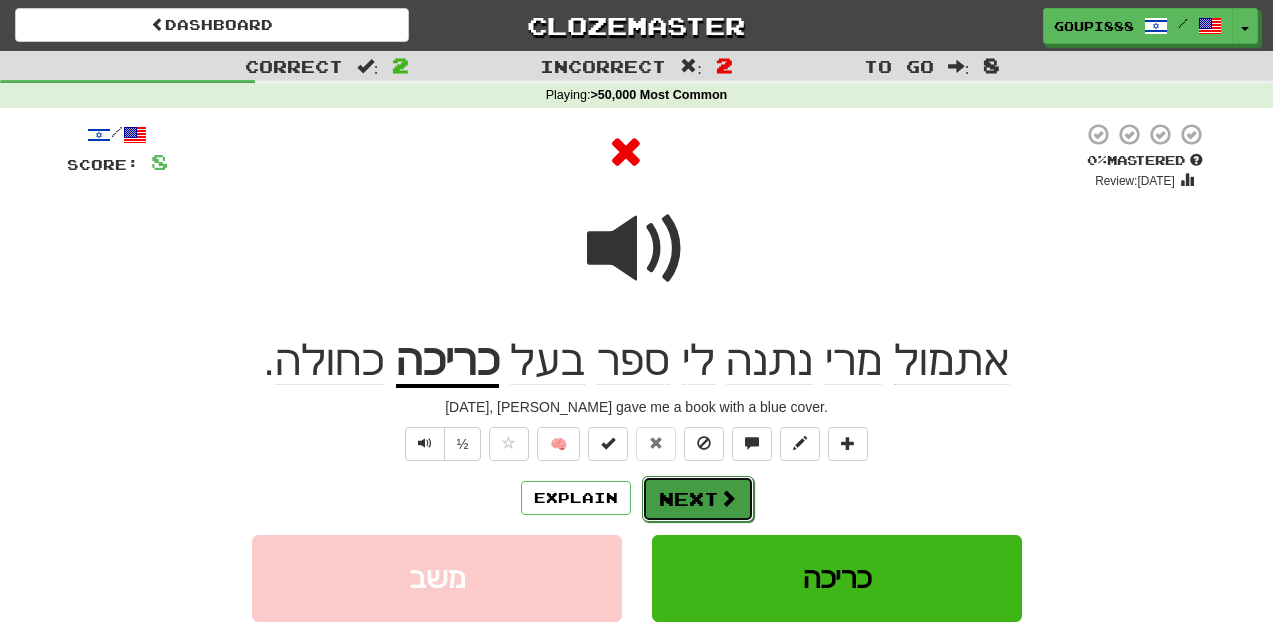 click on "Next" at bounding box center (698, 499) 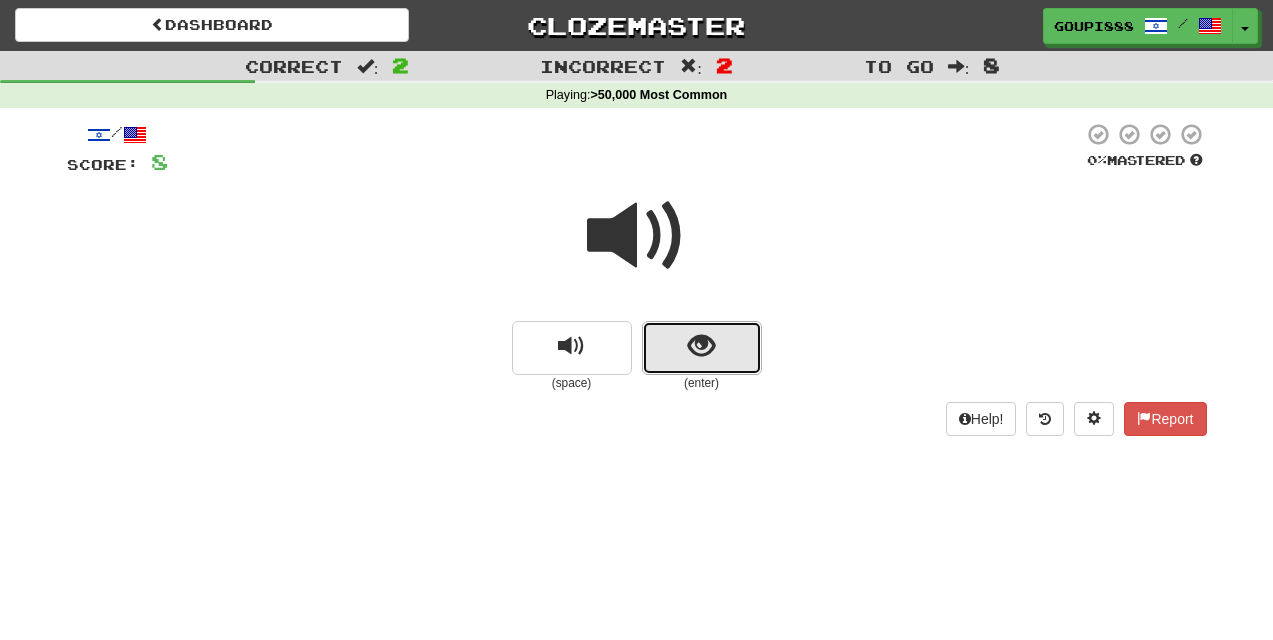 click at bounding box center [701, 346] 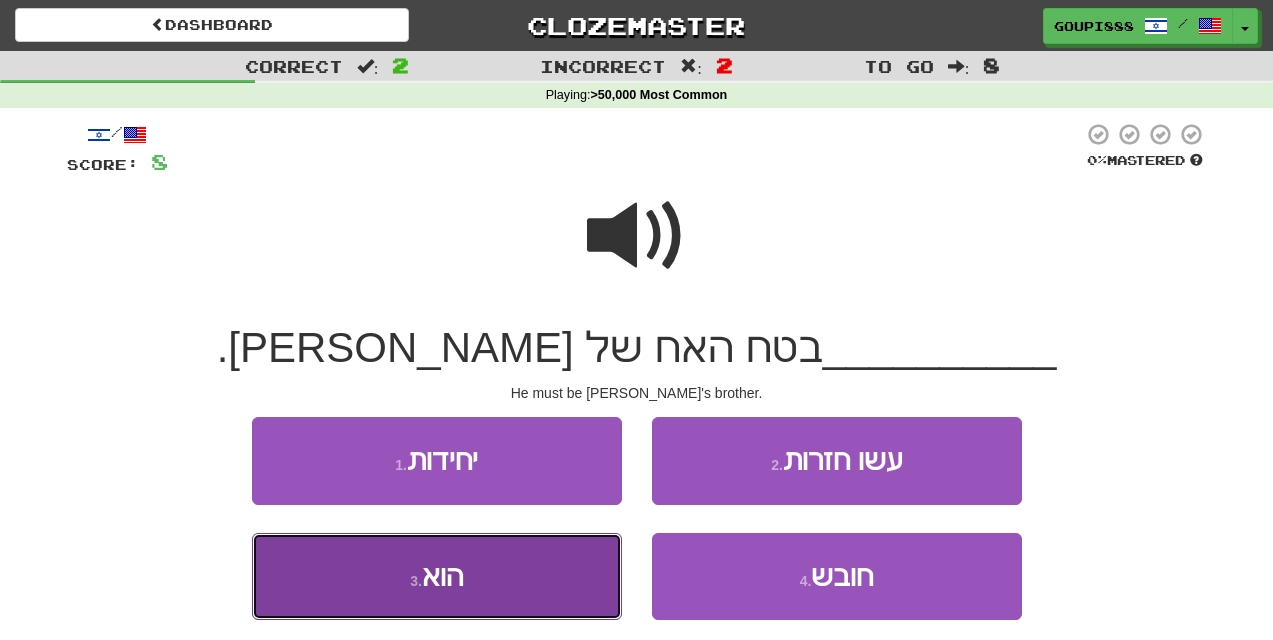 click on "3 .  הוא" at bounding box center (437, 576) 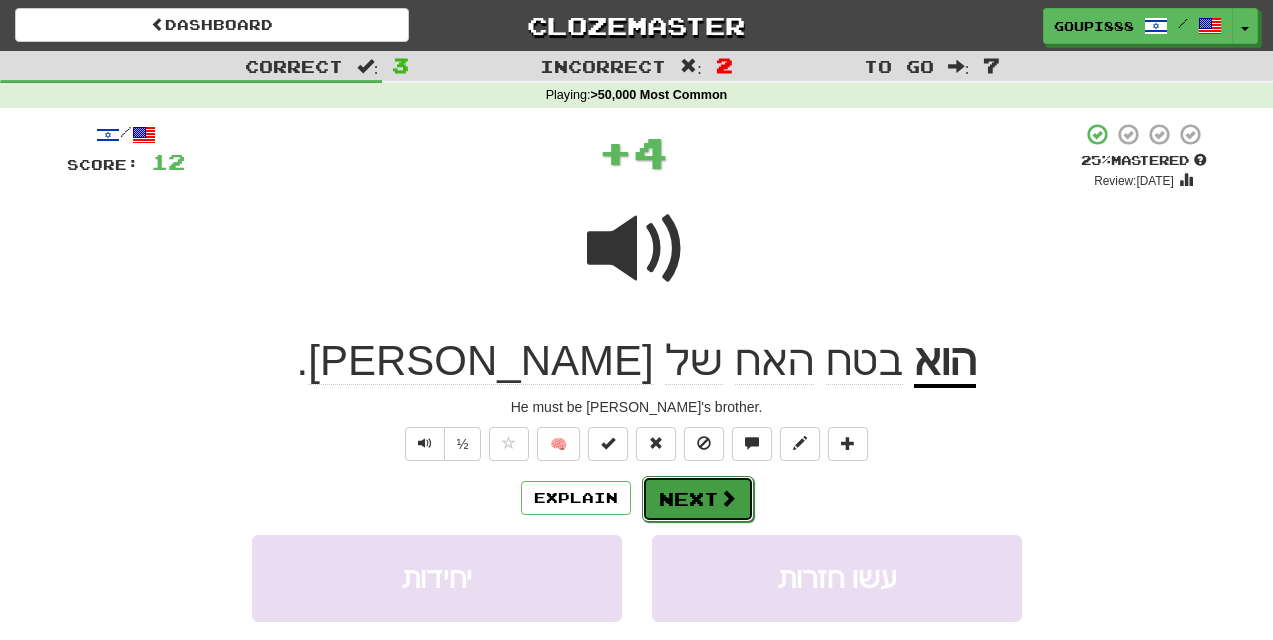 click on "Next" at bounding box center (698, 499) 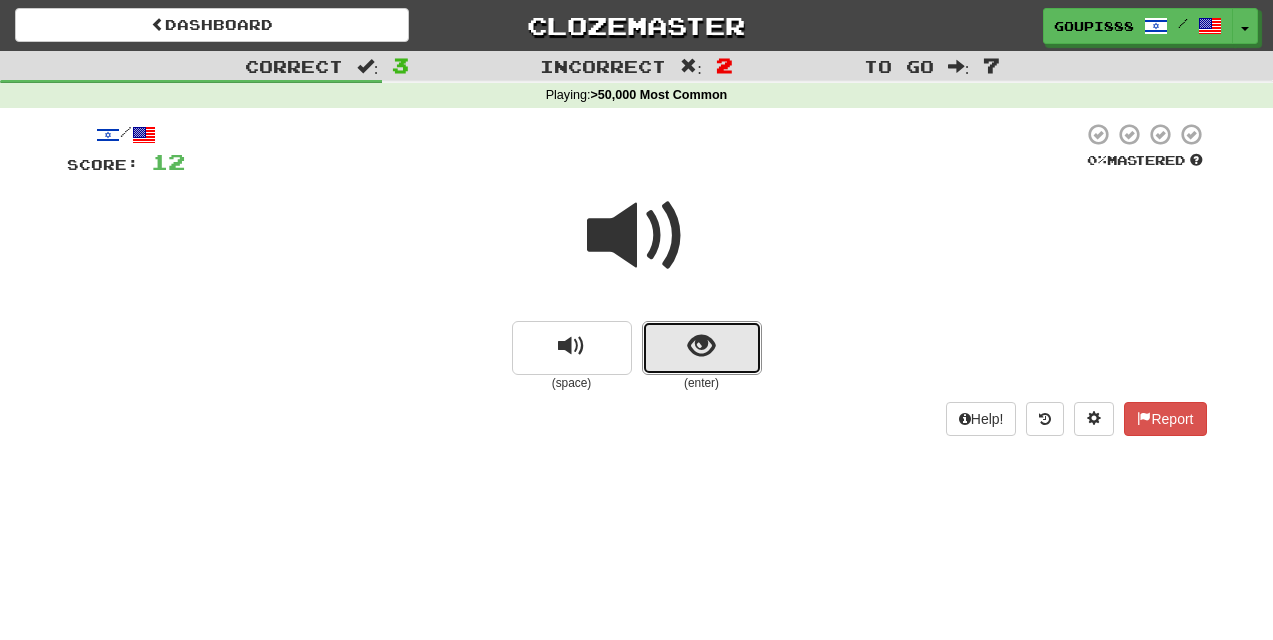 click at bounding box center (701, 346) 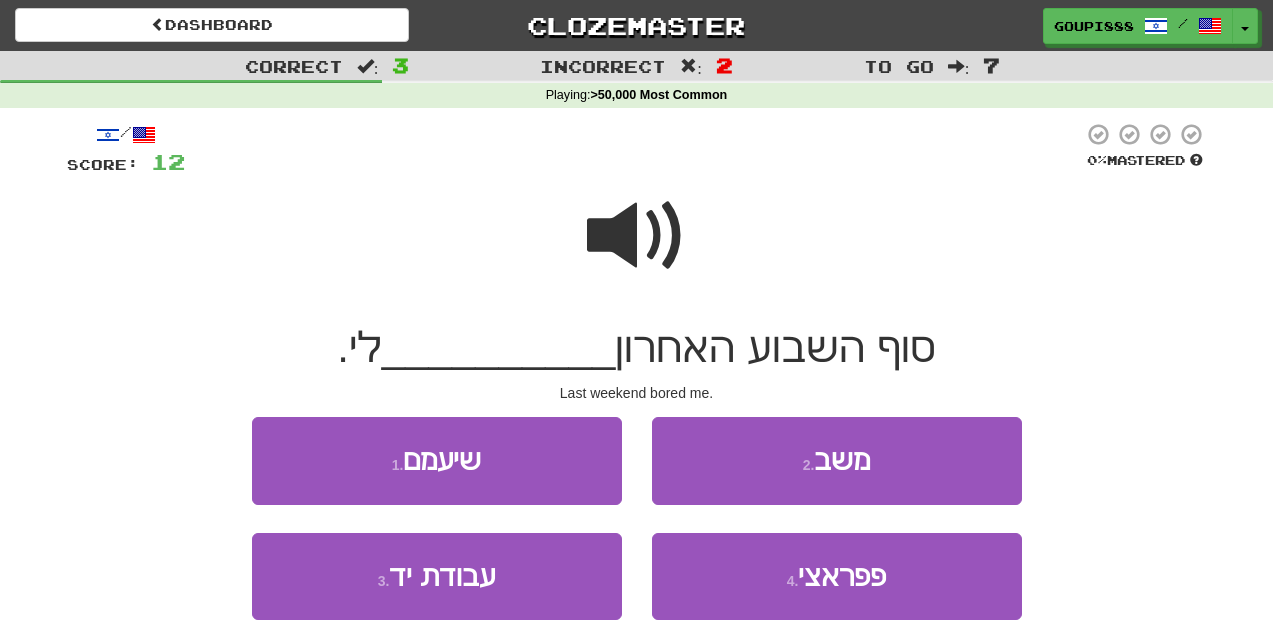 click at bounding box center (637, 236) 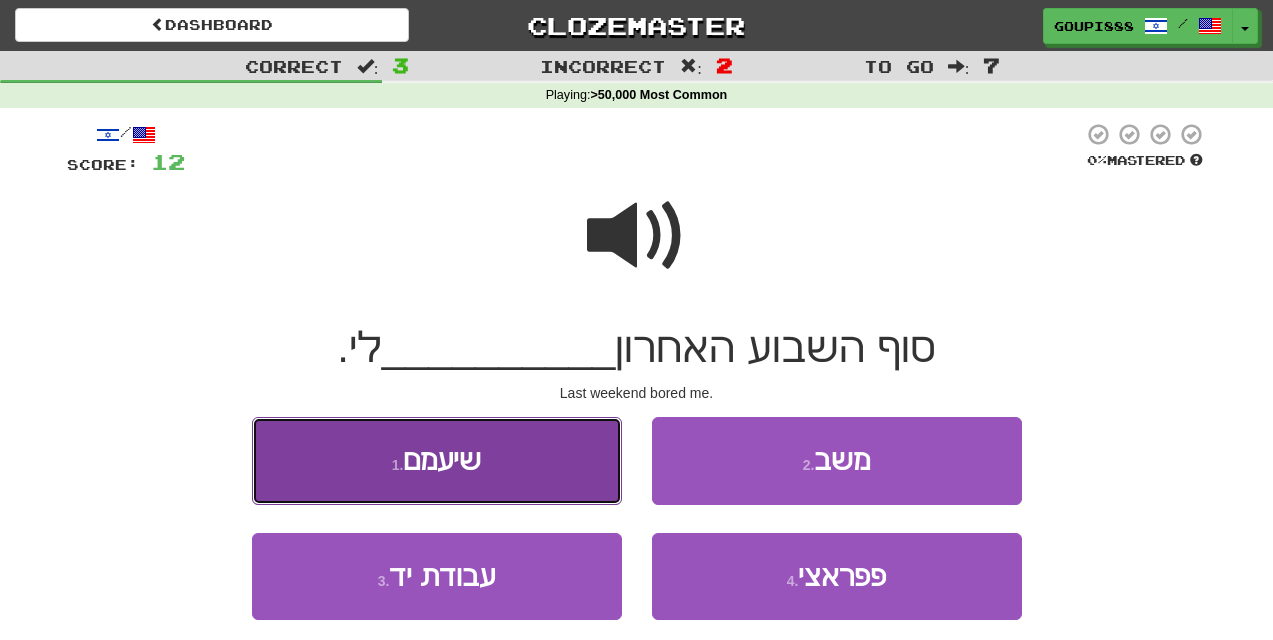 click on "שיעמם" at bounding box center (442, 460) 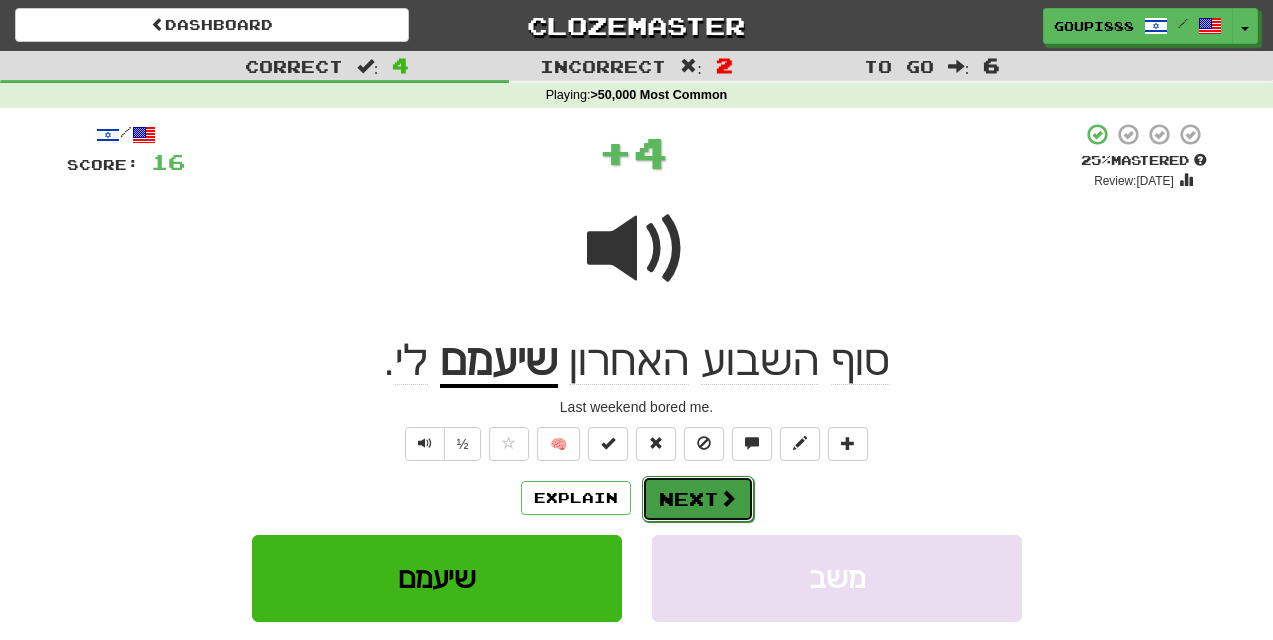 click on "Next" at bounding box center (698, 499) 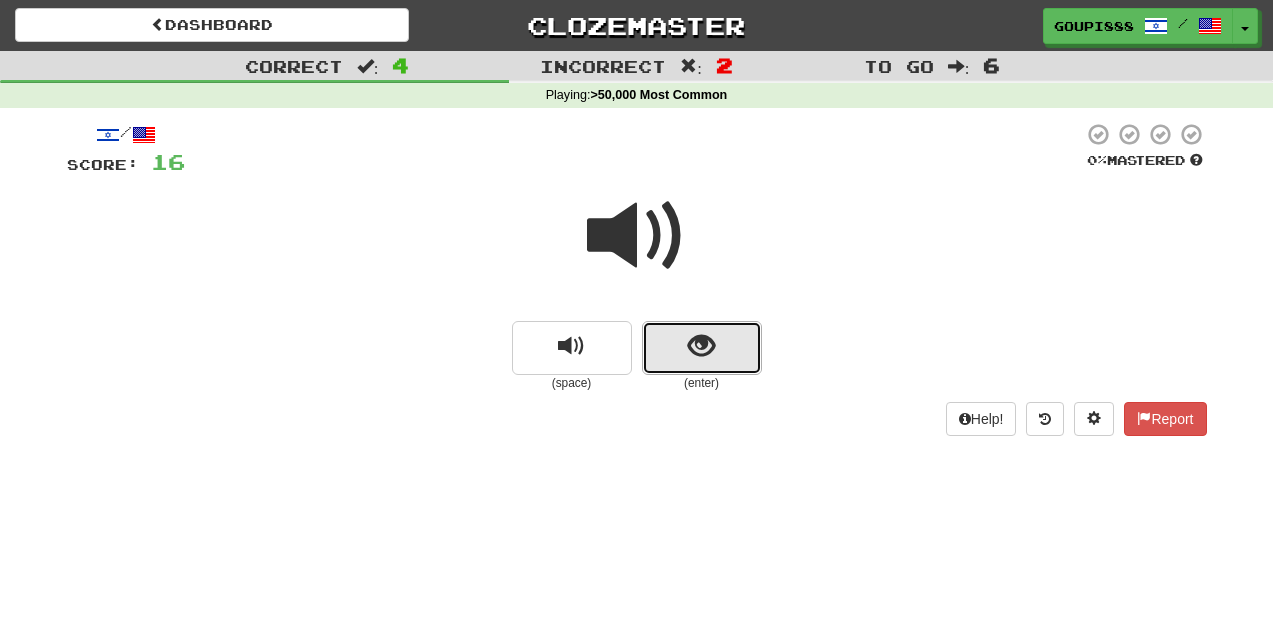 click at bounding box center (701, 346) 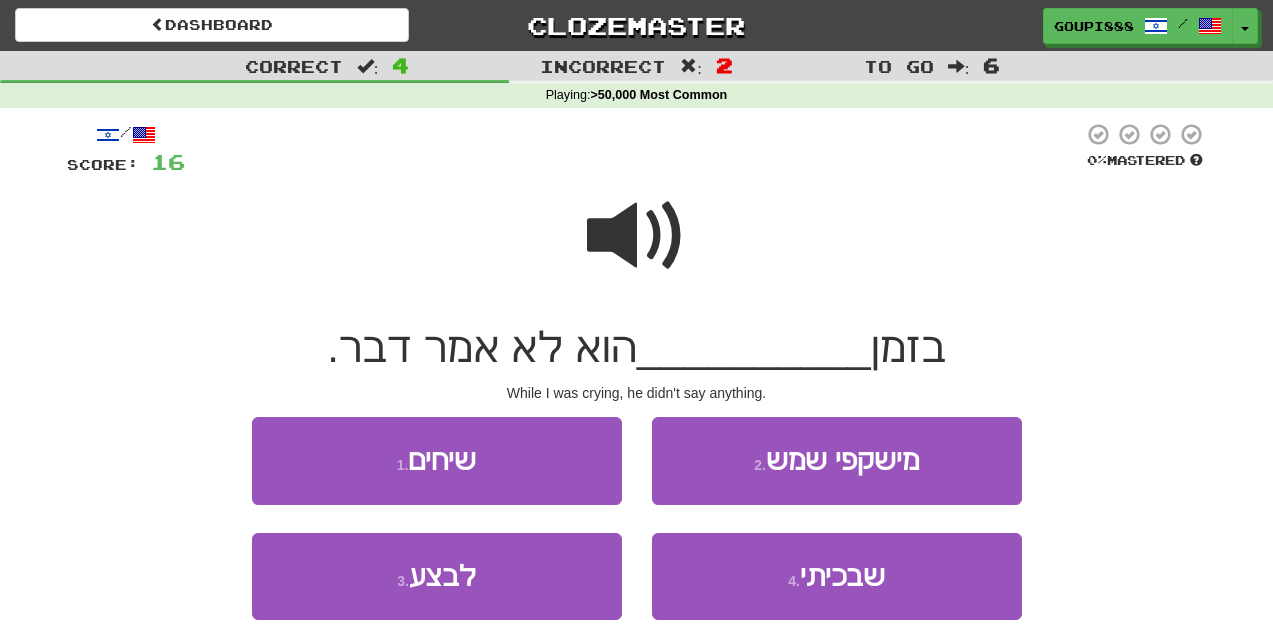 click at bounding box center [637, 236] 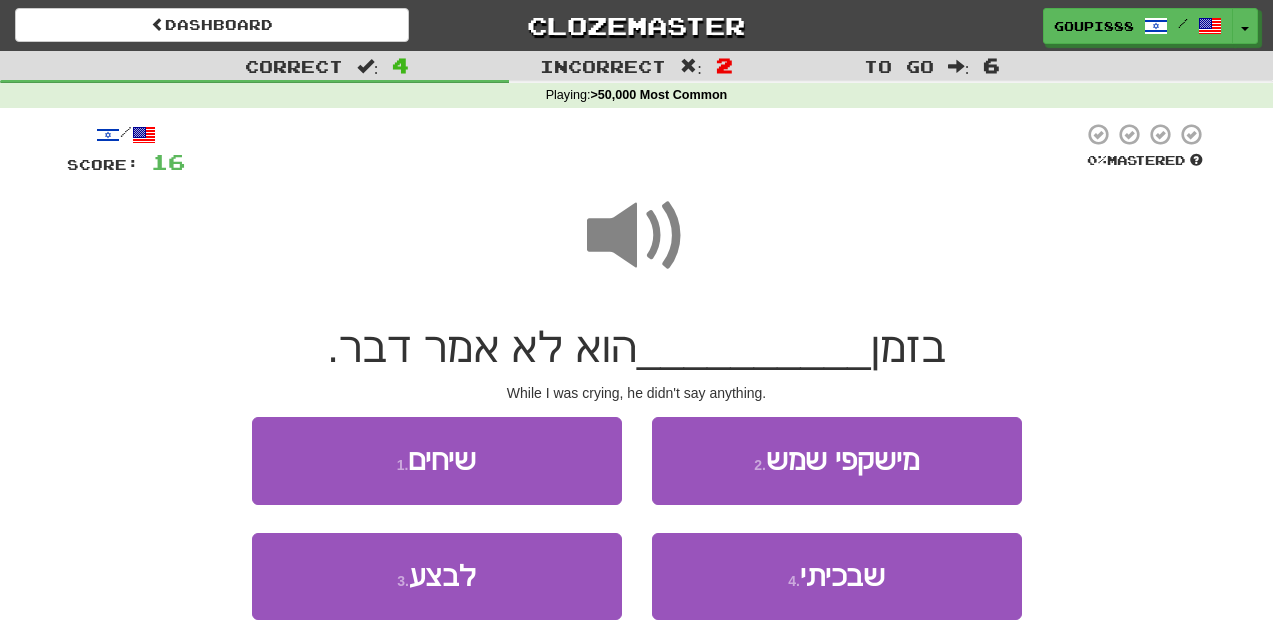 click at bounding box center [637, 236] 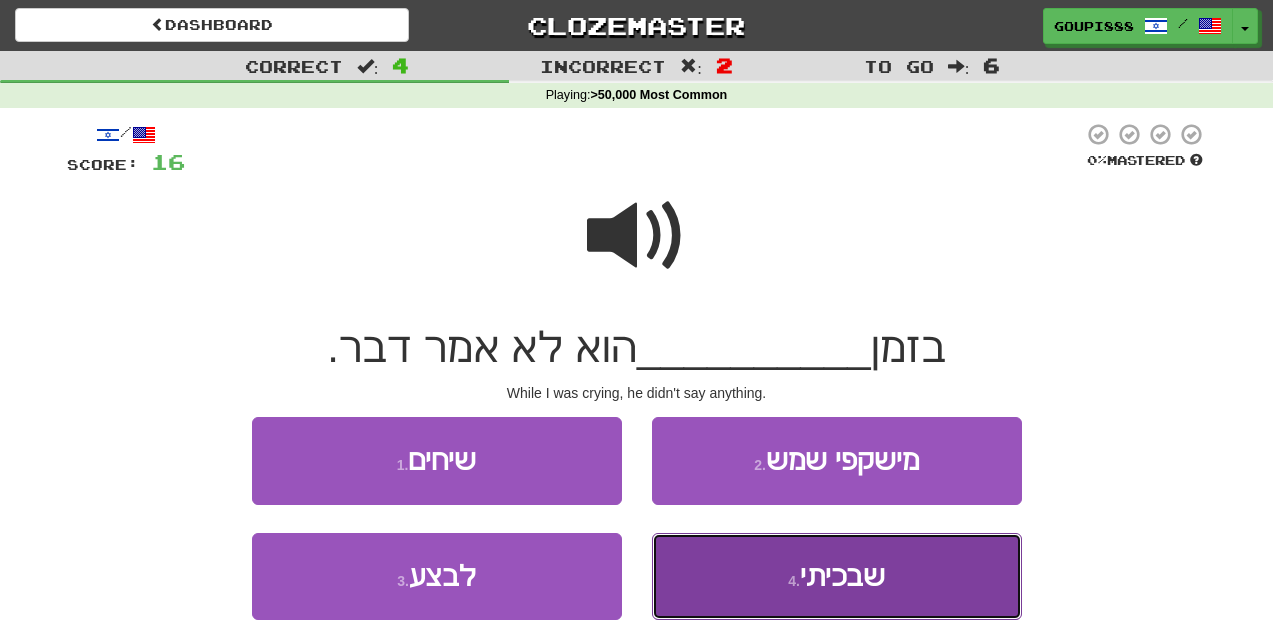 click on "שבכיתי" at bounding box center [842, 576] 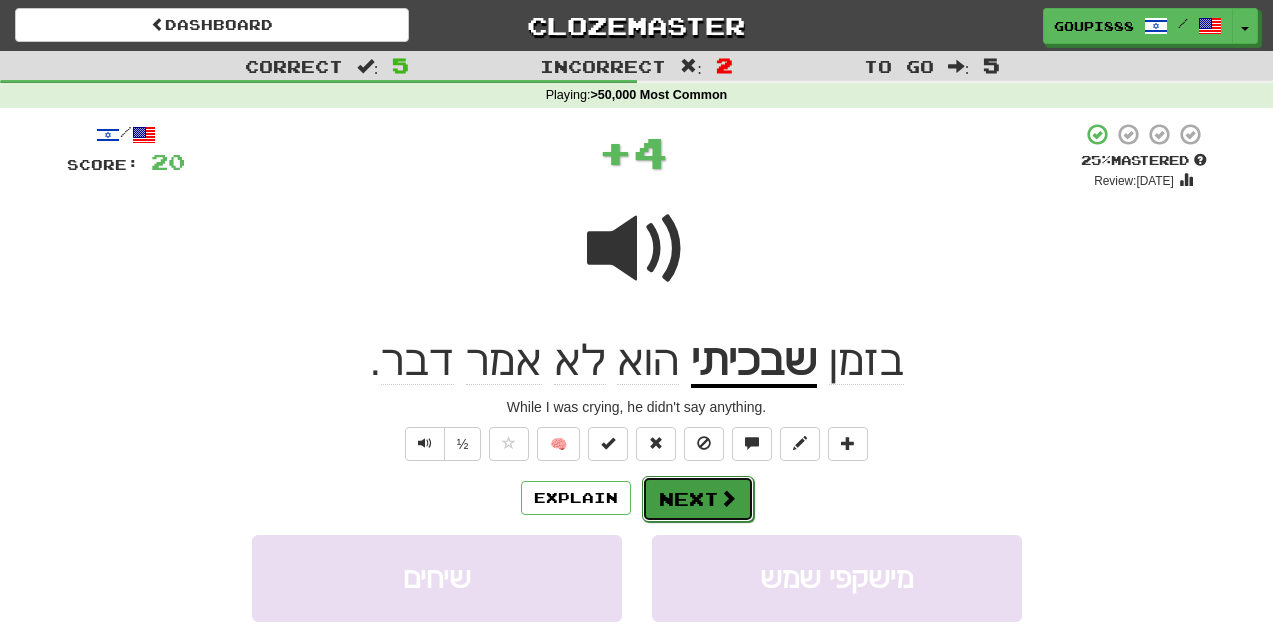 click on "Next" at bounding box center [698, 499] 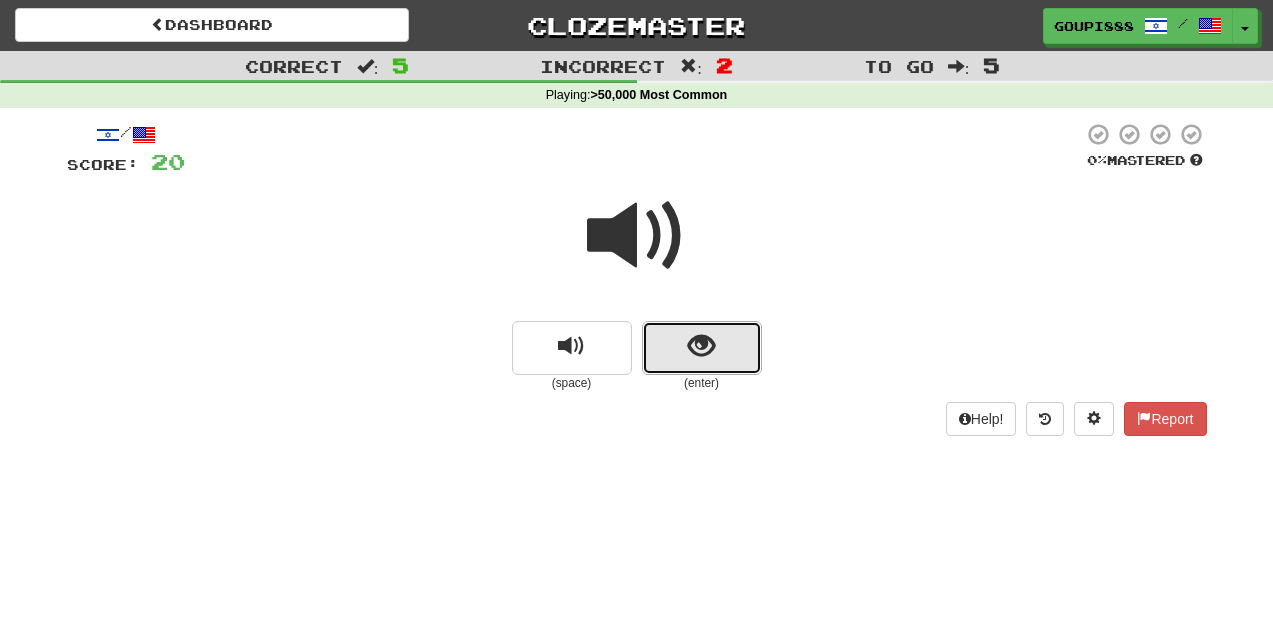 click at bounding box center (701, 346) 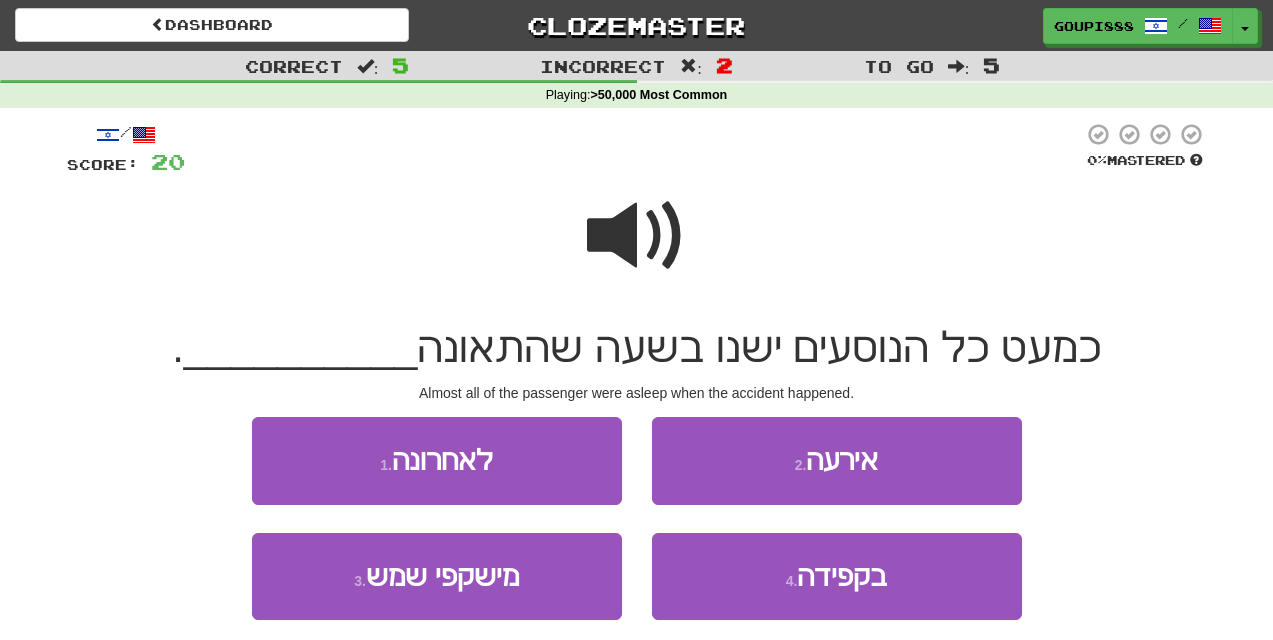 click at bounding box center [637, 236] 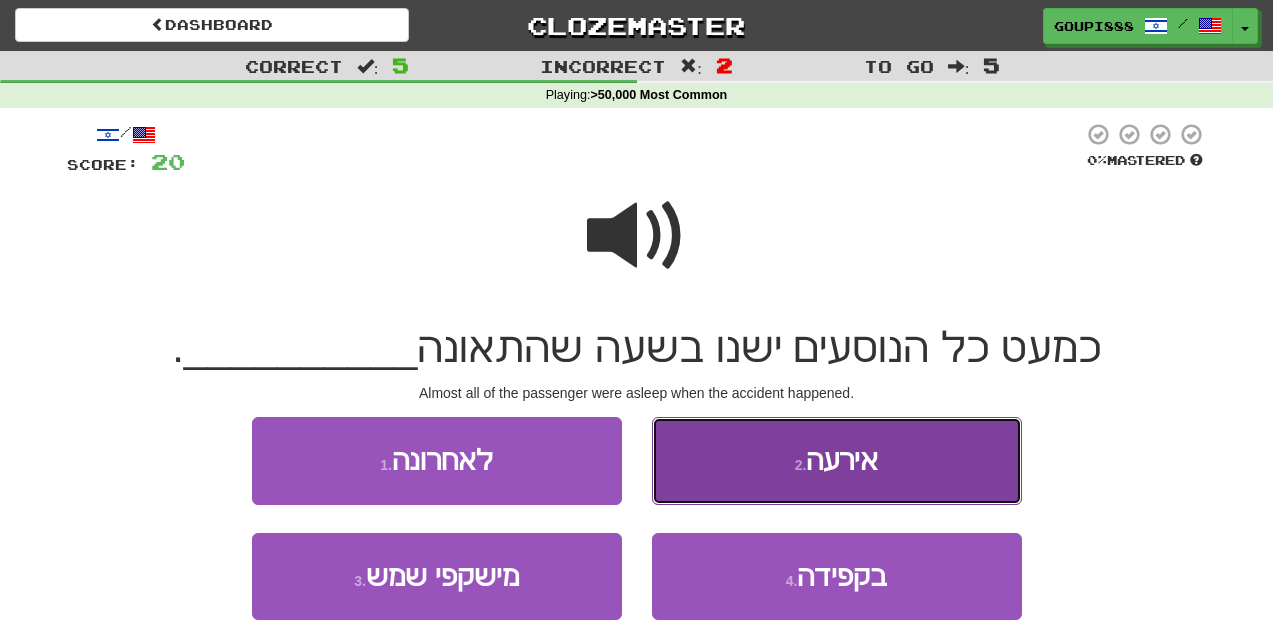 click on "2 .  אירעה" at bounding box center [837, 460] 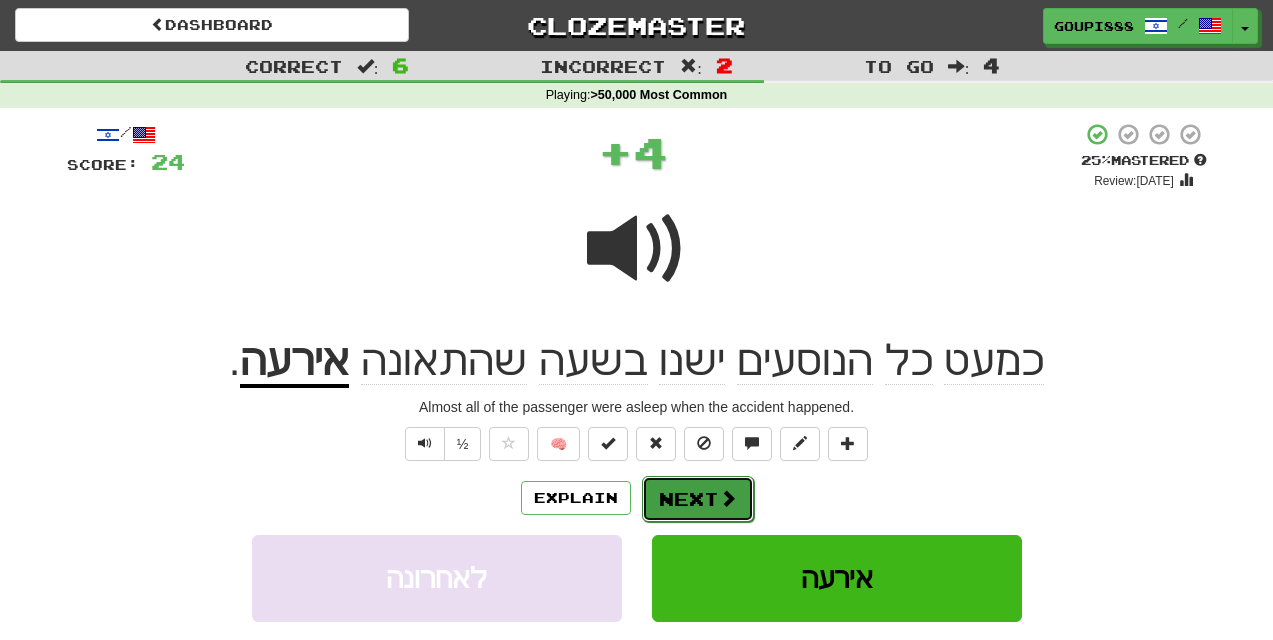 click on "Next" at bounding box center [698, 499] 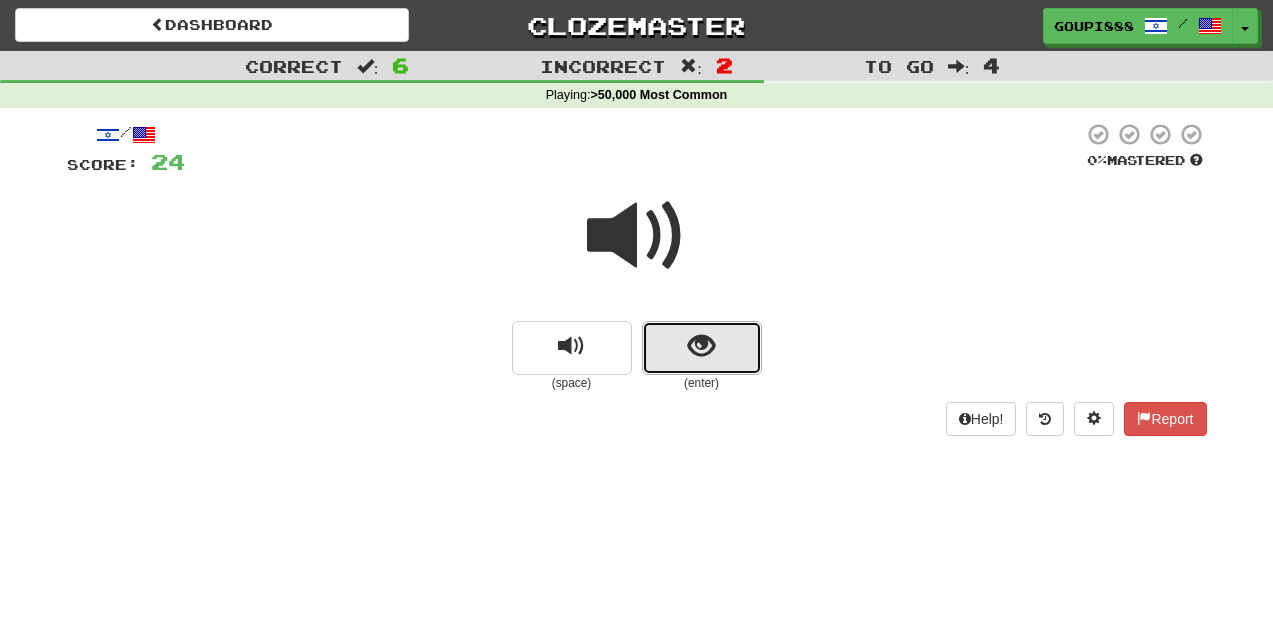 click at bounding box center (701, 346) 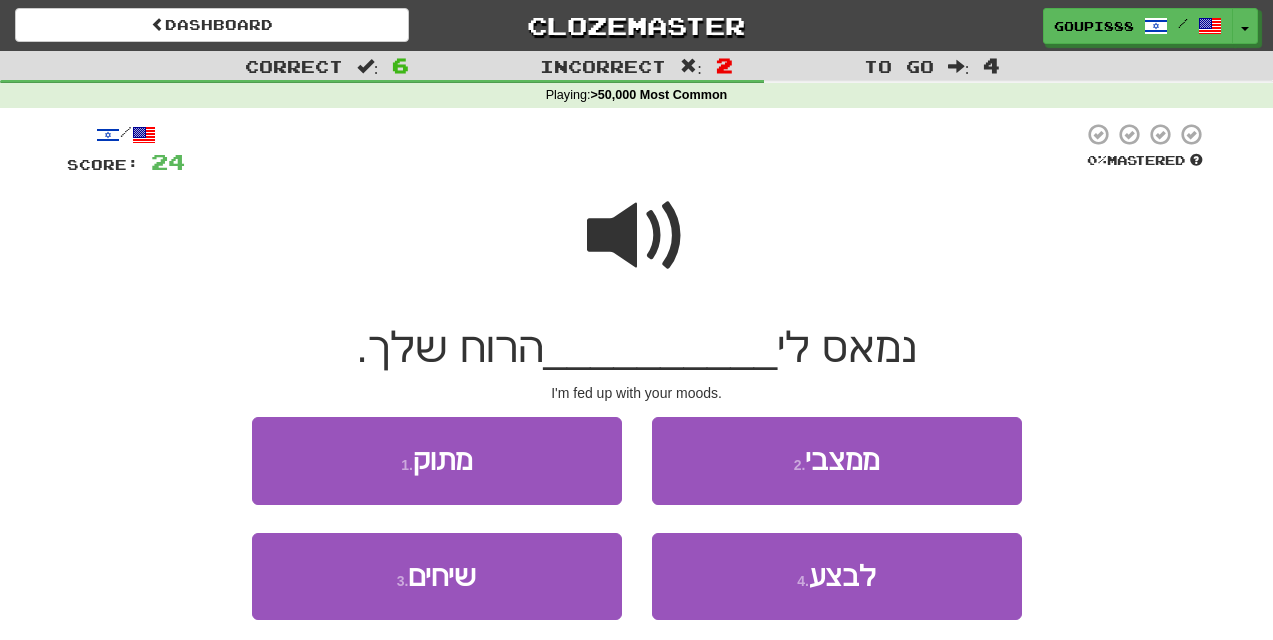 click at bounding box center (637, 236) 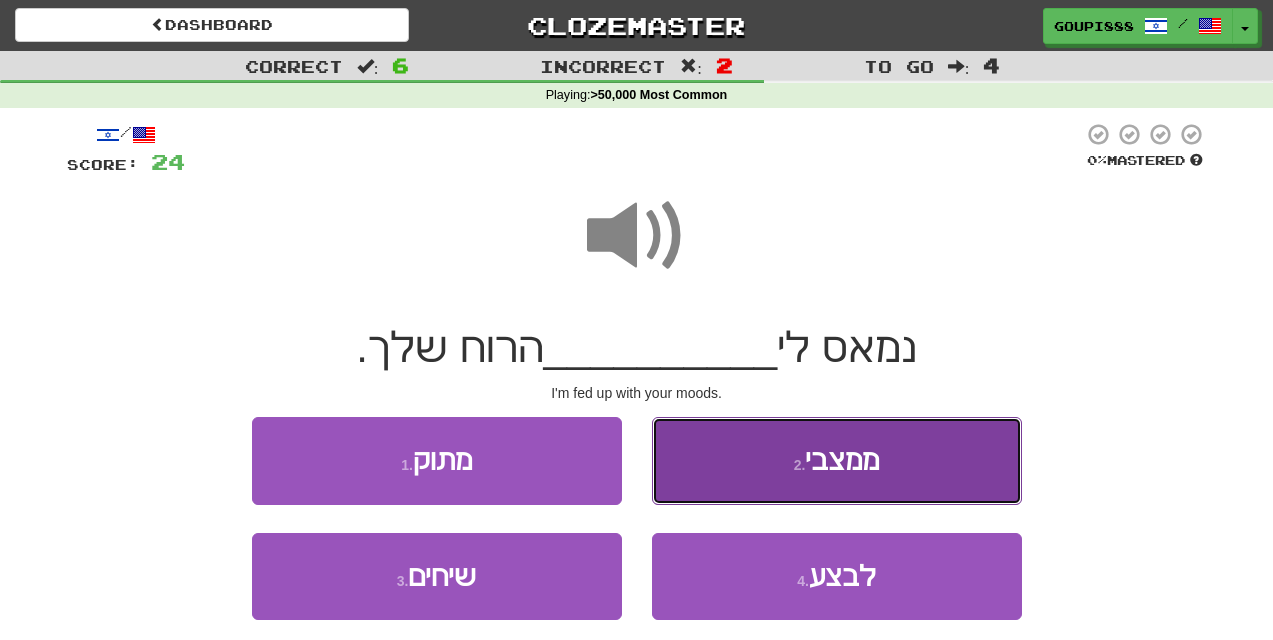 click on "2 .  ממצבי" at bounding box center [837, 460] 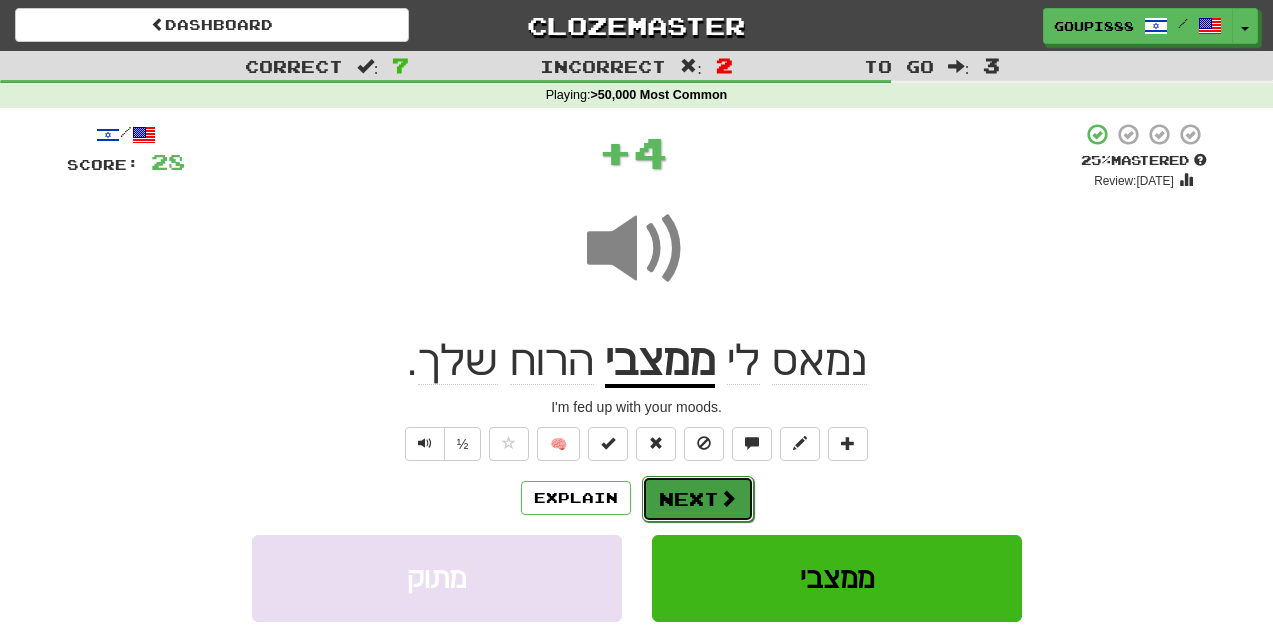 click at bounding box center (728, 498) 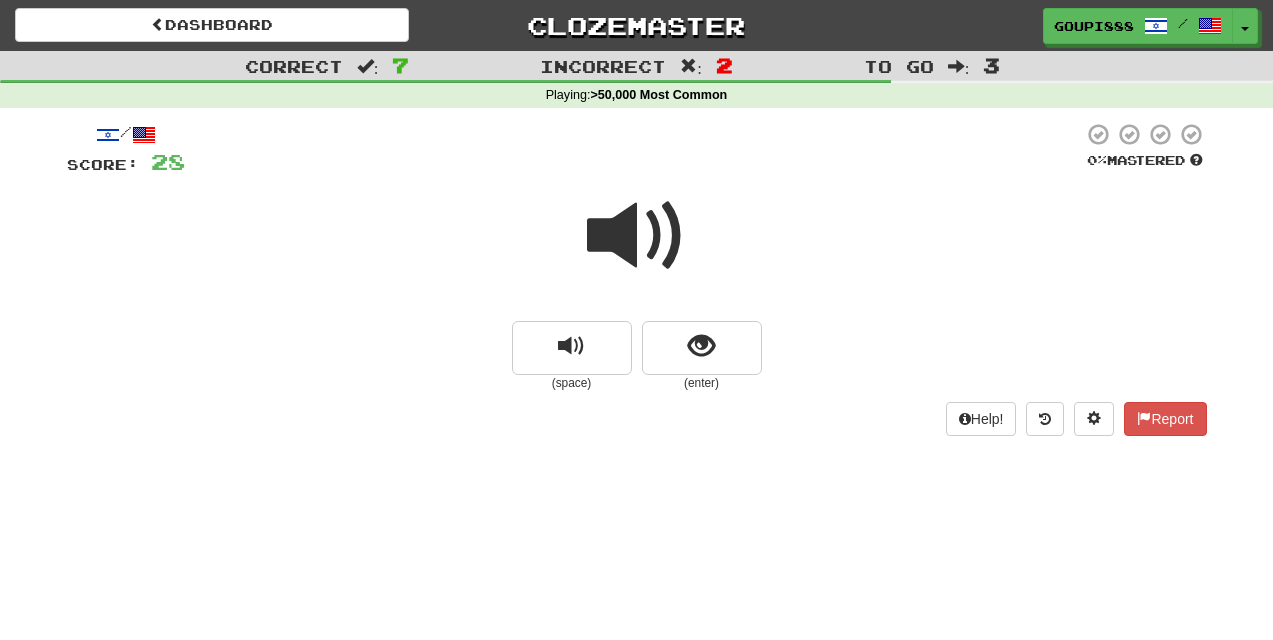 click at bounding box center (637, 236) 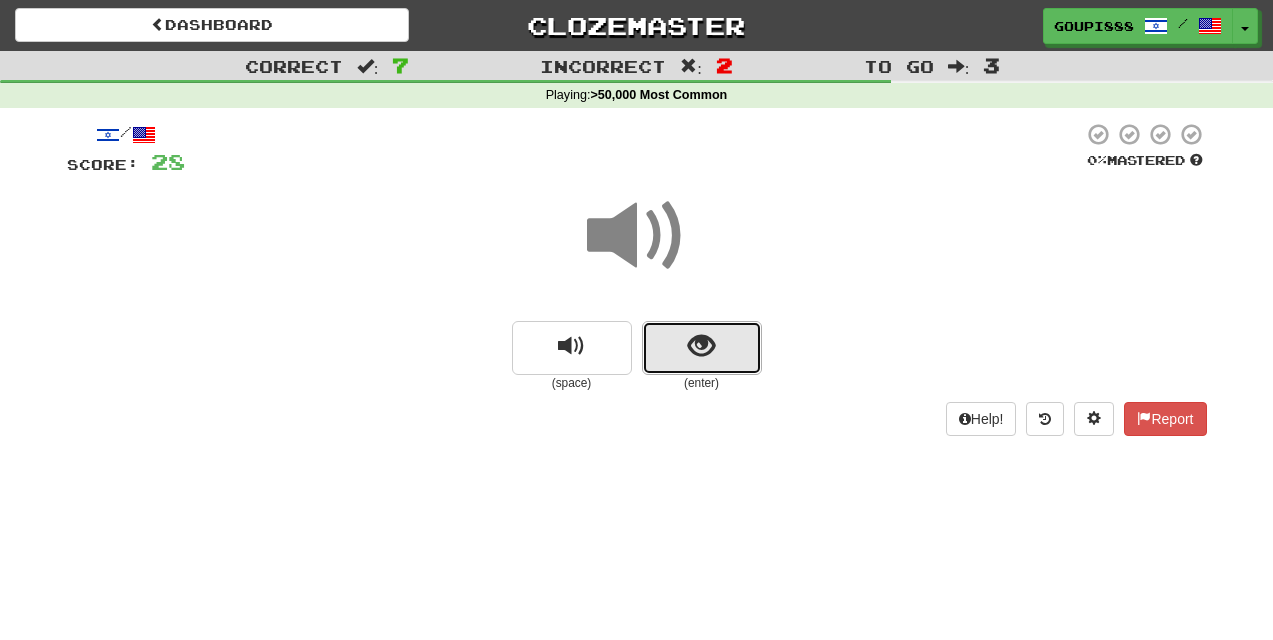 click at bounding box center [701, 346] 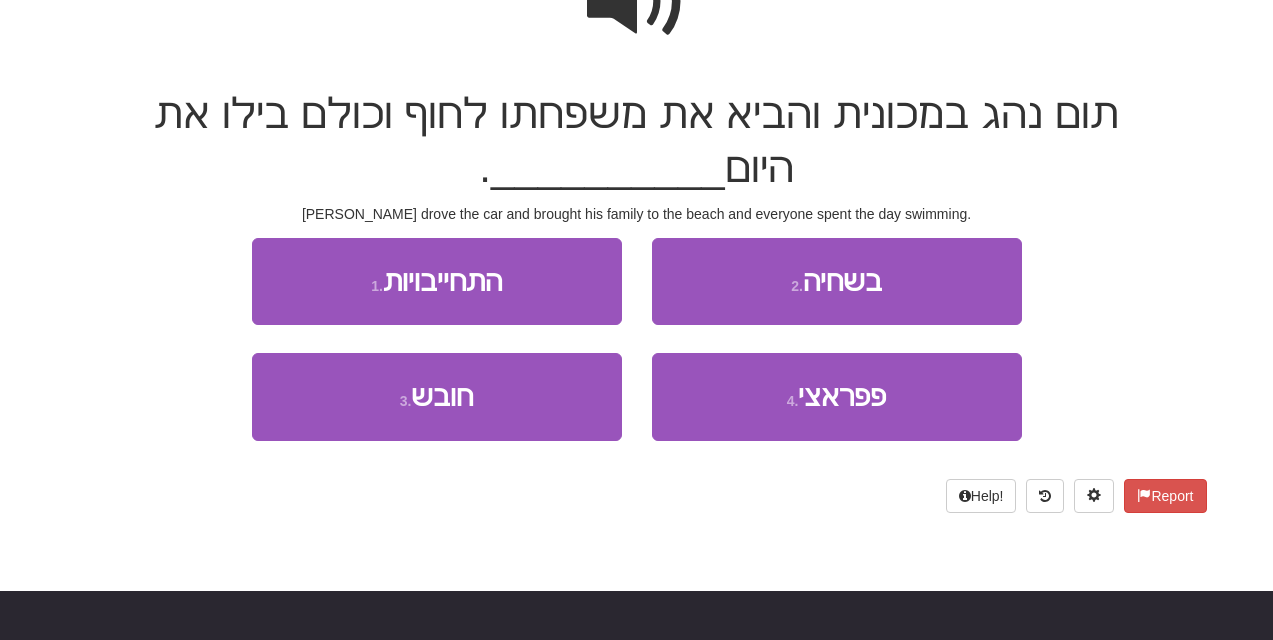scroll, scrollTop: 276, scrollLeft: 0, axis: vertical 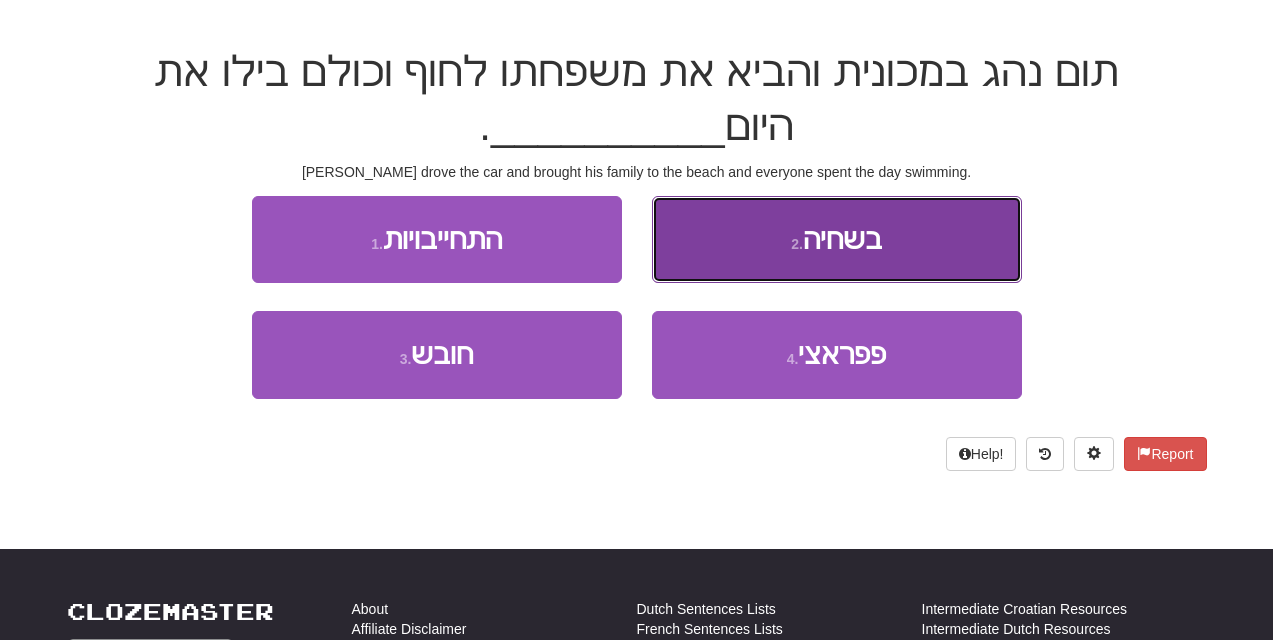 click on "2 .  בשחיה" at bounding box center [837, 239] 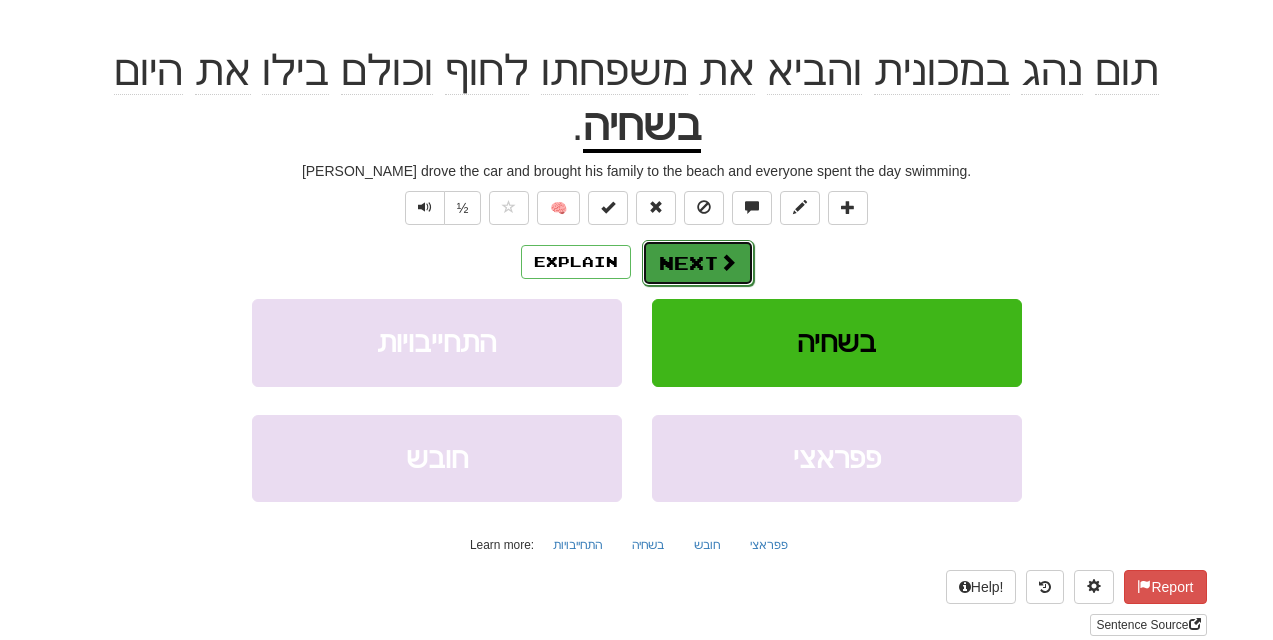 click at bounding box center [728, 262] 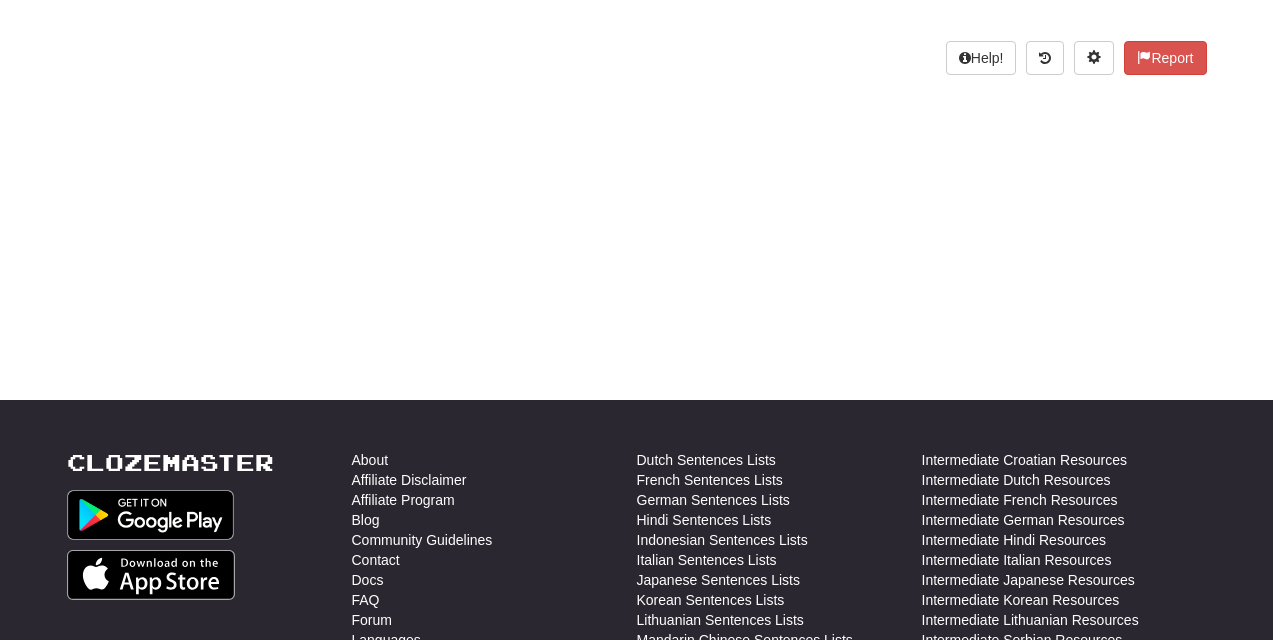 scroll, scrollTop: 0, scrollLeft: 0, axis: both 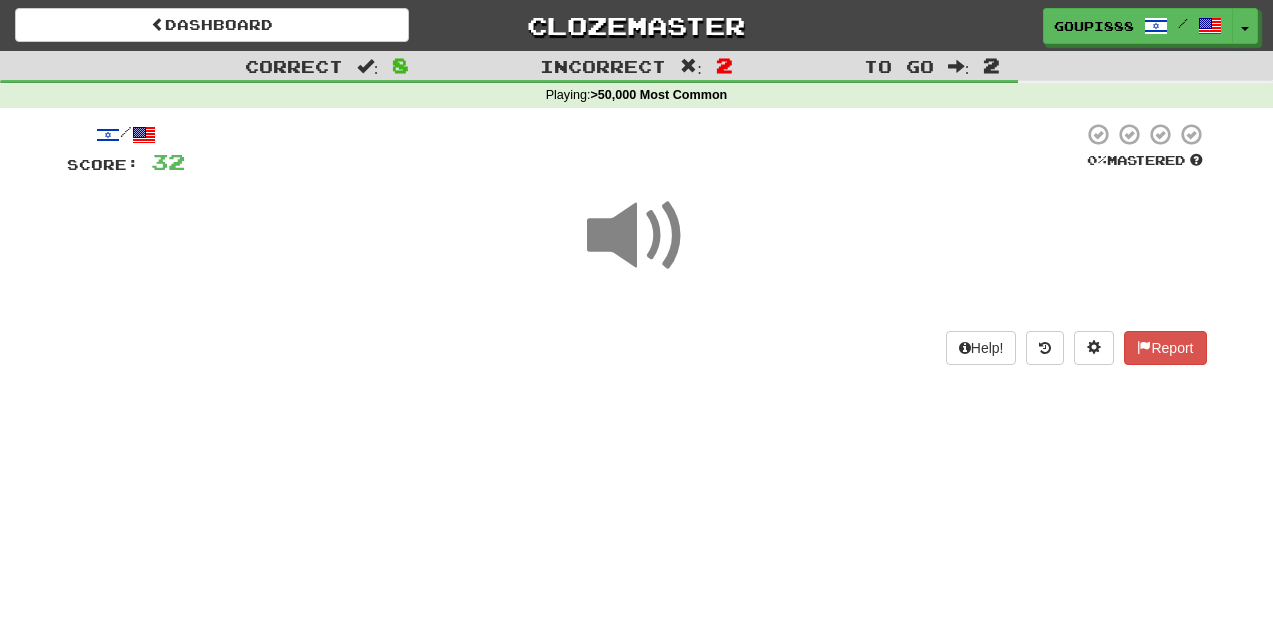 click at bounding box center [637, 236] 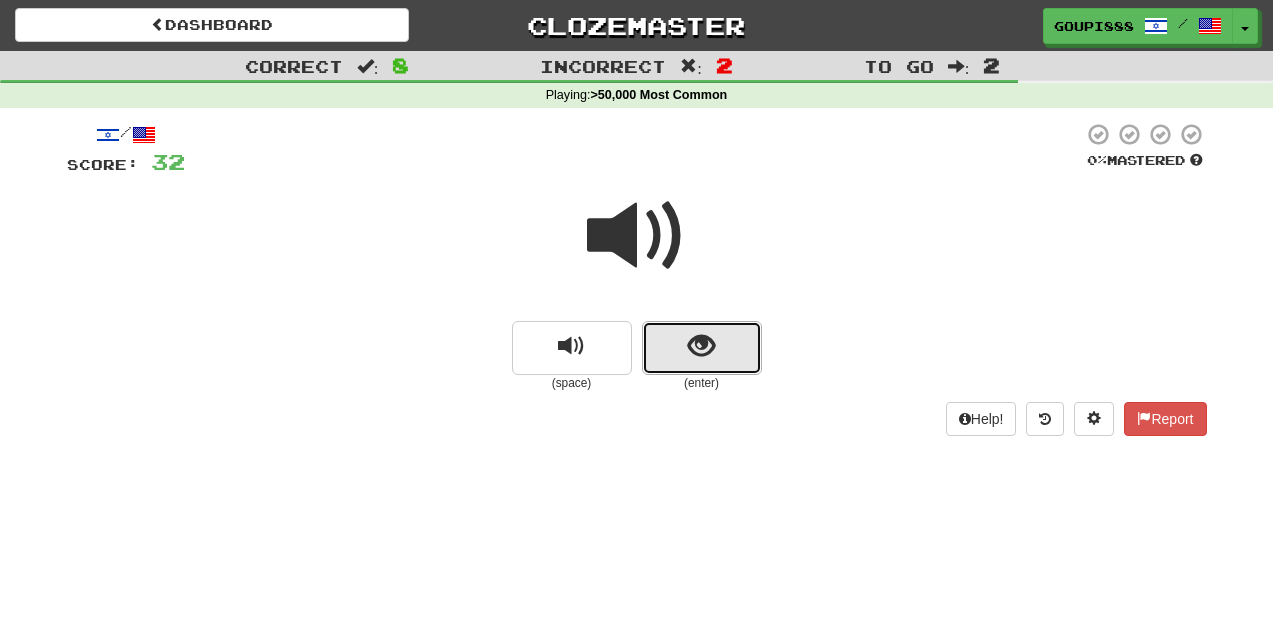 click at bounding box center [701, 346] 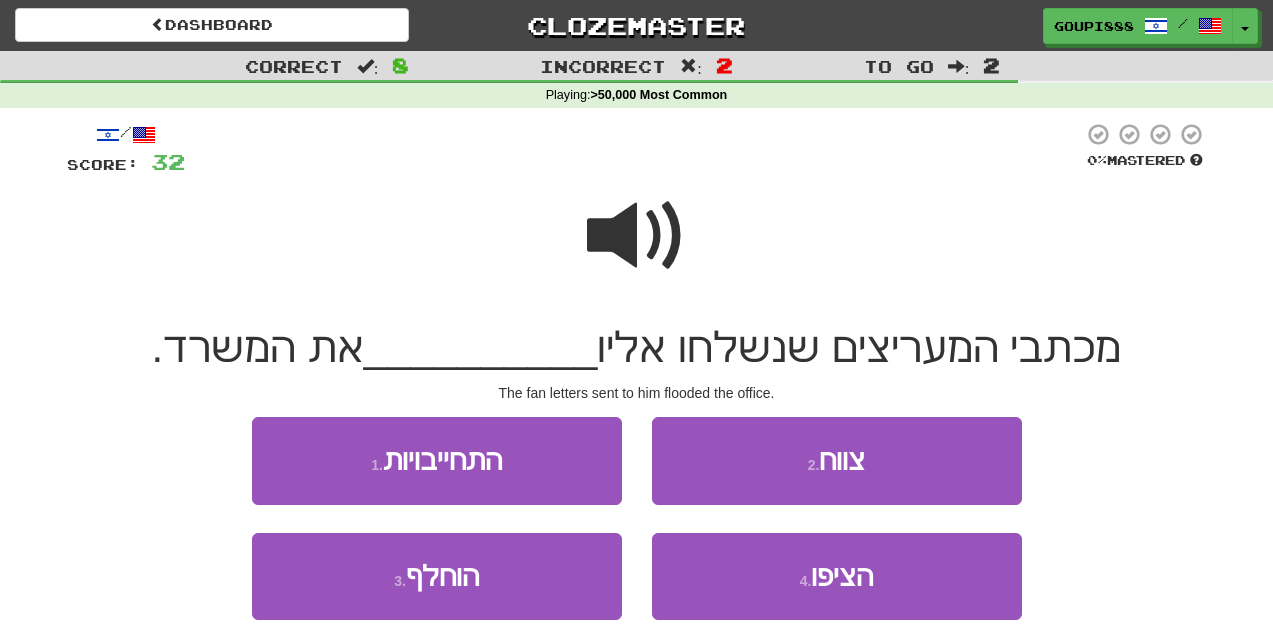 click at bounding box center [637, 236] 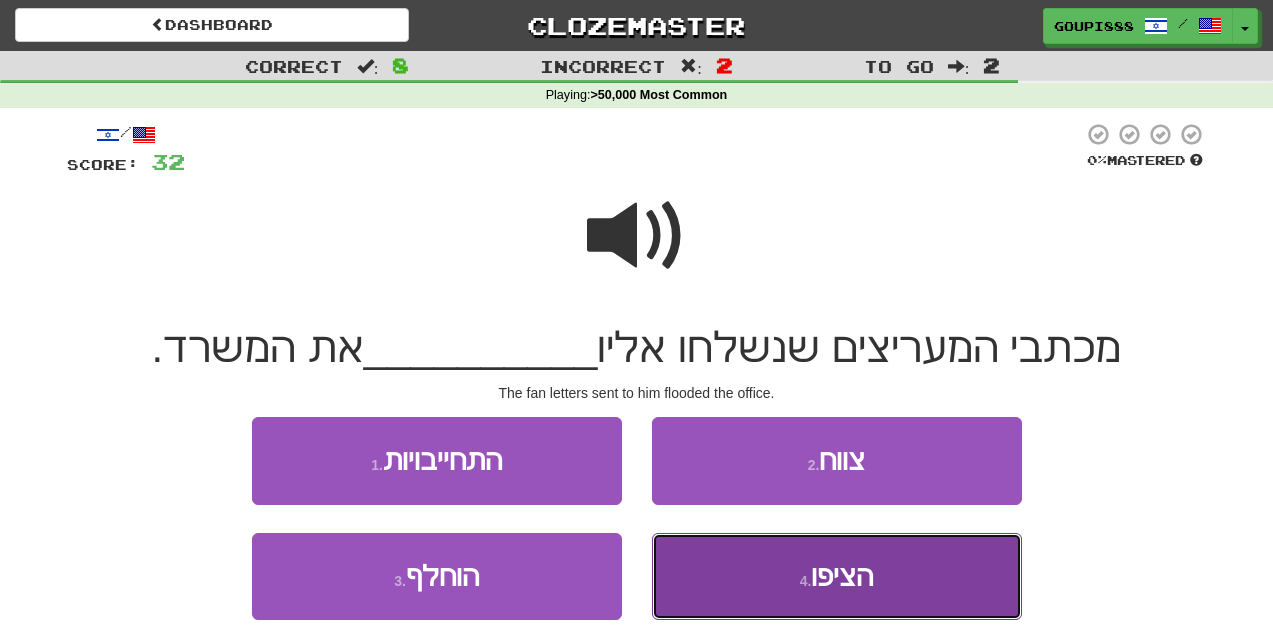 click on "4 .  הציפו" at bounding box center (837, 576) 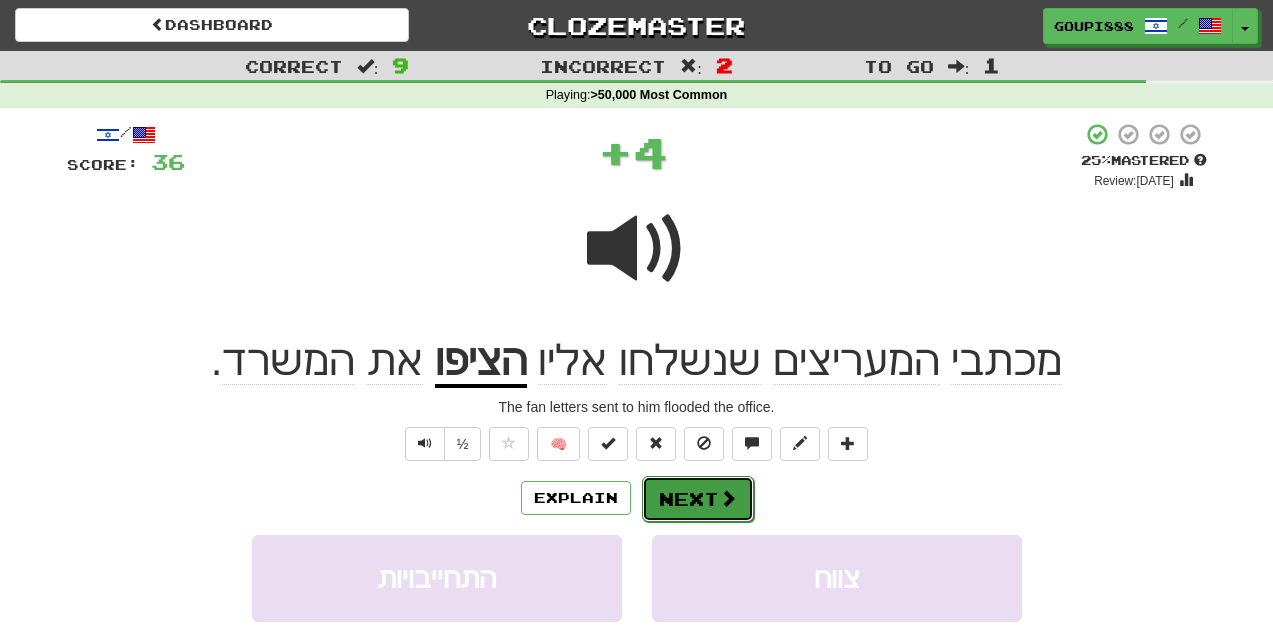 click on "Next" at bounding box center (698, 499) 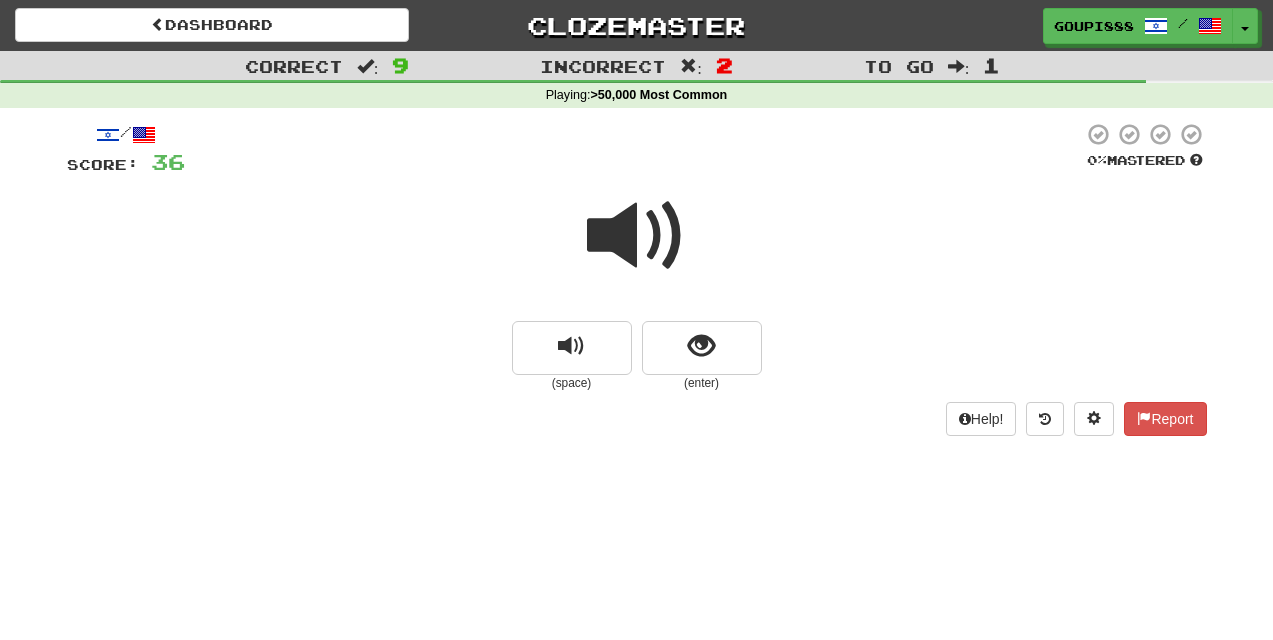 click at bounding box center (637, 236) 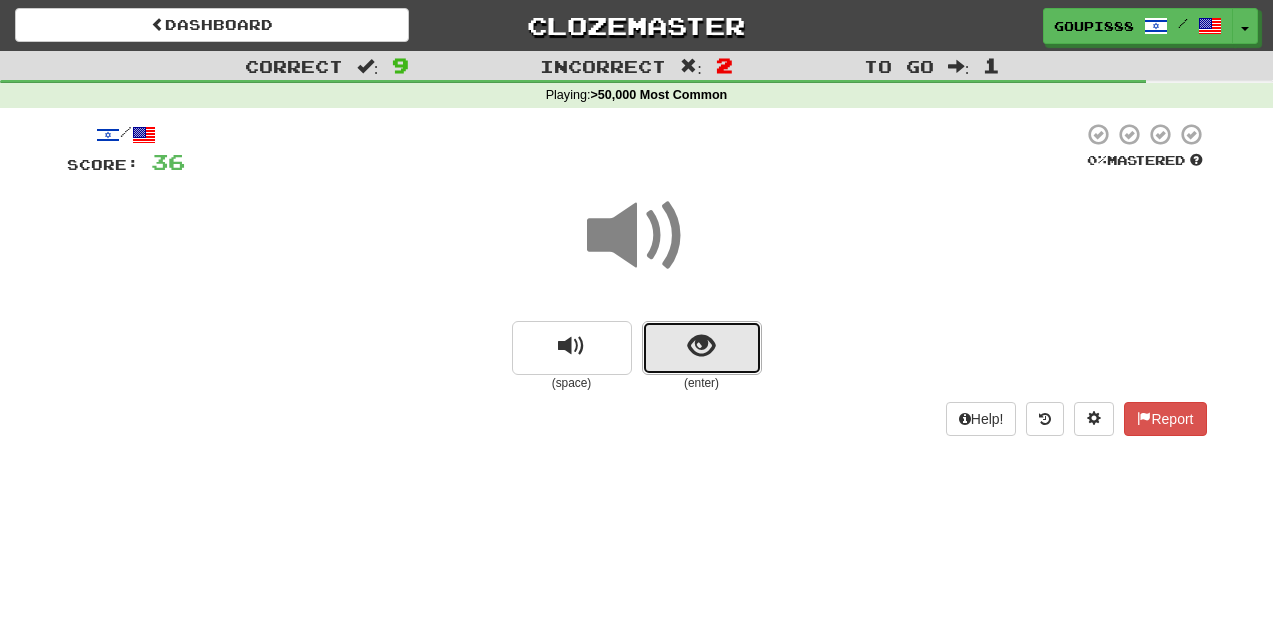 click at bounding box center [702, 348] 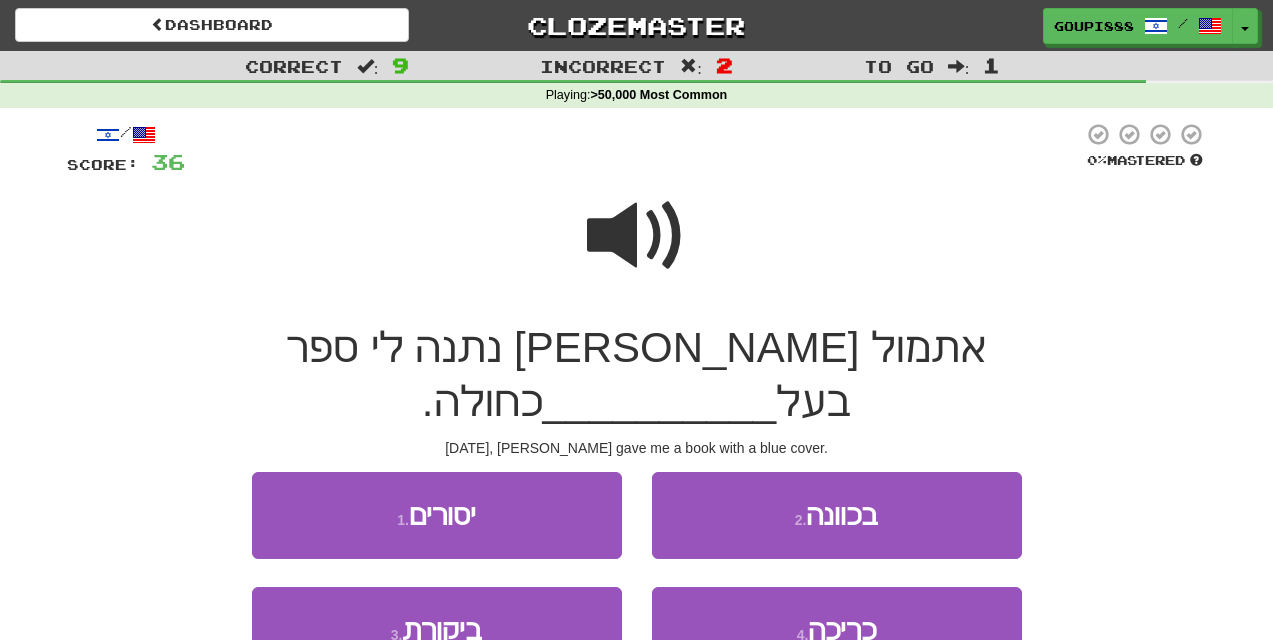 click at bounding box center [637, 236] 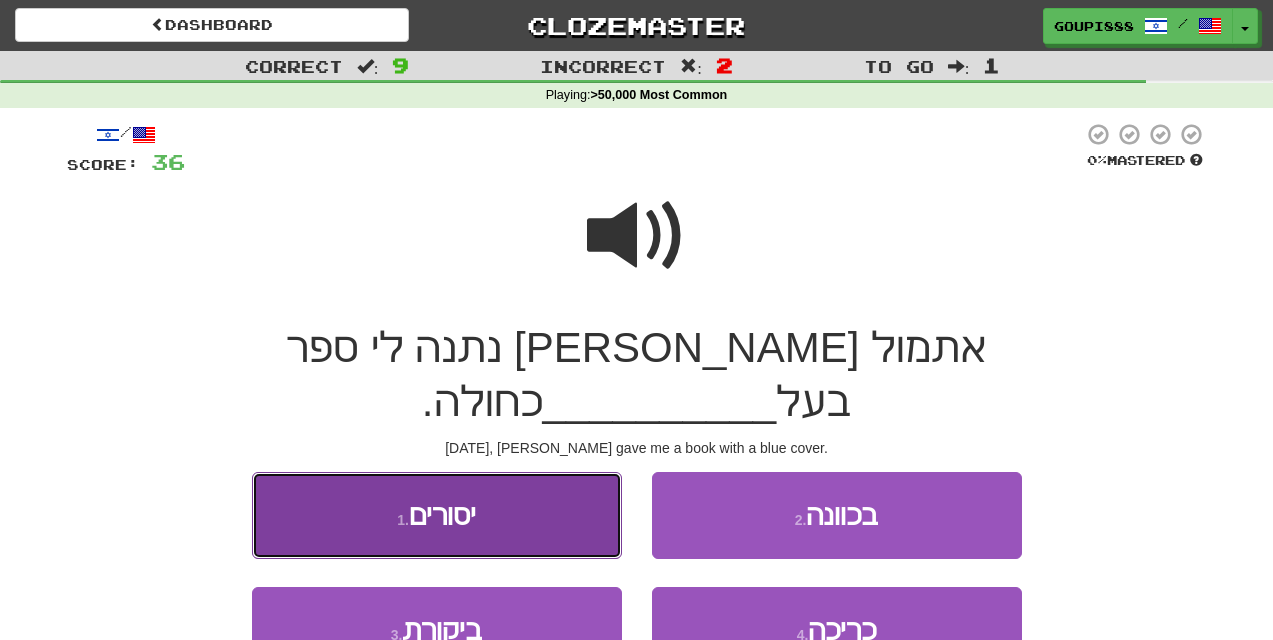 click on "1 .  יסורים" at bounding box center [437, 515] 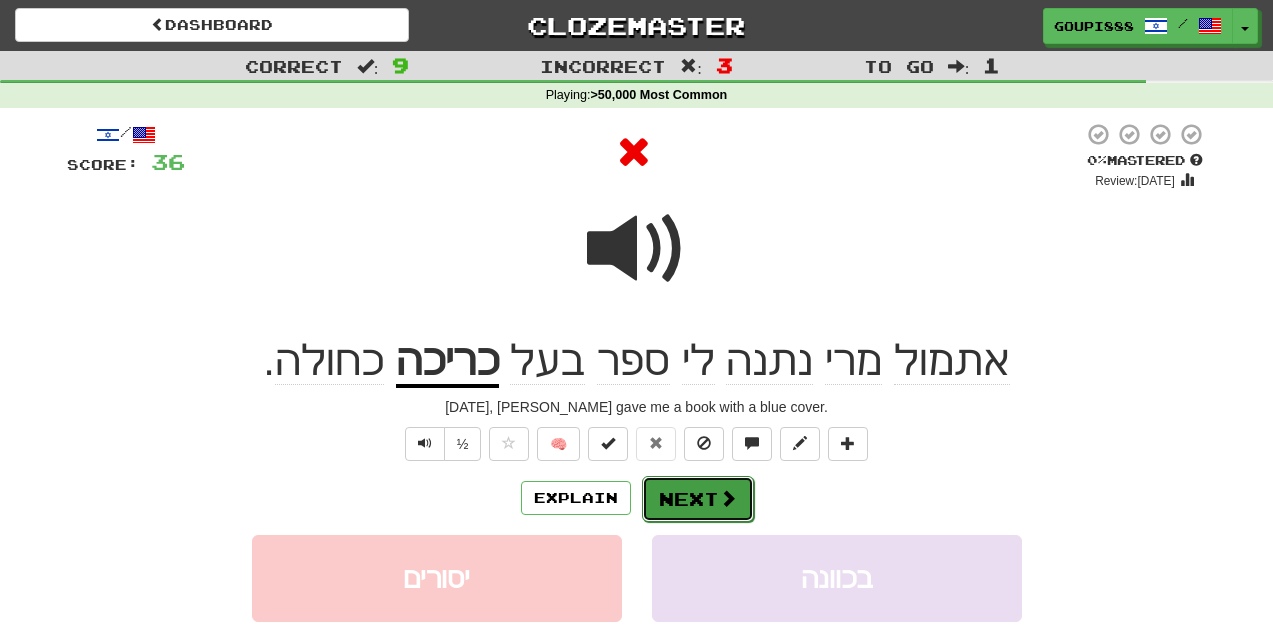 click on "Next" at bounding box center (698, 499) 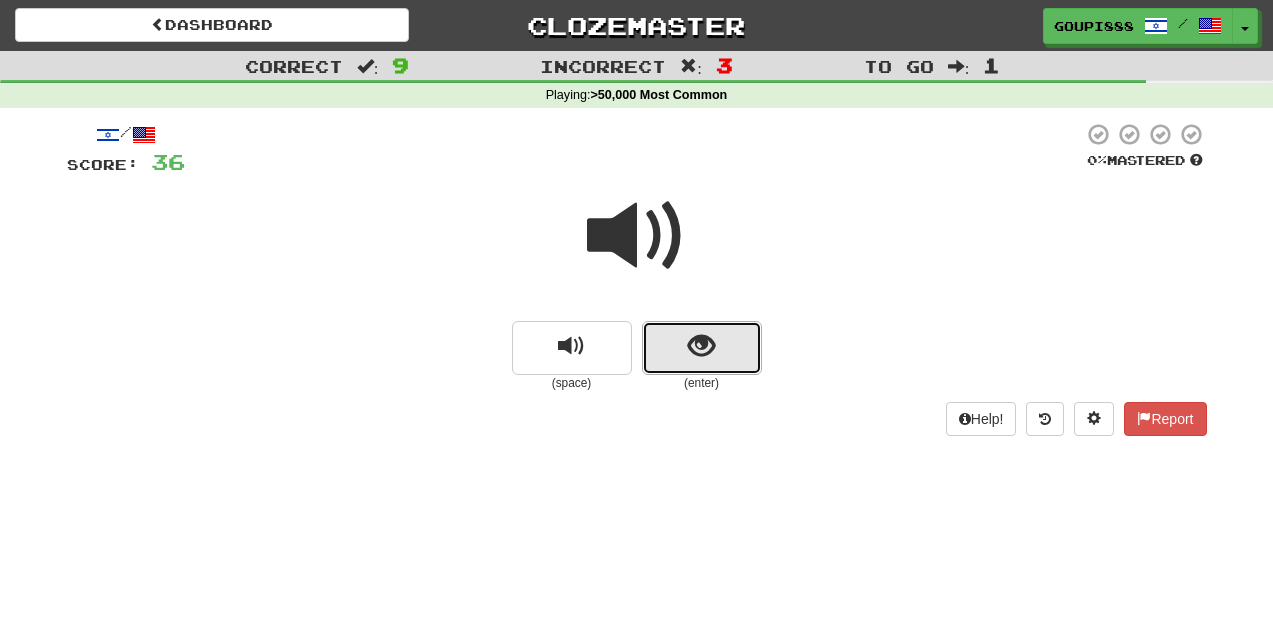 click at bounding box center [701, 346] 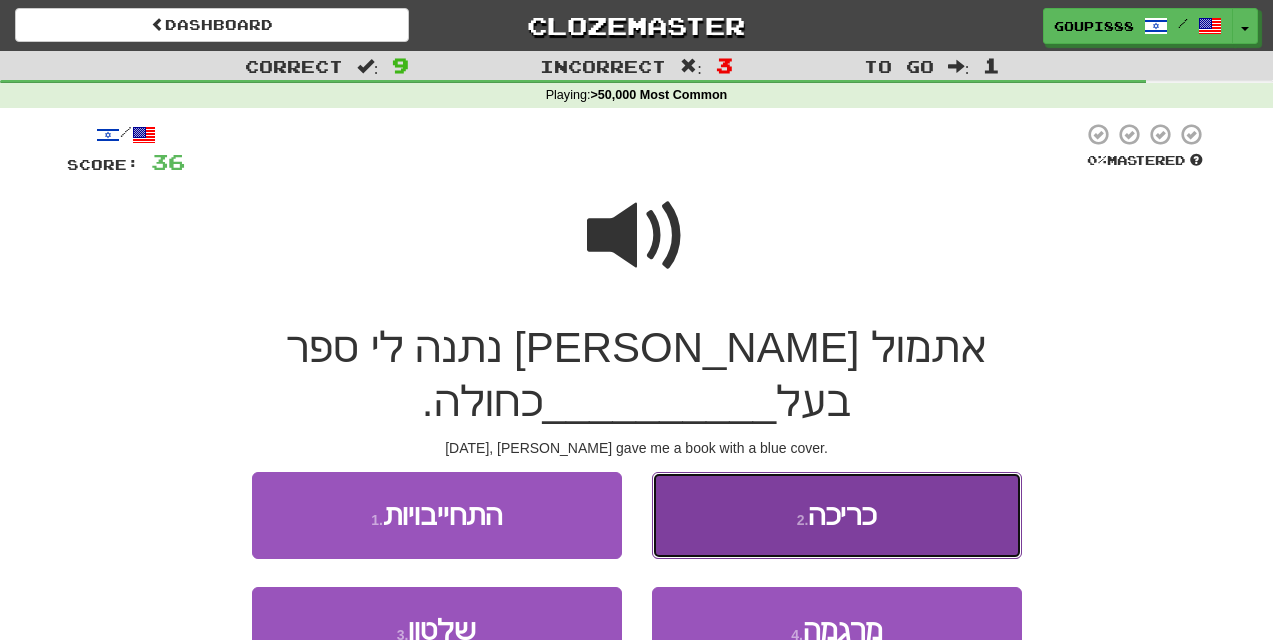 click on "2 .  כריכה" at bounding box center (837, 515) 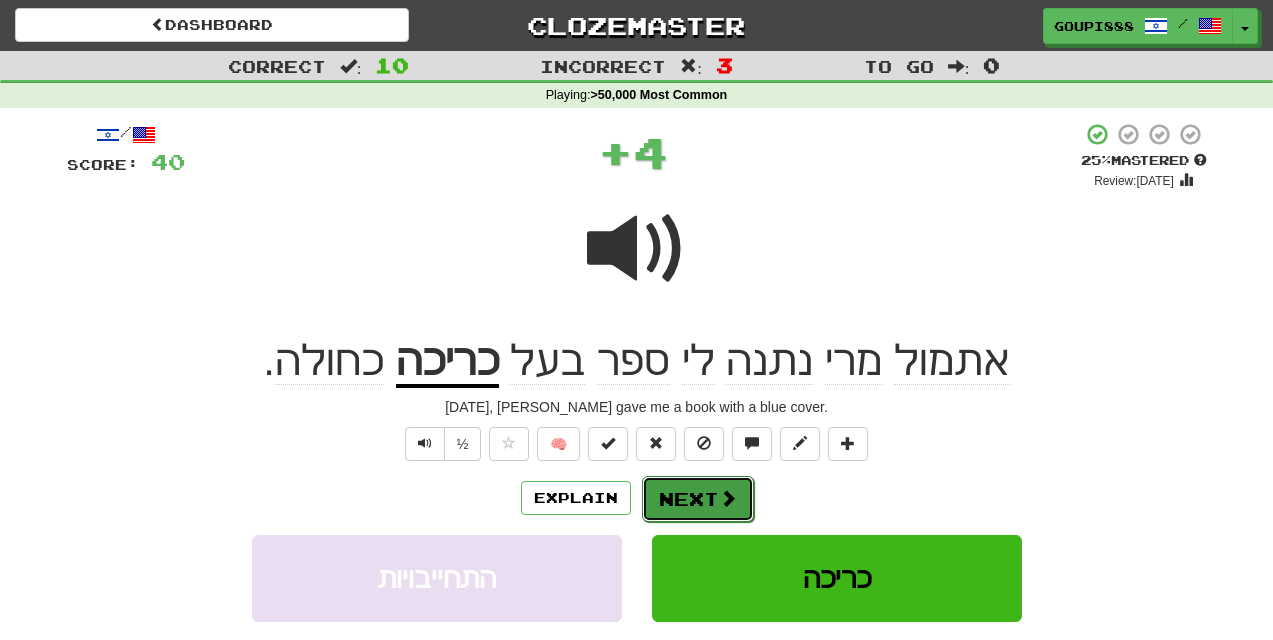 click on "Next" at bounding box center (698, 499) 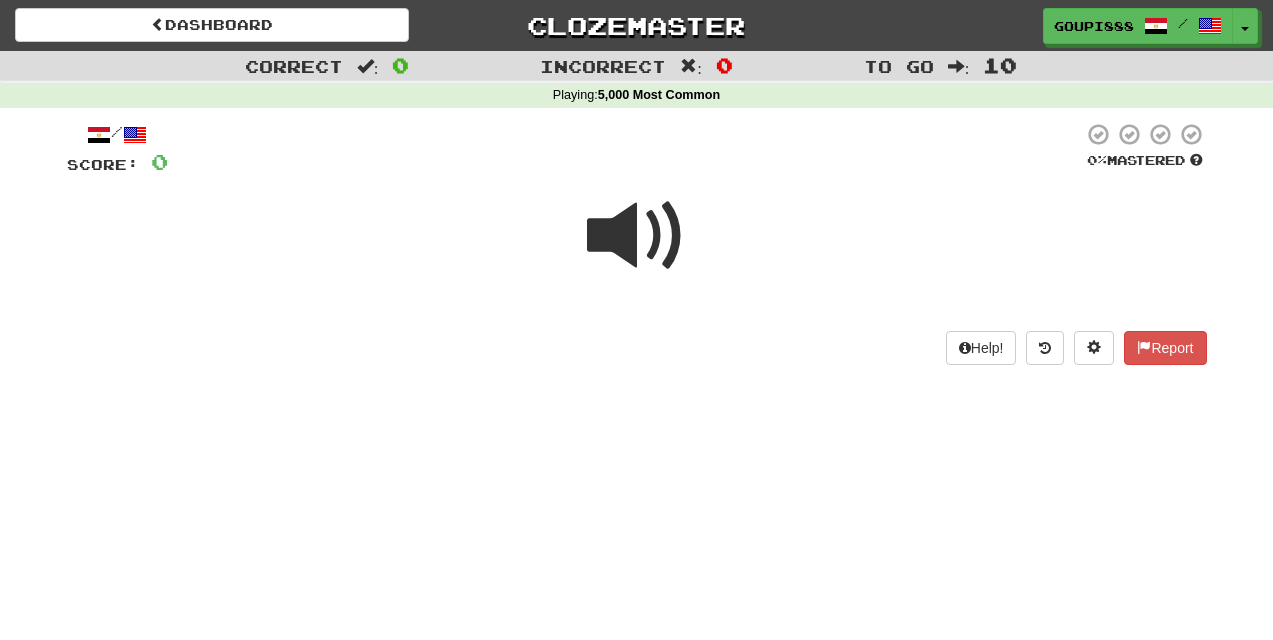 scroll, scrollTop: 0, scrollLeft: 0, axis: both 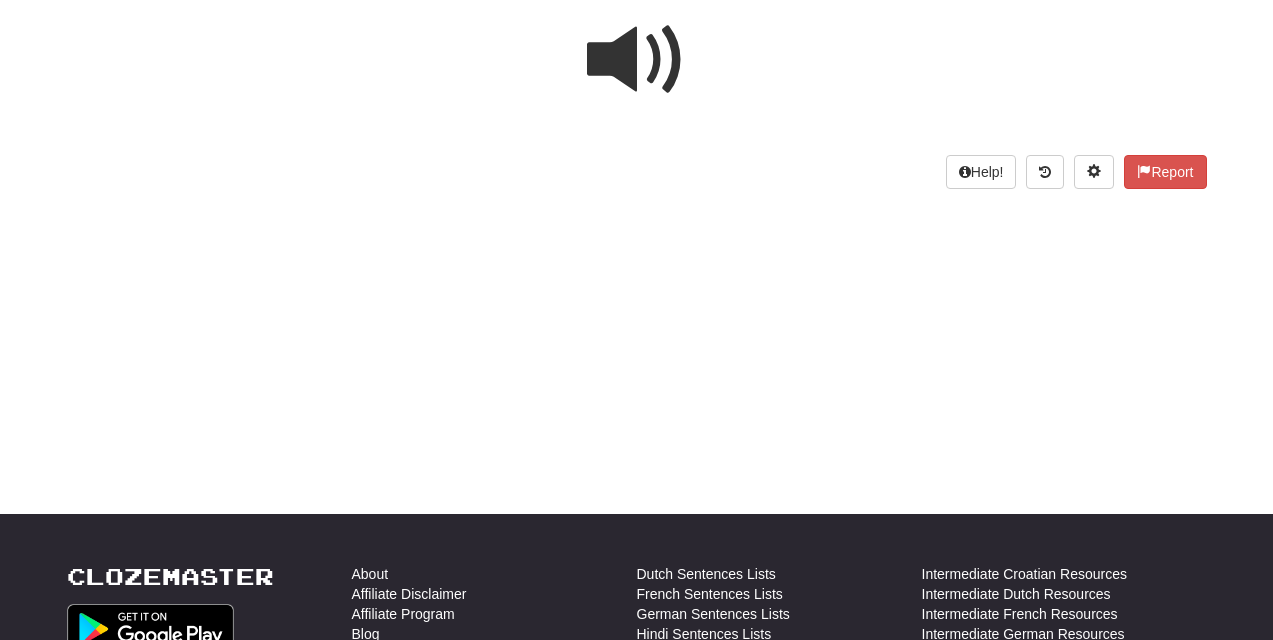click at bounding box center [637, 60] 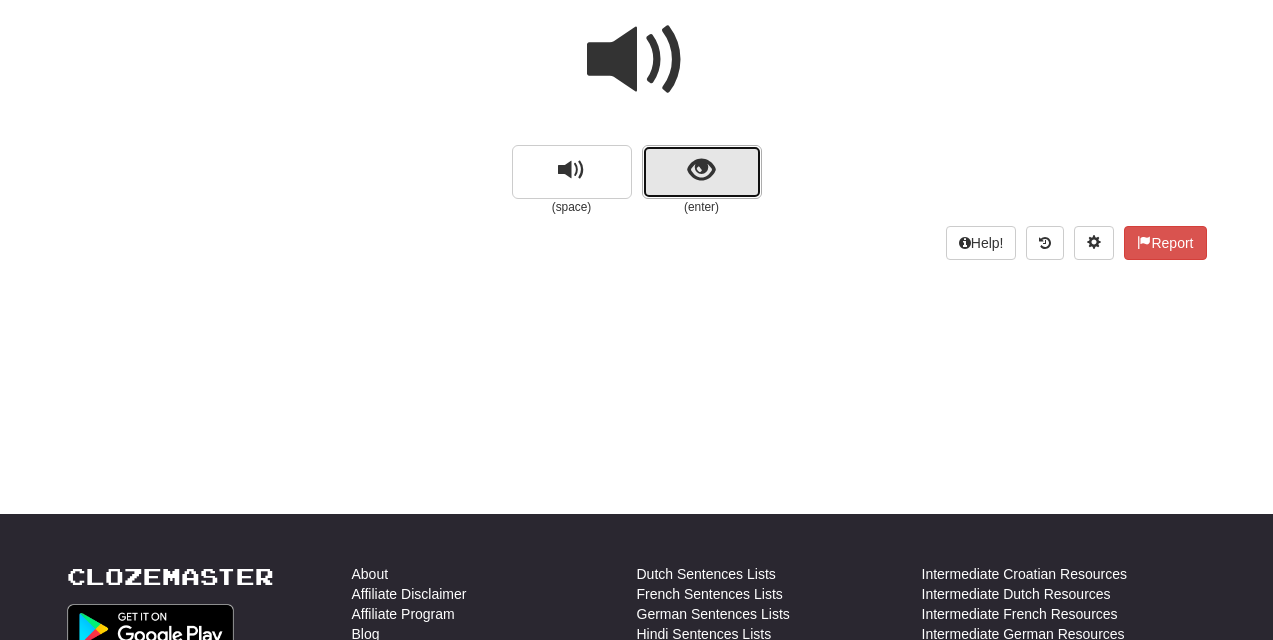 click at bounding box center [701, 170] 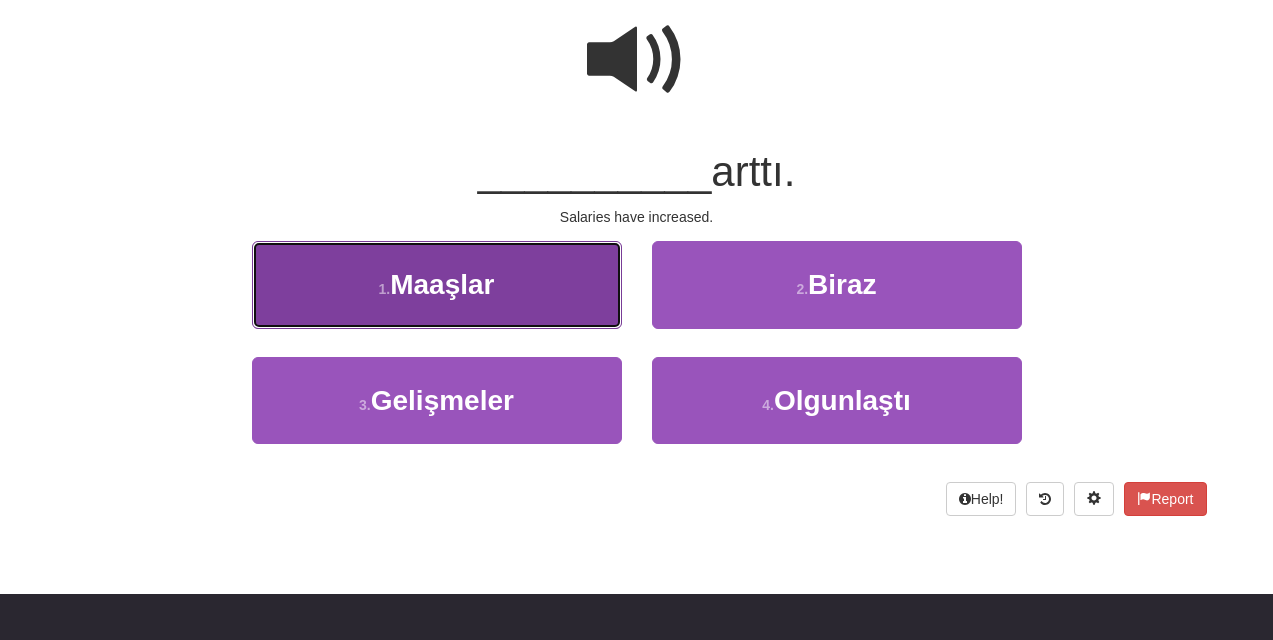 click on "1 .  Maaşlar" at bounding box center [437, 284] 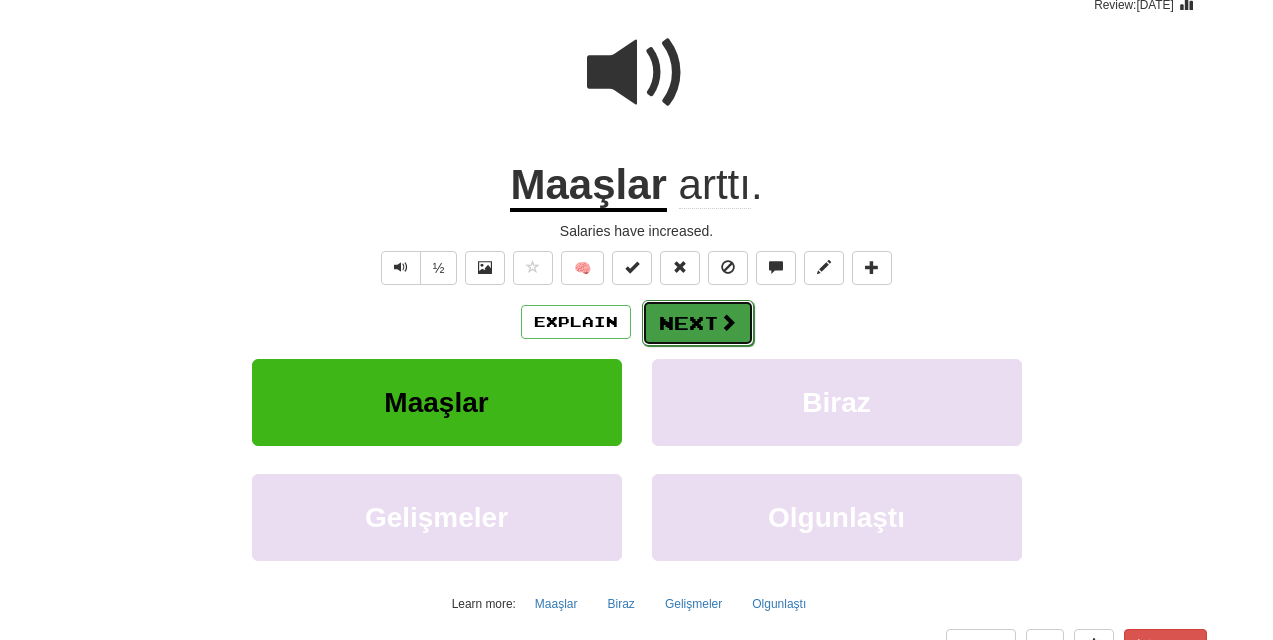 click on "Next" at bounding box center [698, 323] 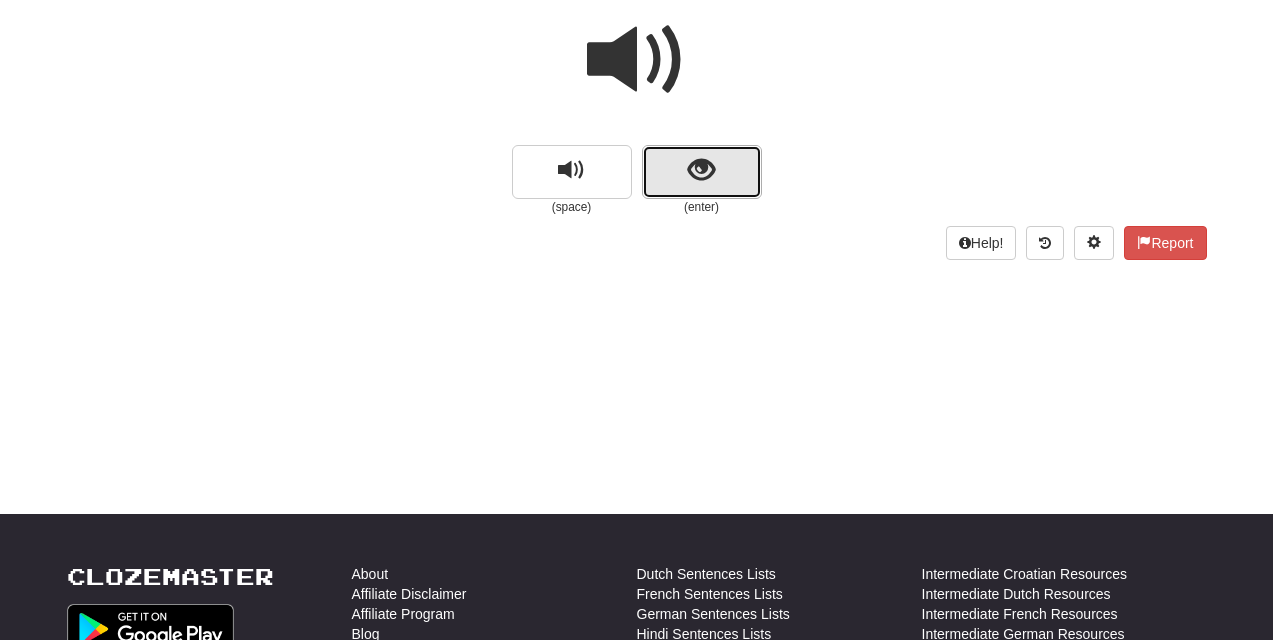 click at bounding box center [702, 172] 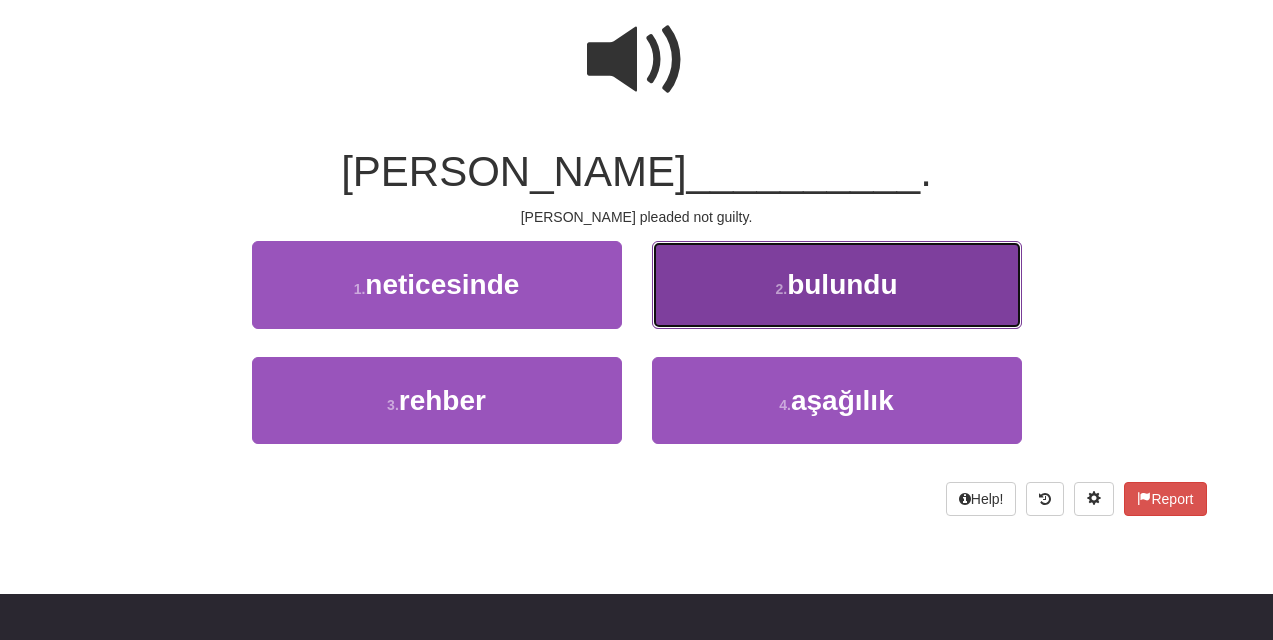 click on "2 .  bulundu" at bounding box center (837, 284) 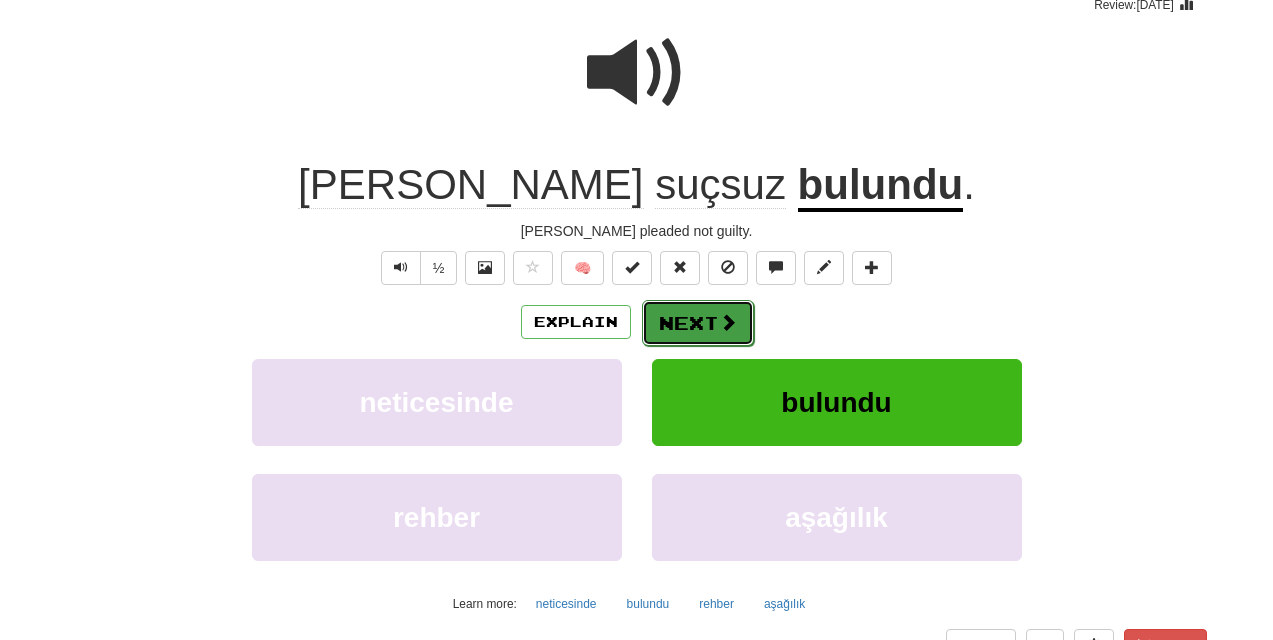 click at bounding box center [728, 322] 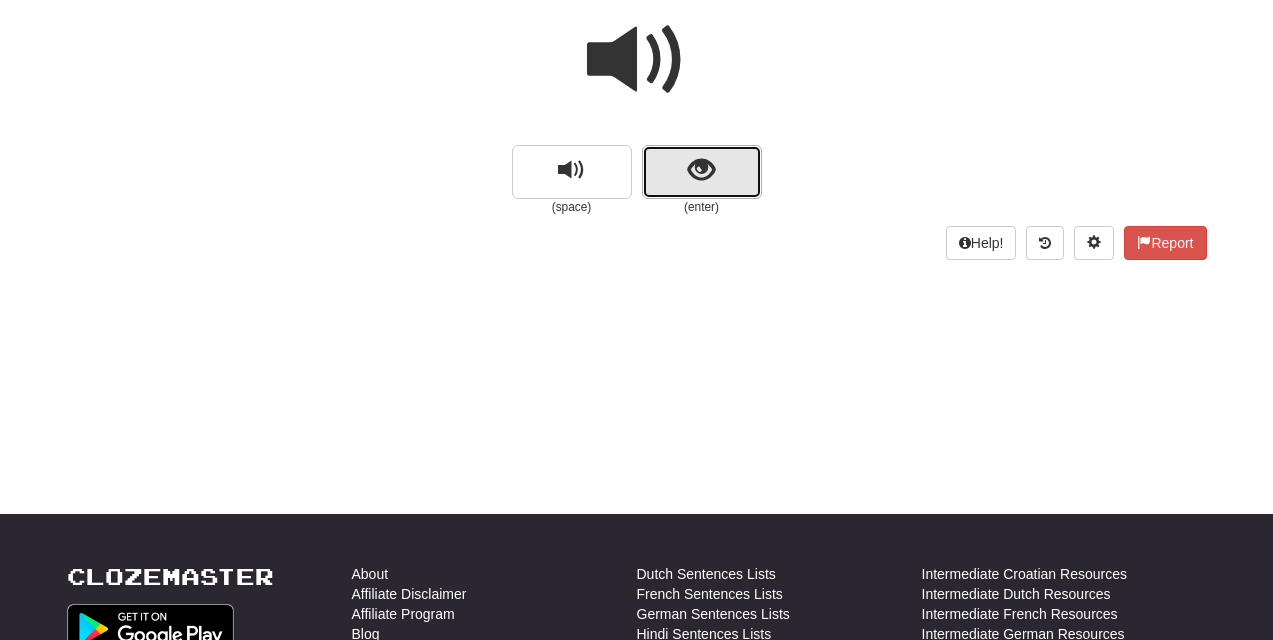 click at bounding box center (701, 170) 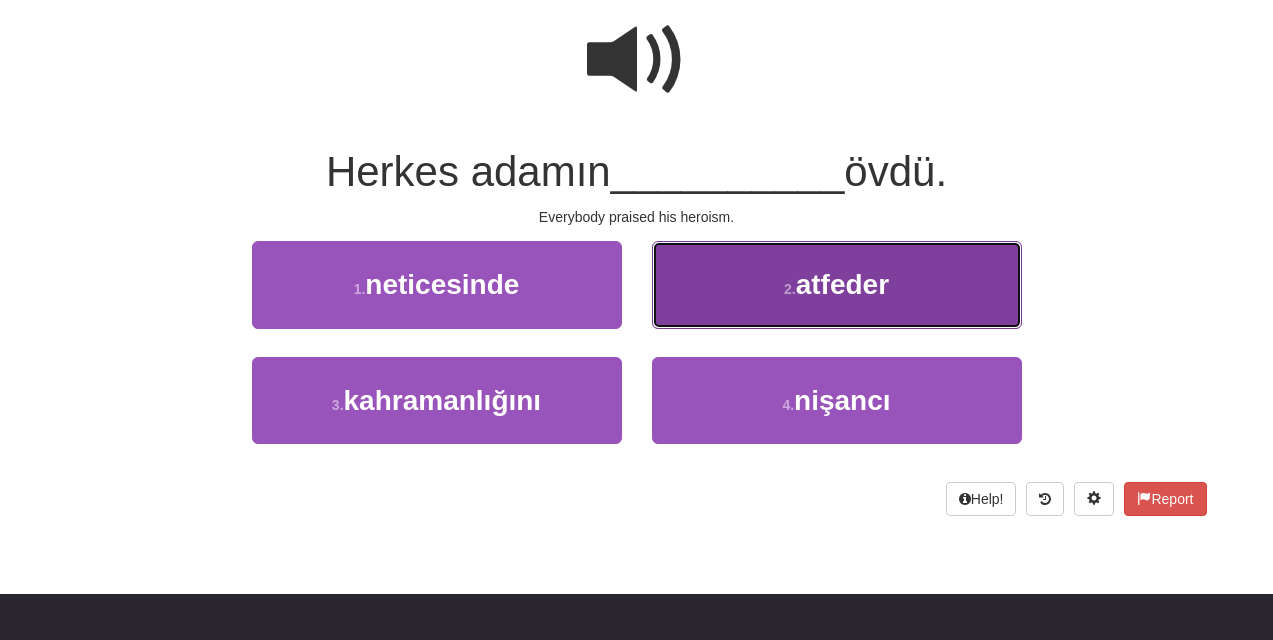 click on "2 .  atfeder" at bounding box center [837, 284] 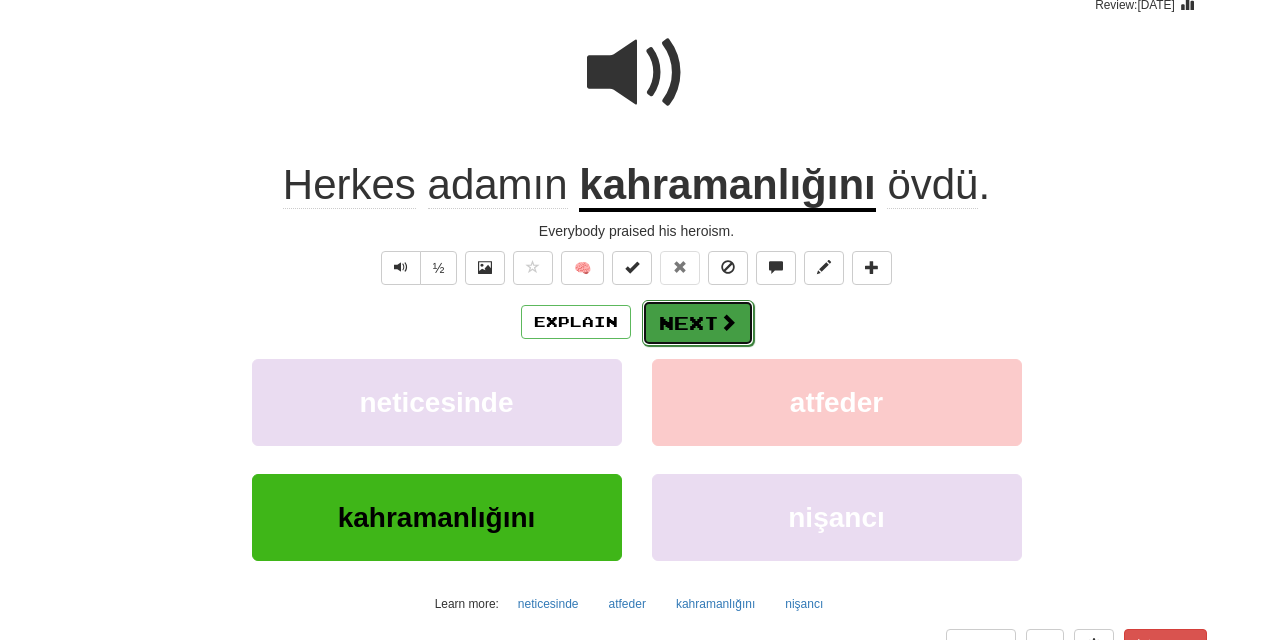 click on "Next" at bounding box center (698, 323) 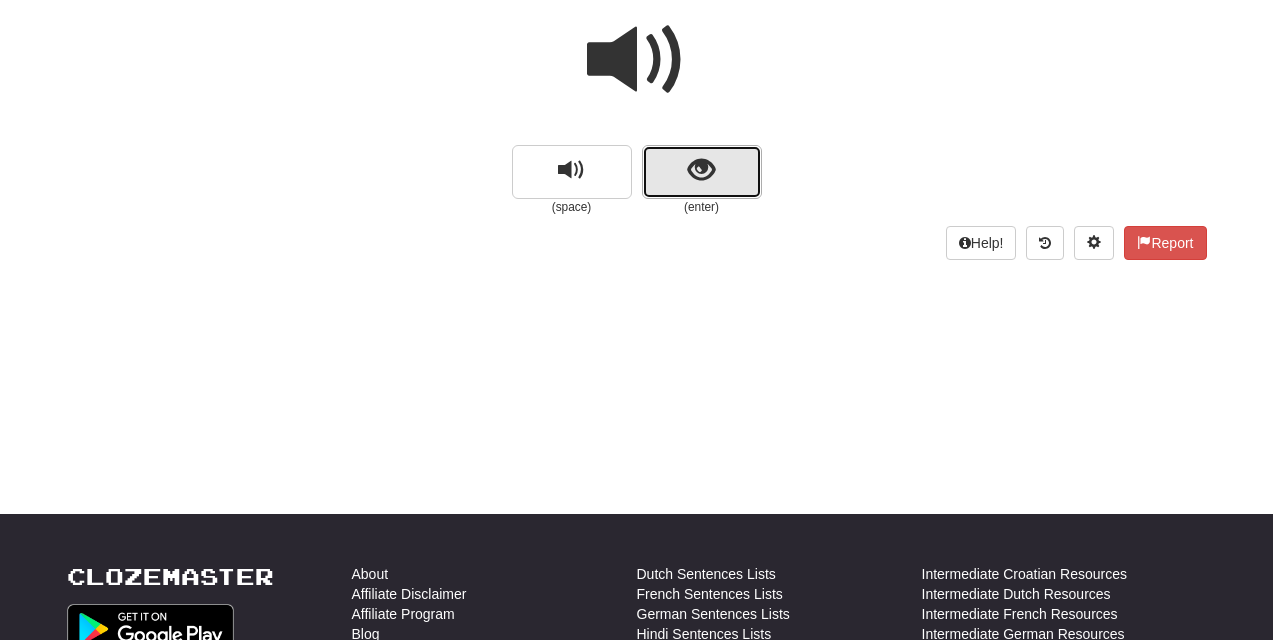 click at bounding box center [702, 172] 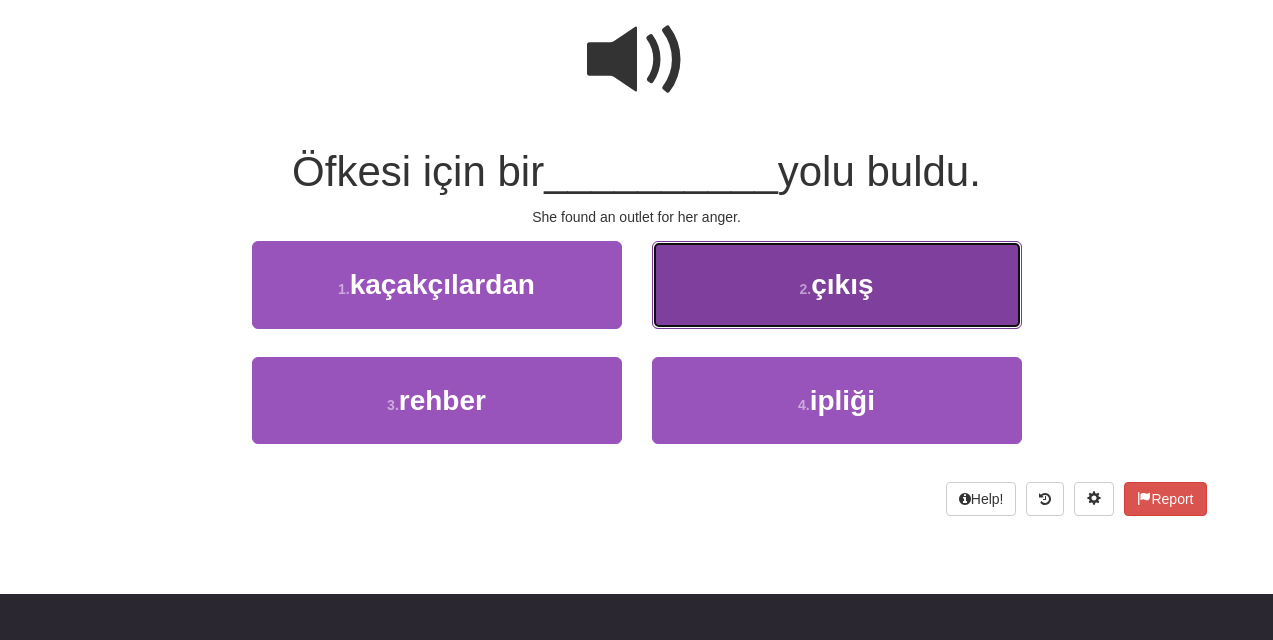 click on "2 .  çıkış" at bounding box center [837, 284] 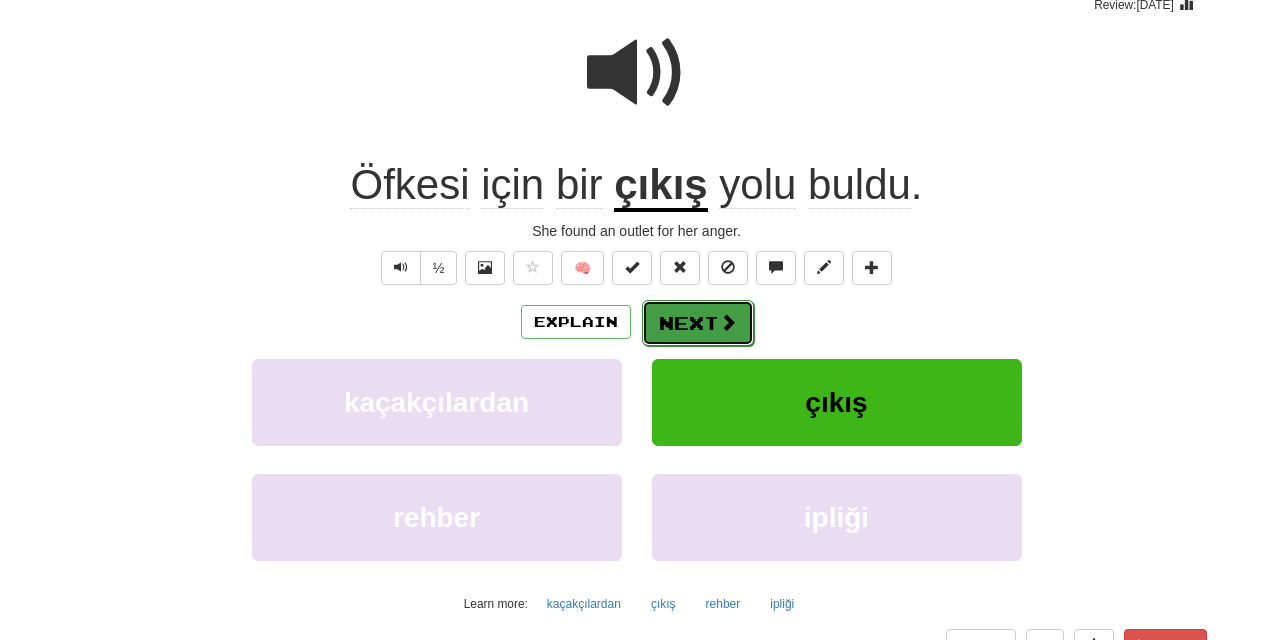 click on "Next" at bounding box center (698, 323) 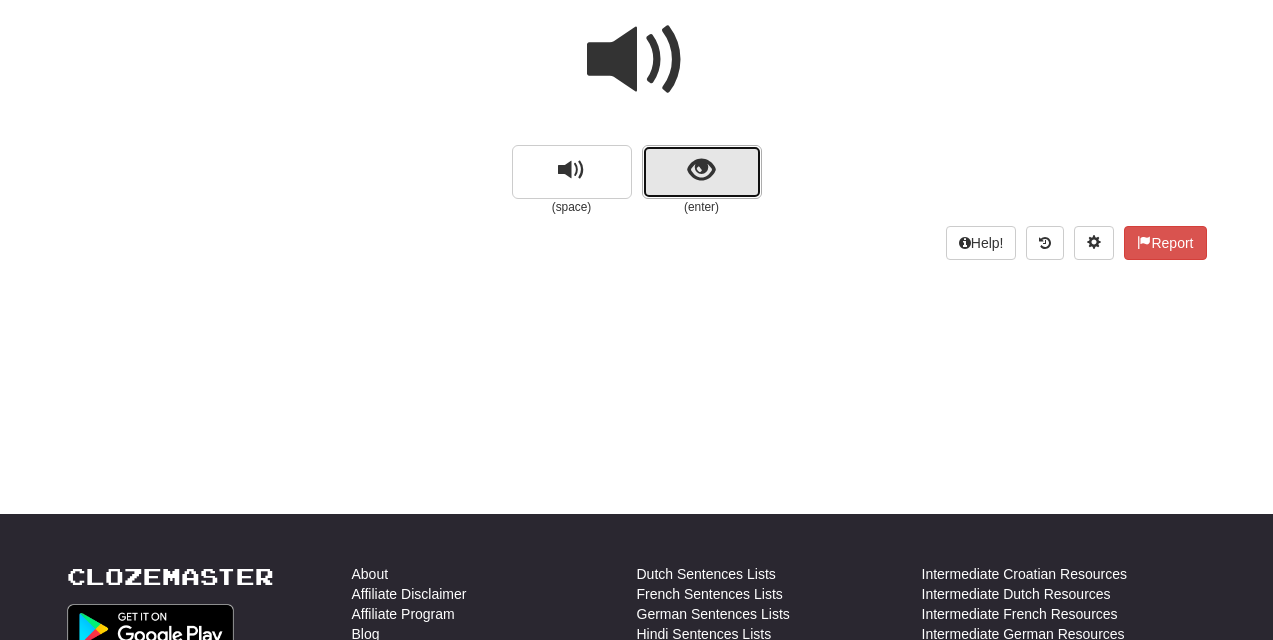 click at bounding box center (701, 170) 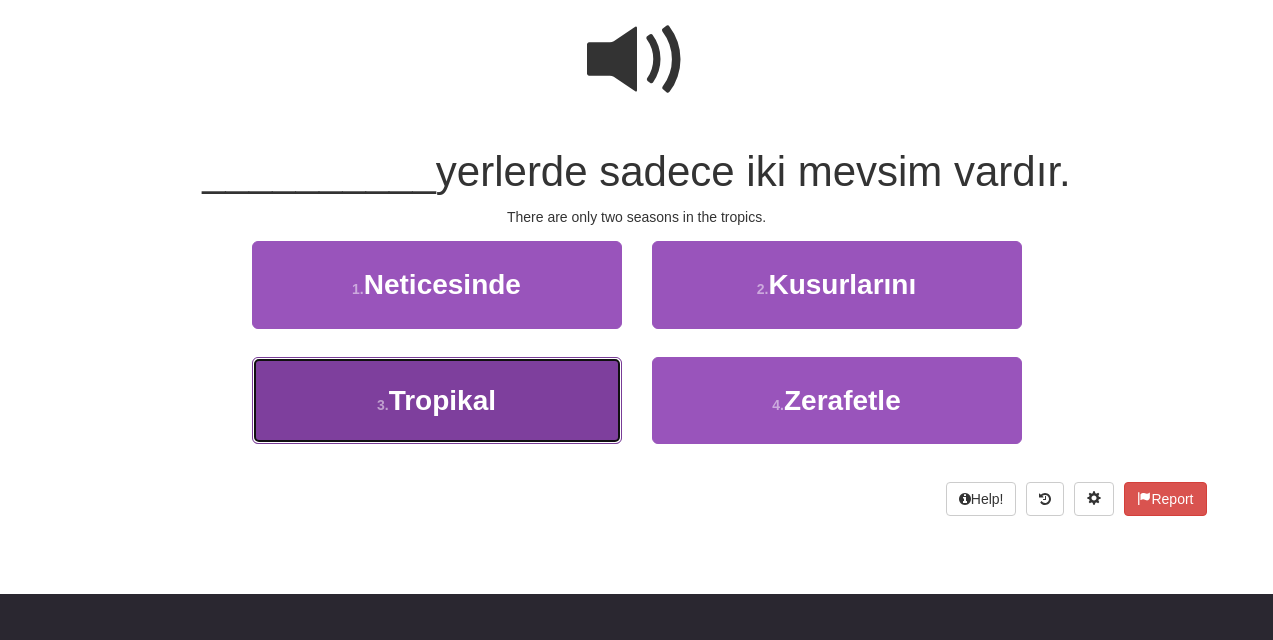 click on "Tropikal" at bounding box center (442, 400) 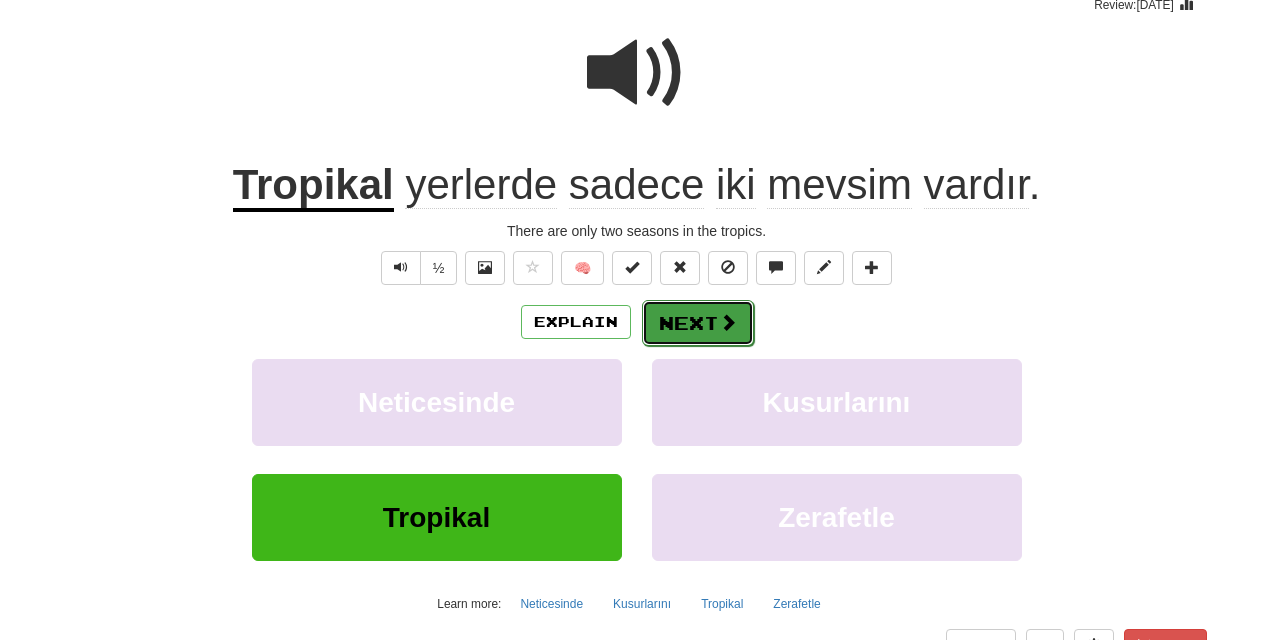 click at bounding box center [728, 322] 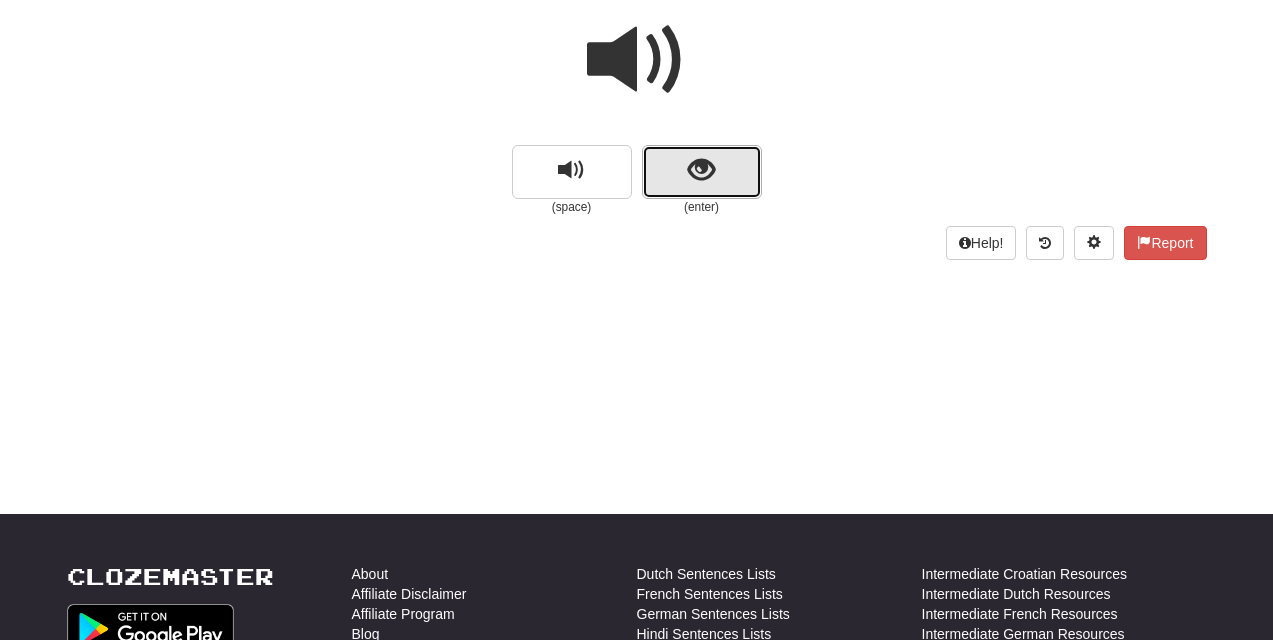 click at bounding box center (701, 170) 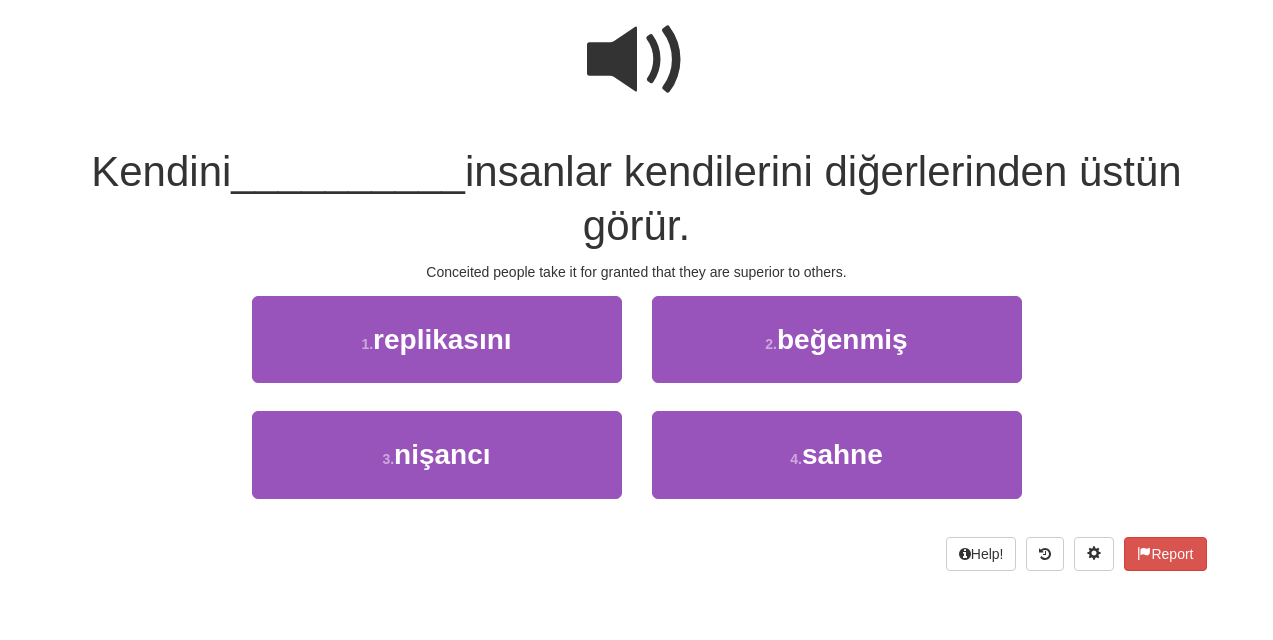 click at bounding box center [637, 60] 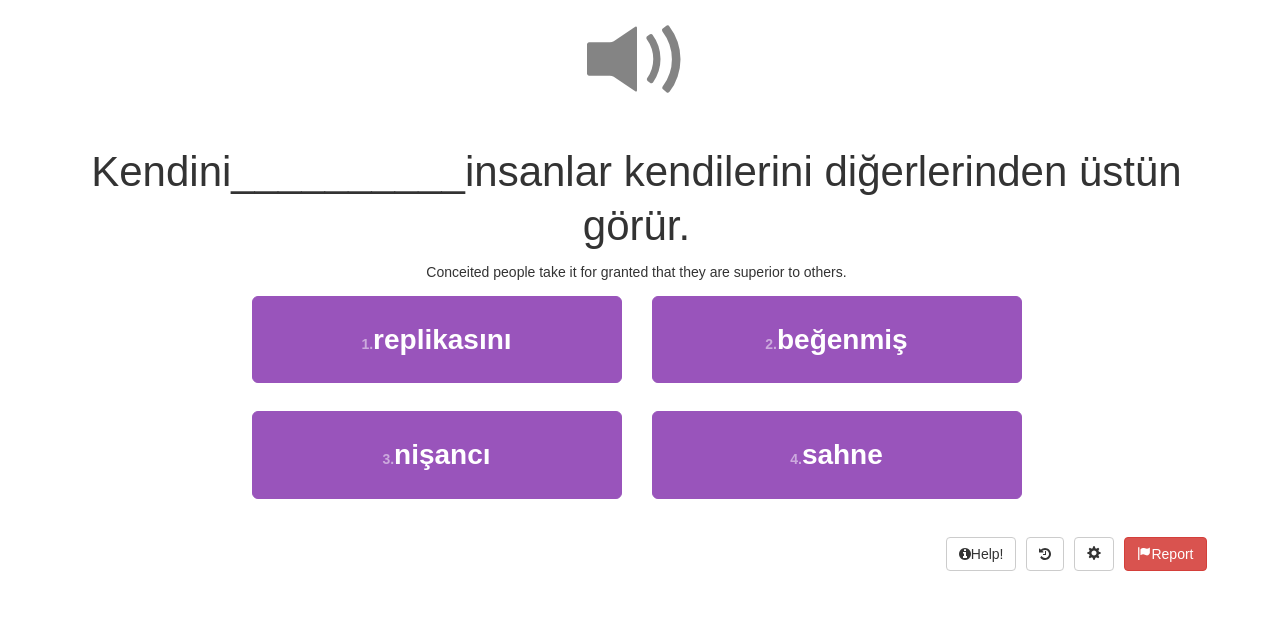 click at bounding box center (637, 60) 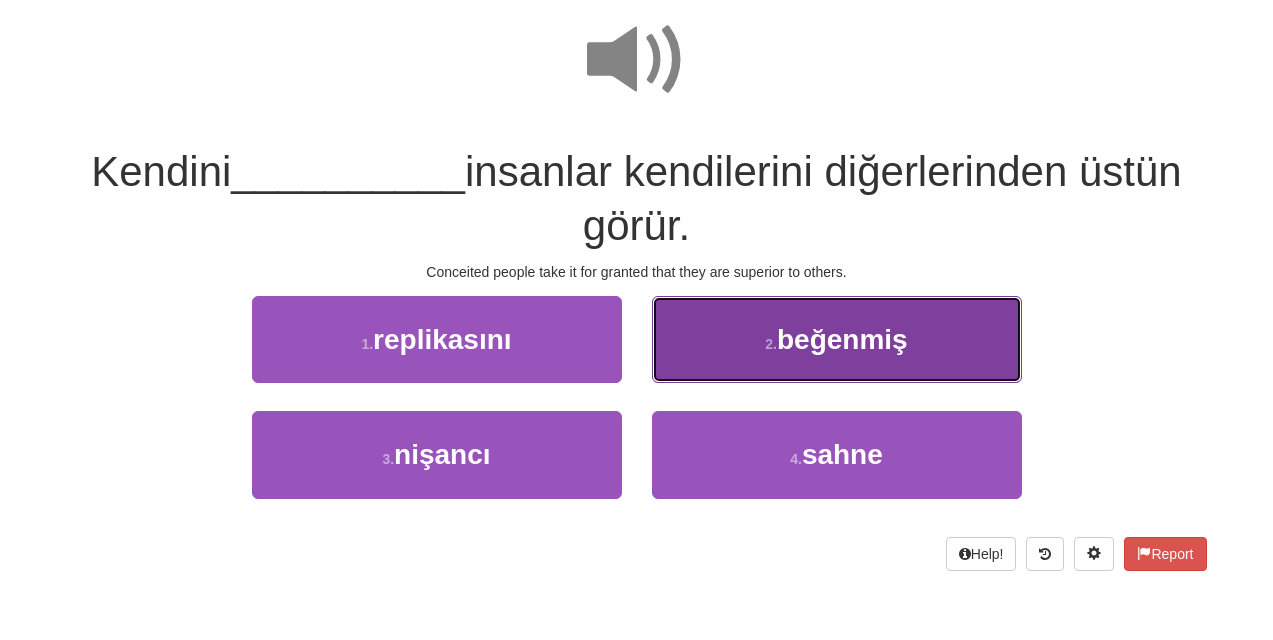 click on "beğenmiş" at bounding box center [842, 339] 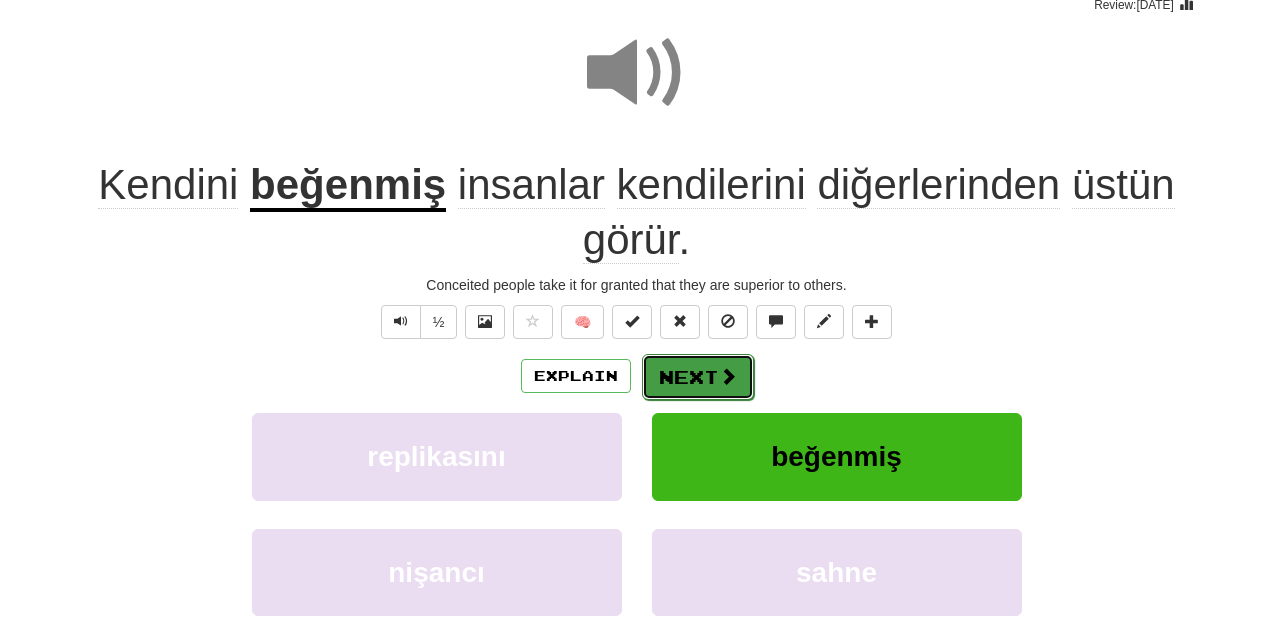 click on "Next" at bounding box center [698, 377] 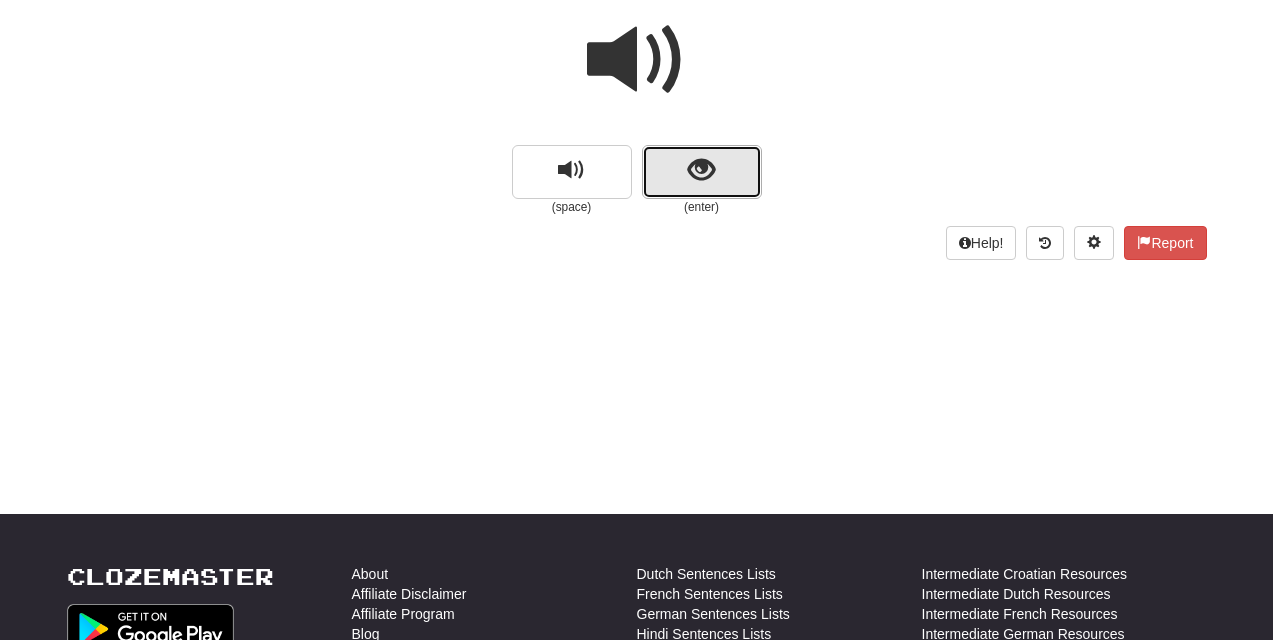 click at bounding box center [701, 170] 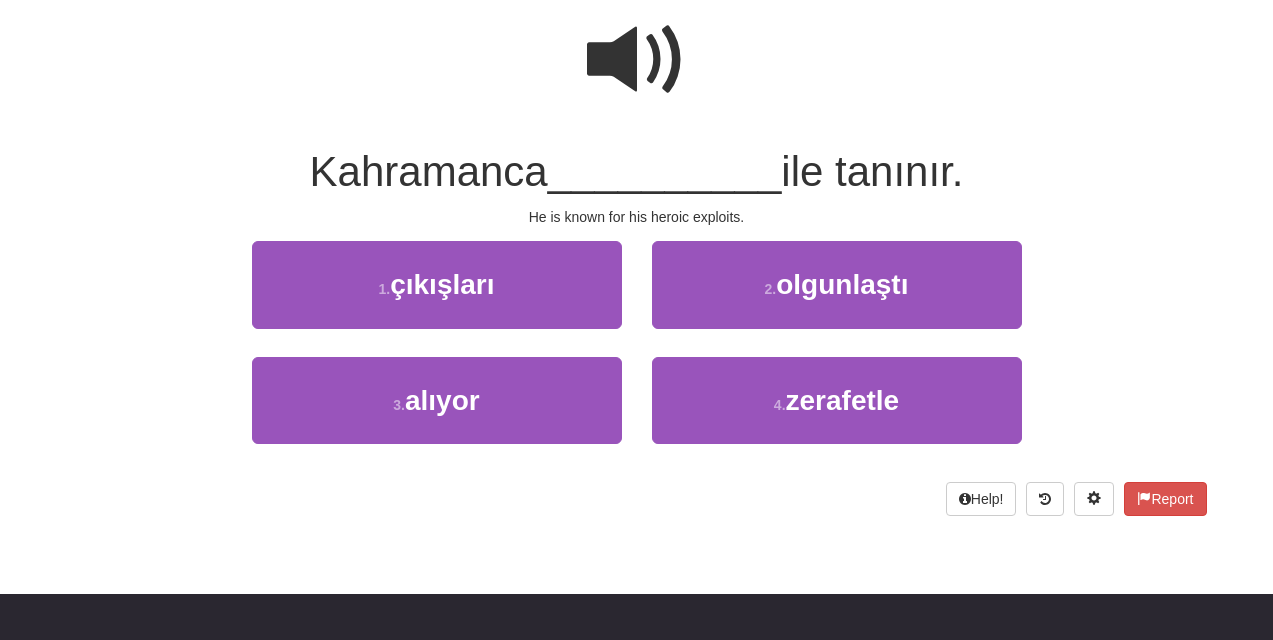 click at bounding box center (637, 60) 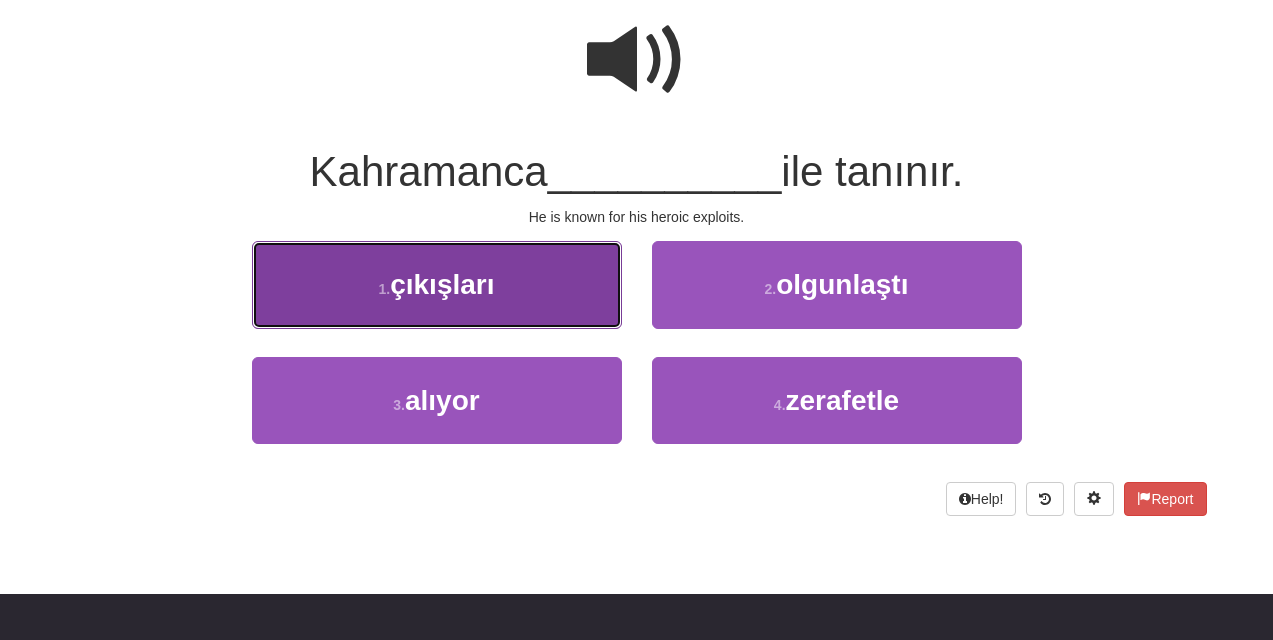 click on "1 .  çıkışları" at bounding box center (437, 284) 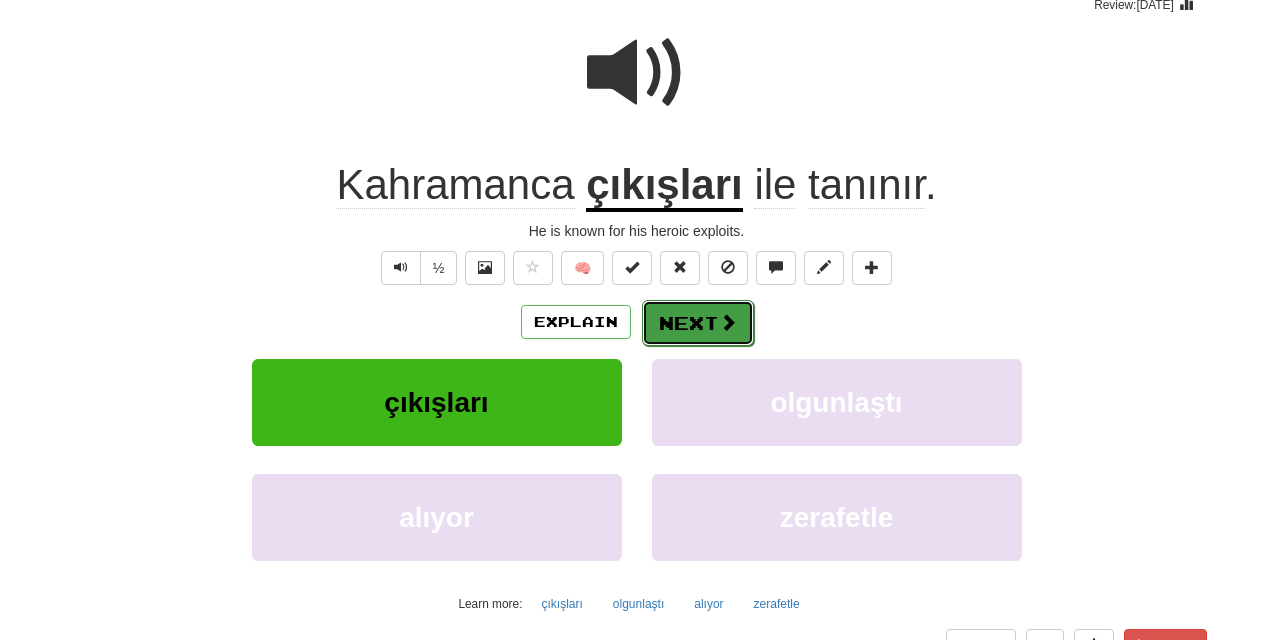 click on "Next" at bounding box center [698, 323] 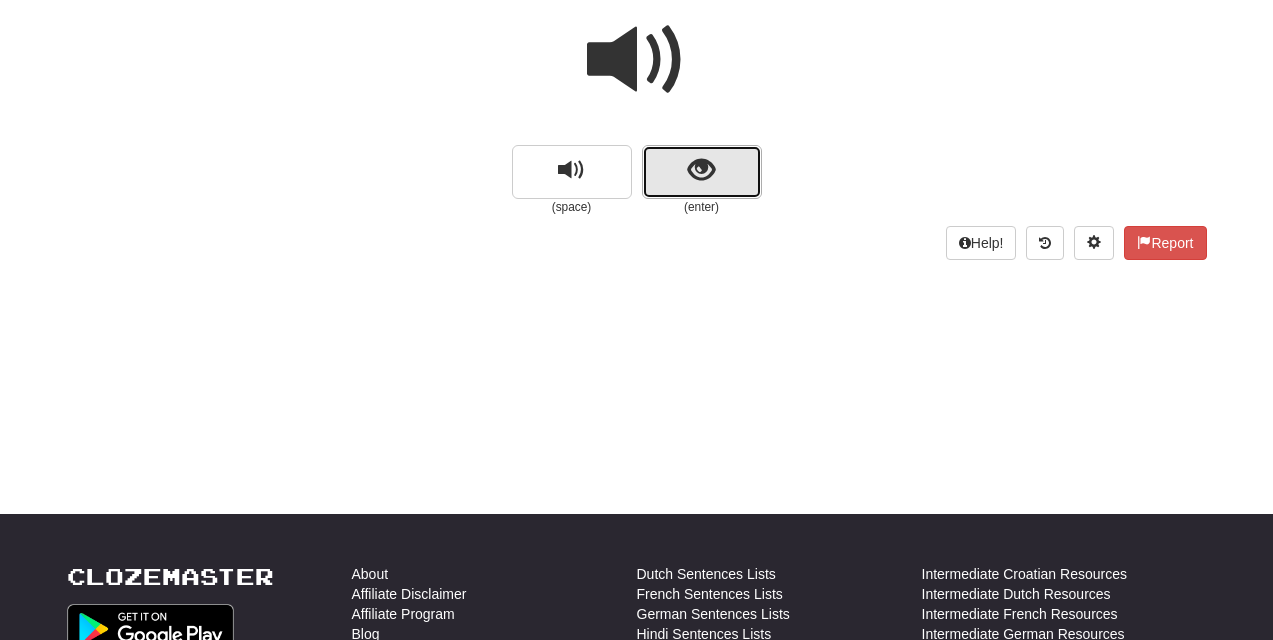 click at bounding box center [702, 172] 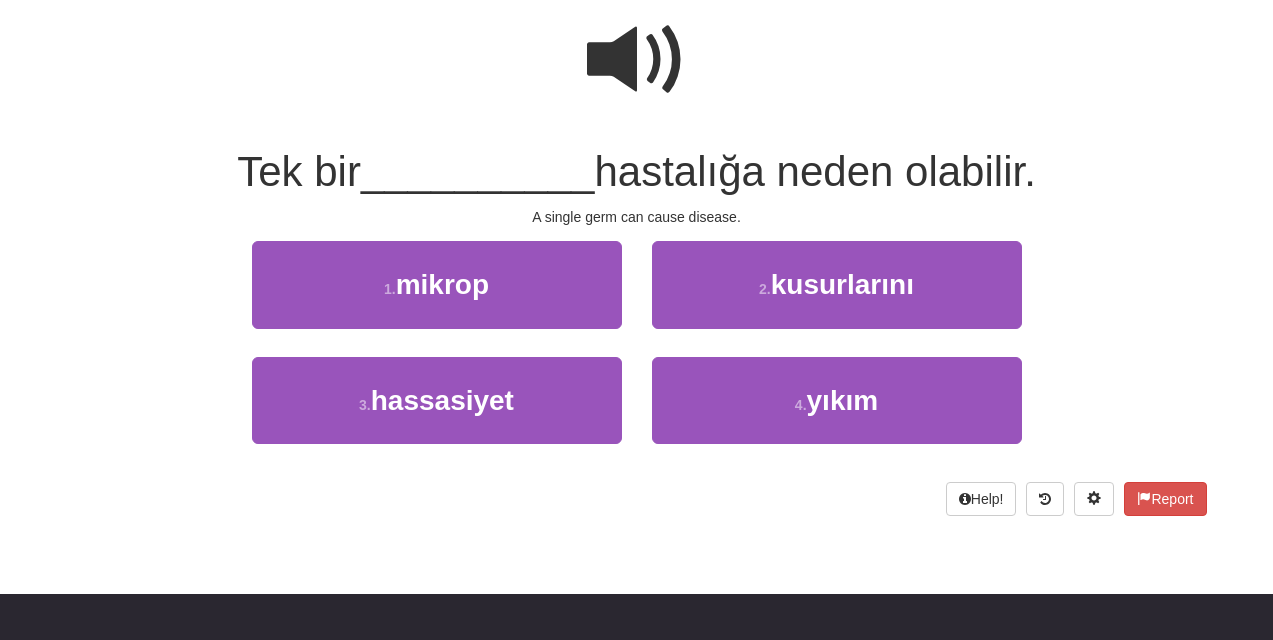 click at bounding box center [637, 60] 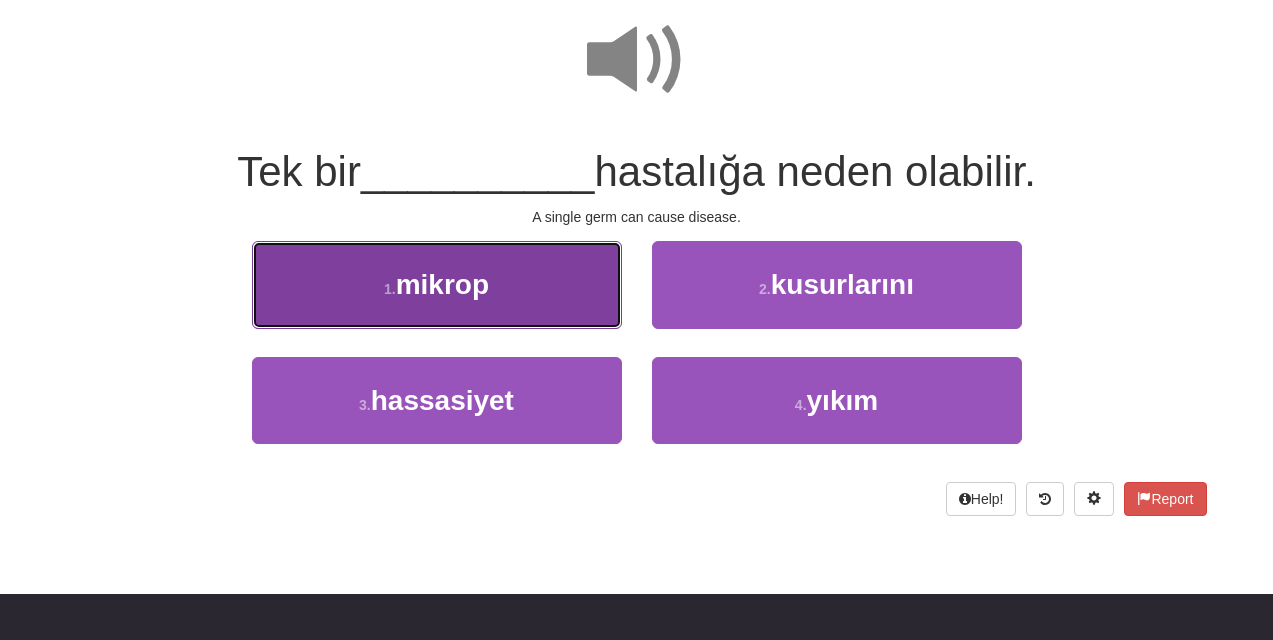click on "mikrop" at bounding box center [442, 284] 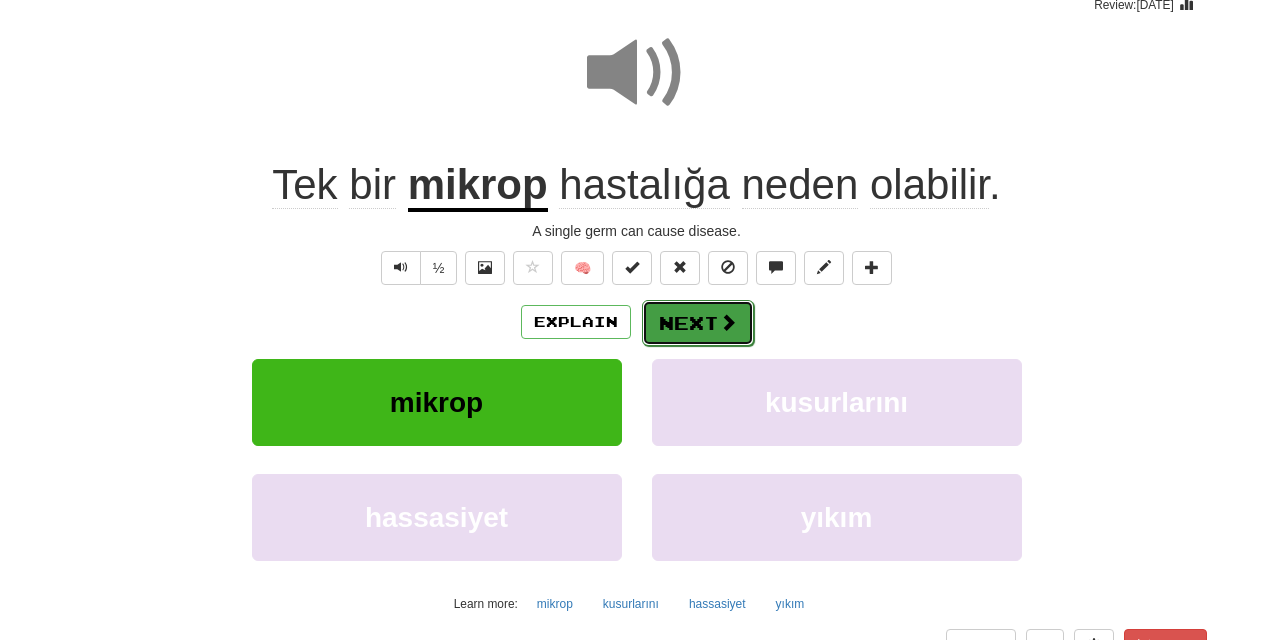 click on "Next" at bounding box center (698, 323) 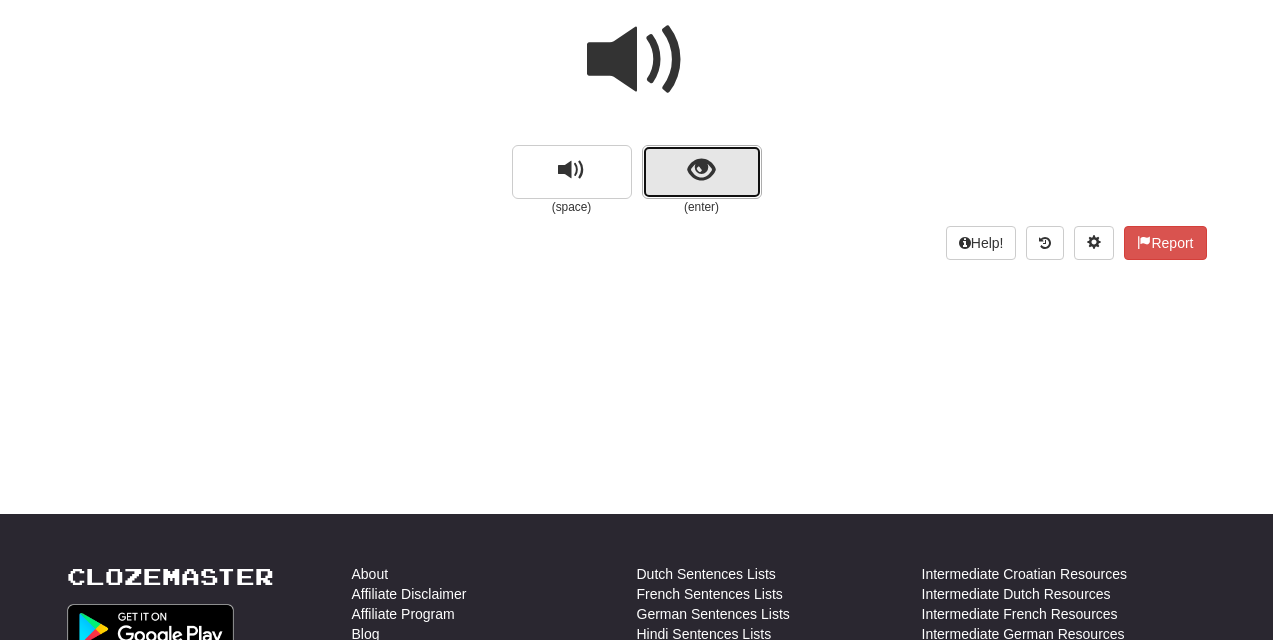 click at bounding box center (701, 170) 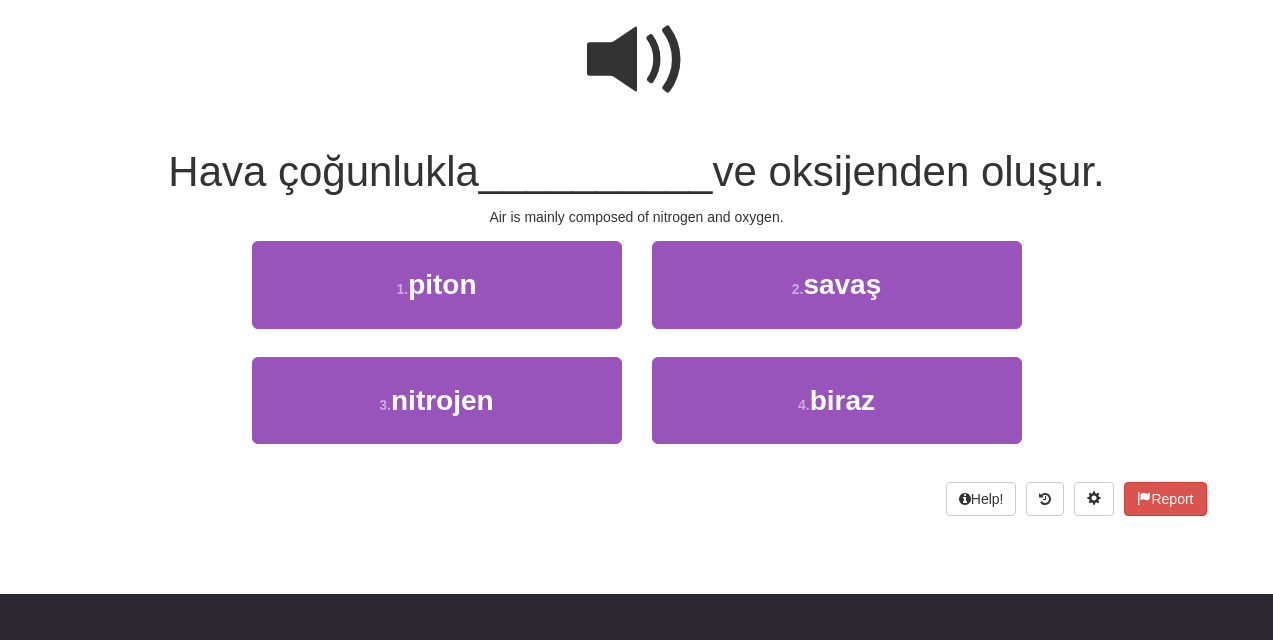 click at bounding box center (637, 60) 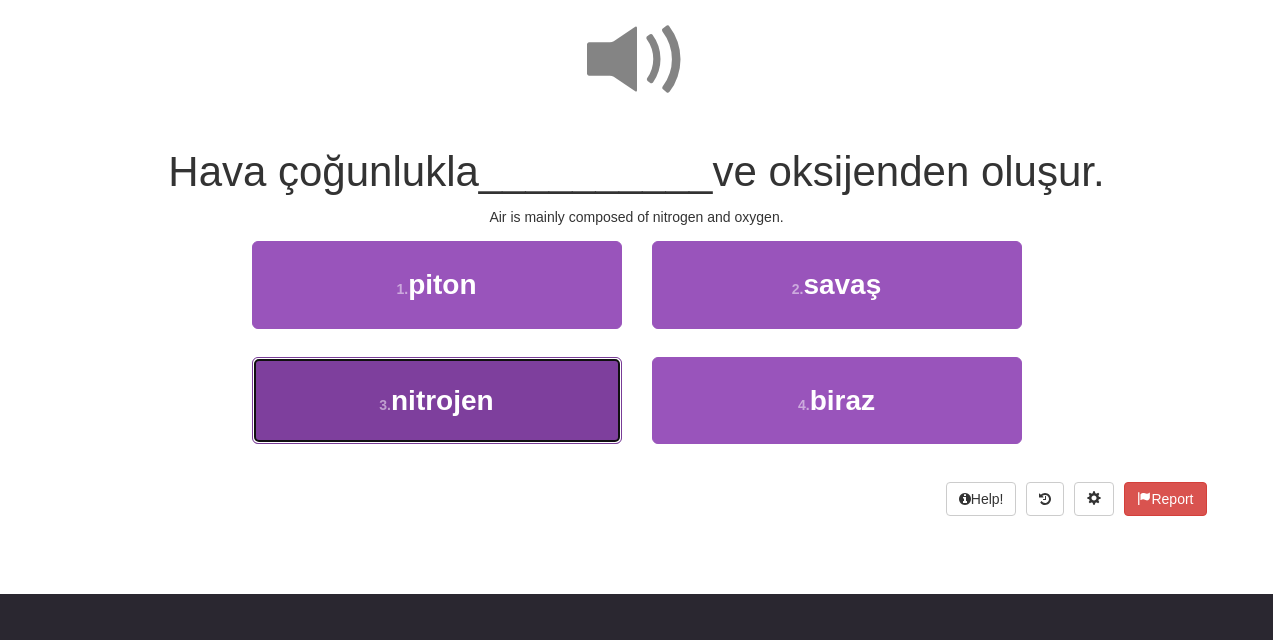 click on "3 .  [GEOGRAPHIC_DATA]" at bounding box center (437, 400) 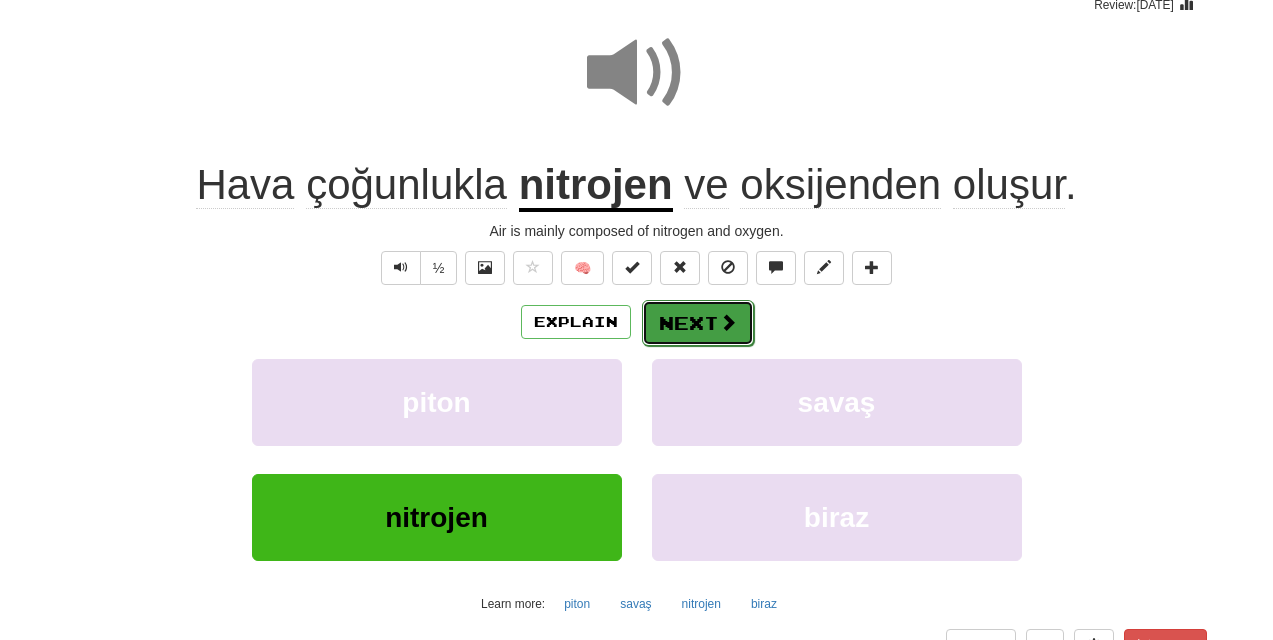 click on "Next" at bounding box center [698, 323] 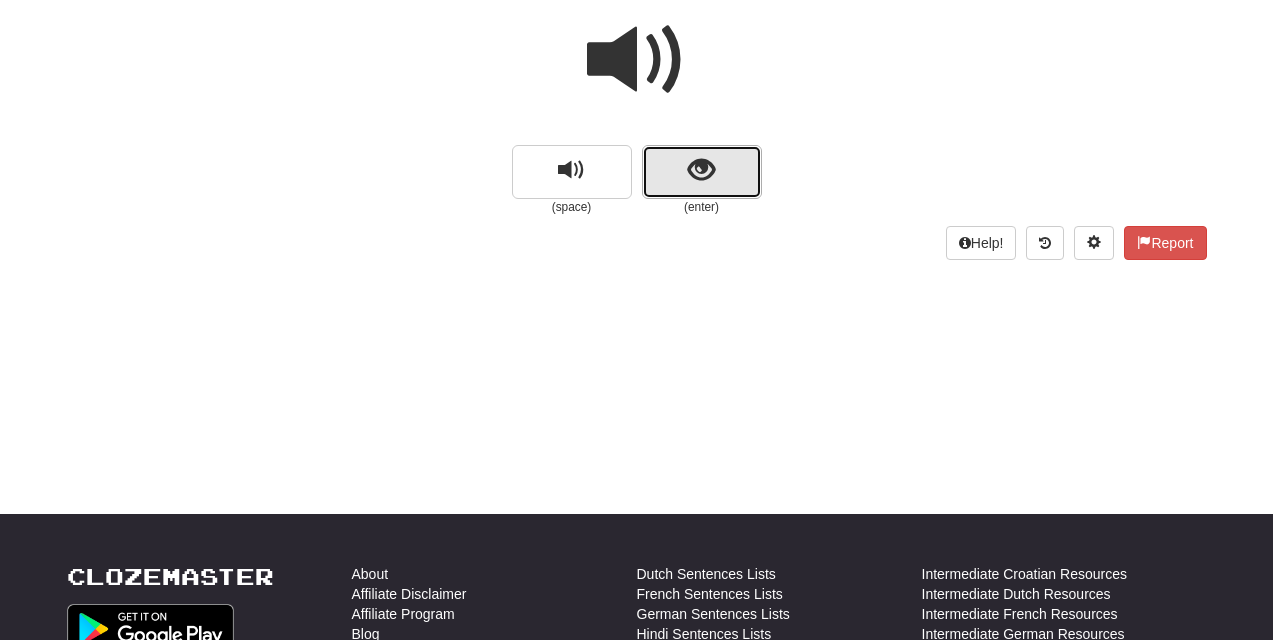 click at bounding box center [701, 170] 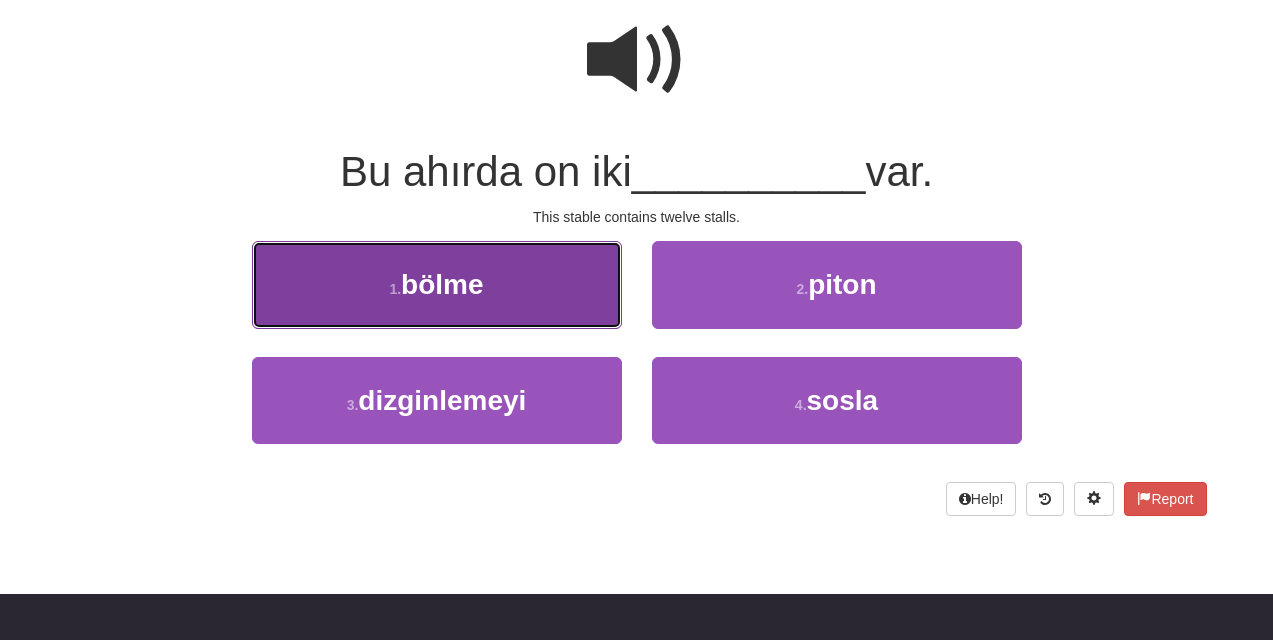 click on "1 .  bölme" at bounding box center [437, 284] 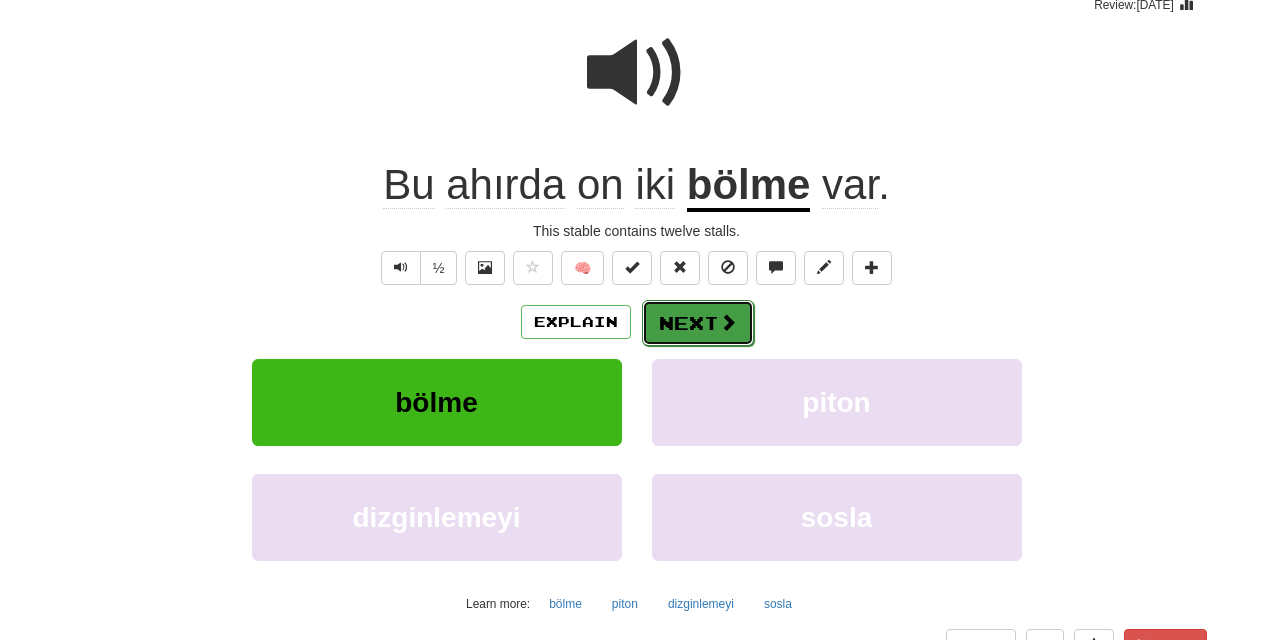 click on "Next" at bounding box center (698, 323) 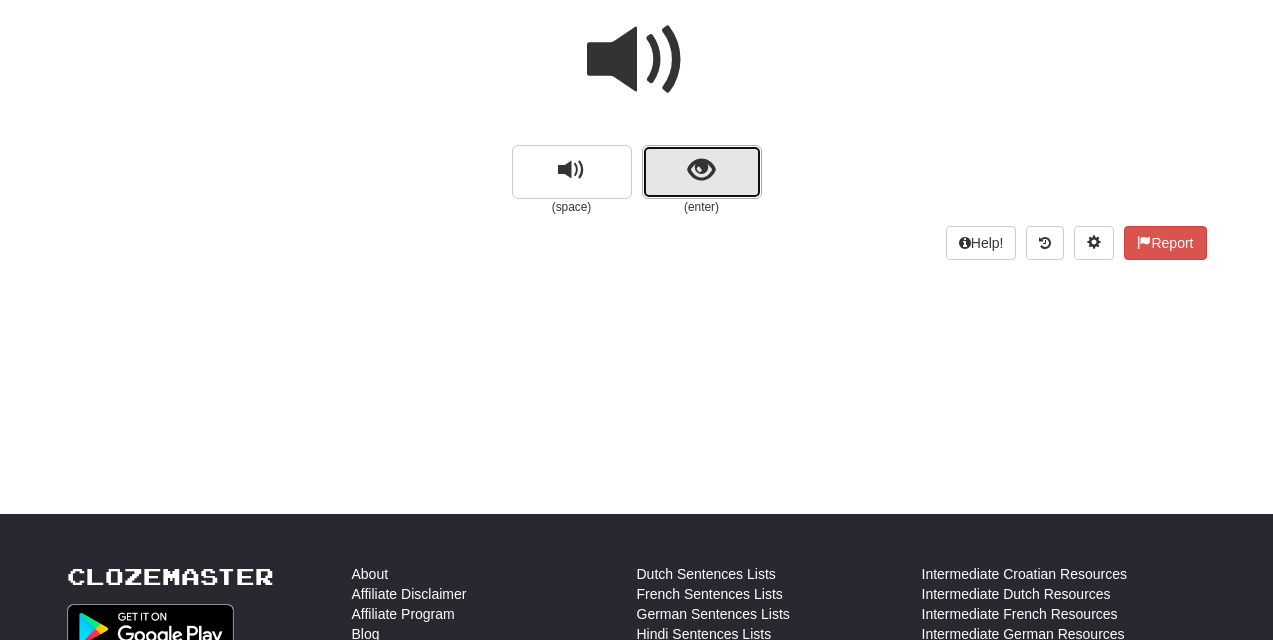 click at bounding box center (701, 170) 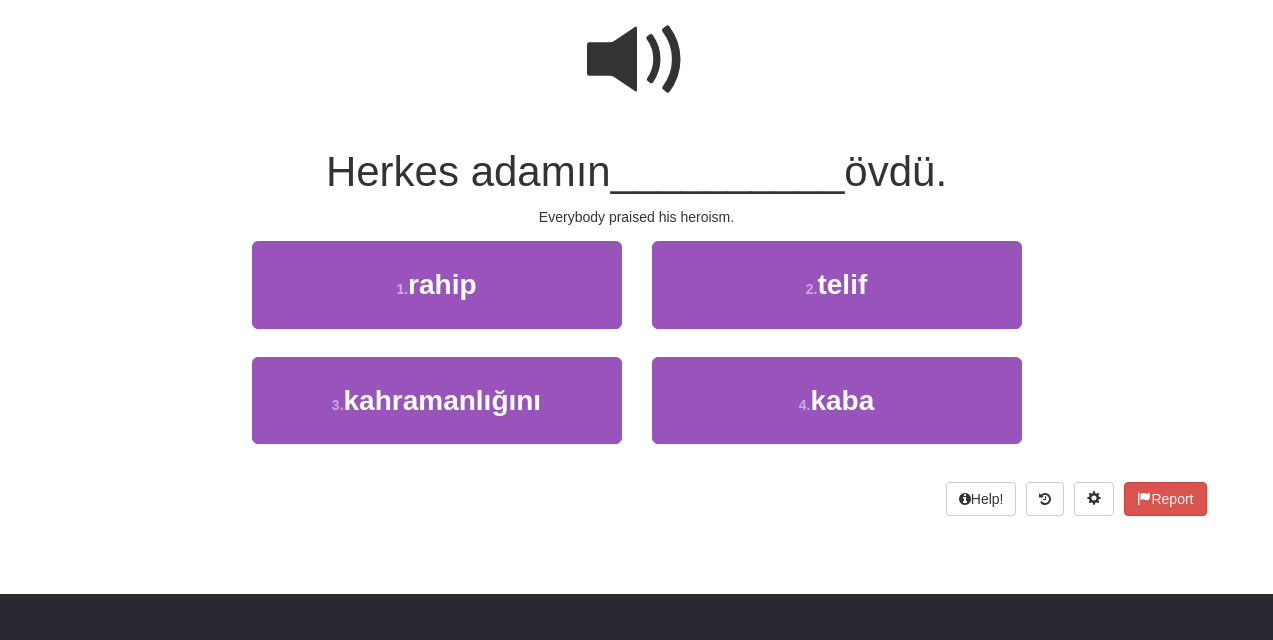 click at bounding box center [637, 60] 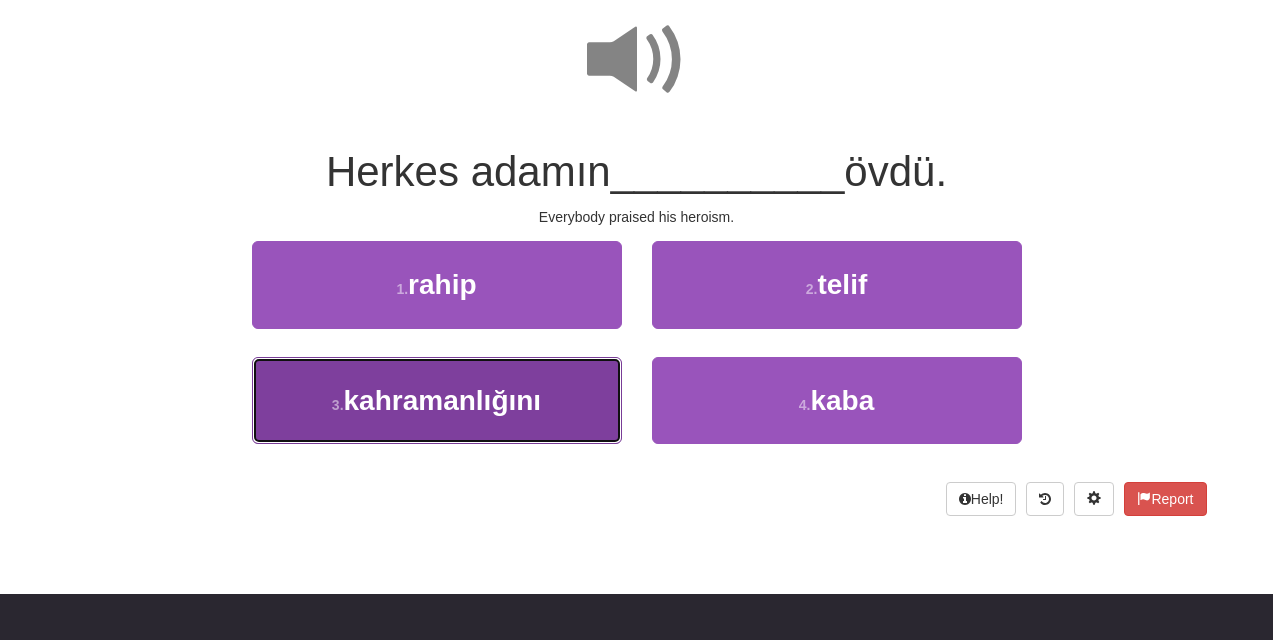 click on "3 .  kahramanlığını" at bounding box center [437, 400] 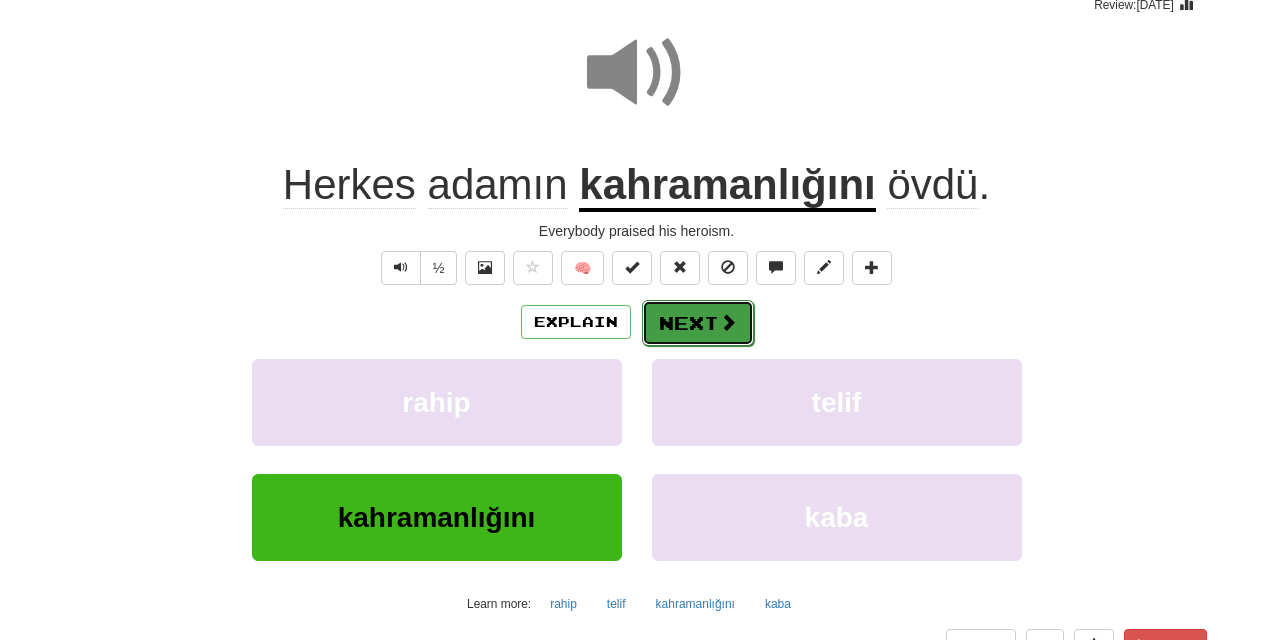 click on "Next" at bounding box center (698, 323) 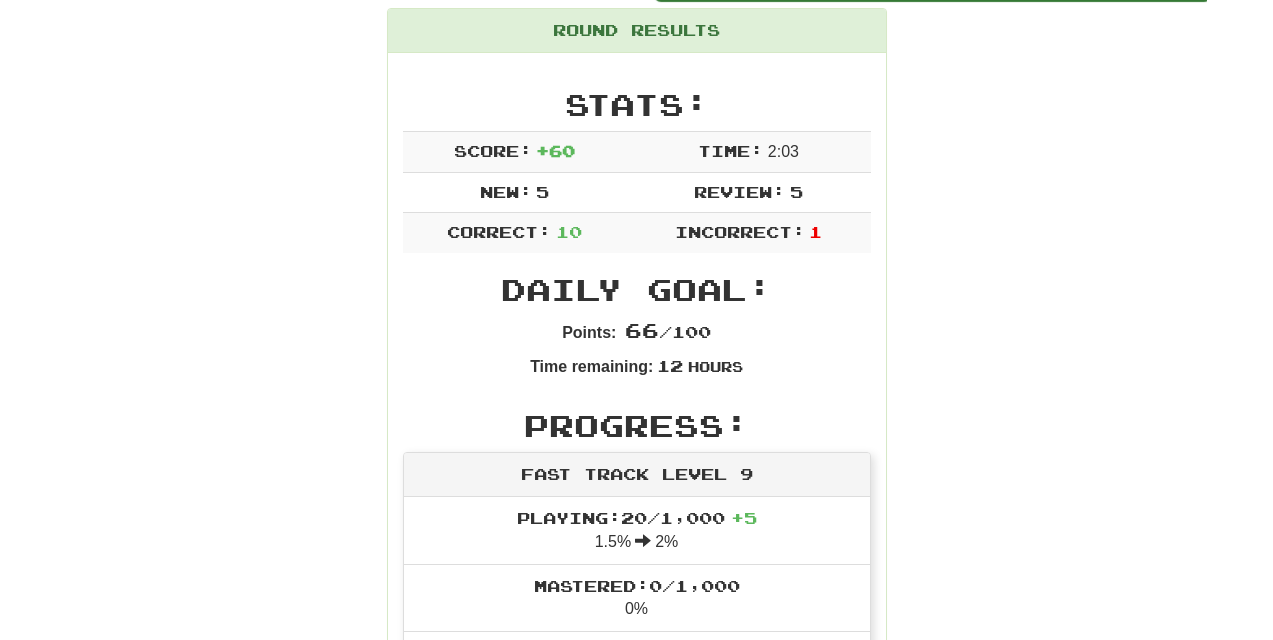 scroll, scrollTop: 263, scrollLeft: 0, axis: vertical 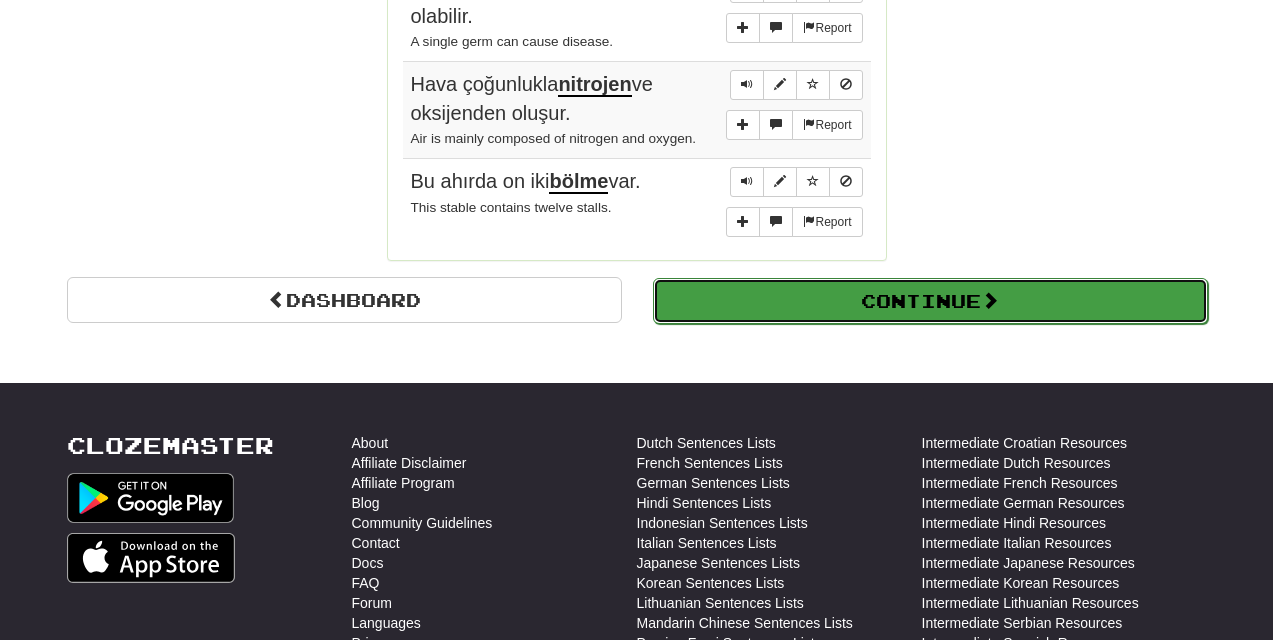 click on "Continue" at bounding box center (930, 301) 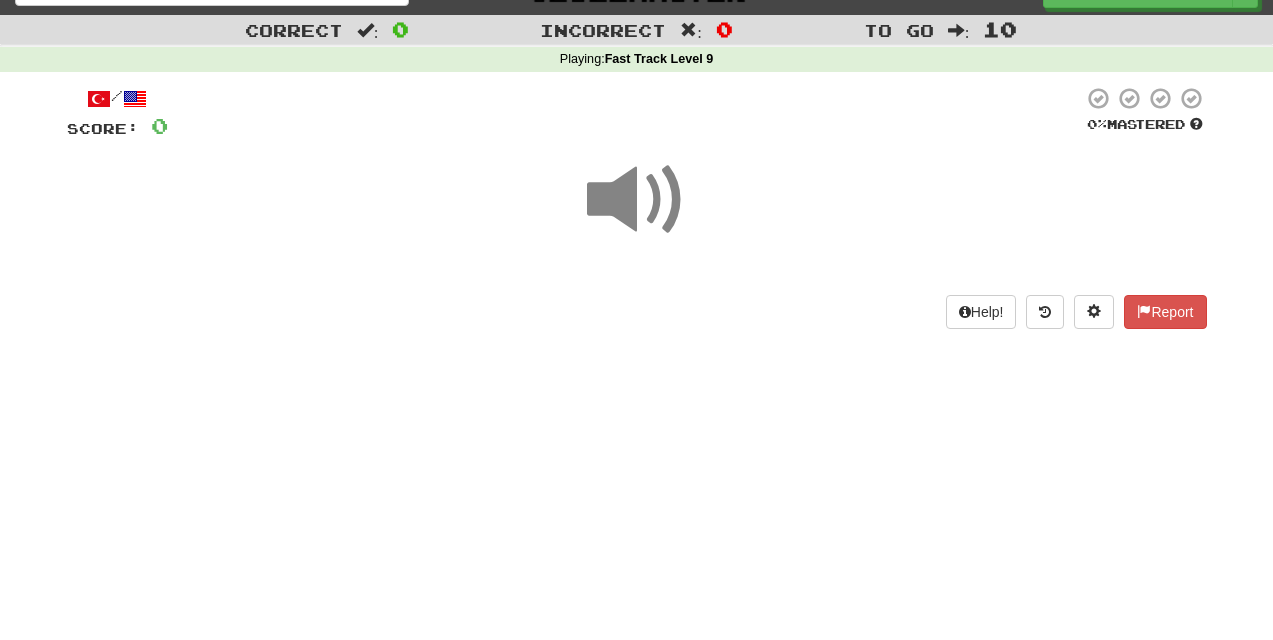 scroll, scrollTop: 0, scrollLeft: 0, axis: both 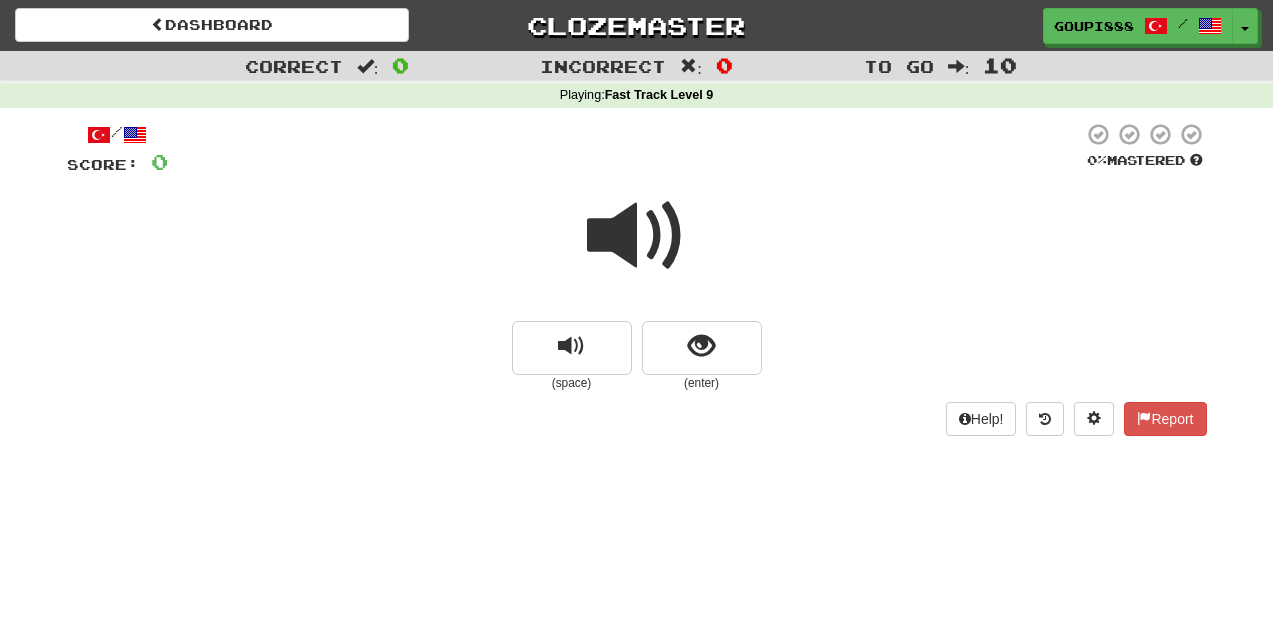 click at bounding box center [637, 236] 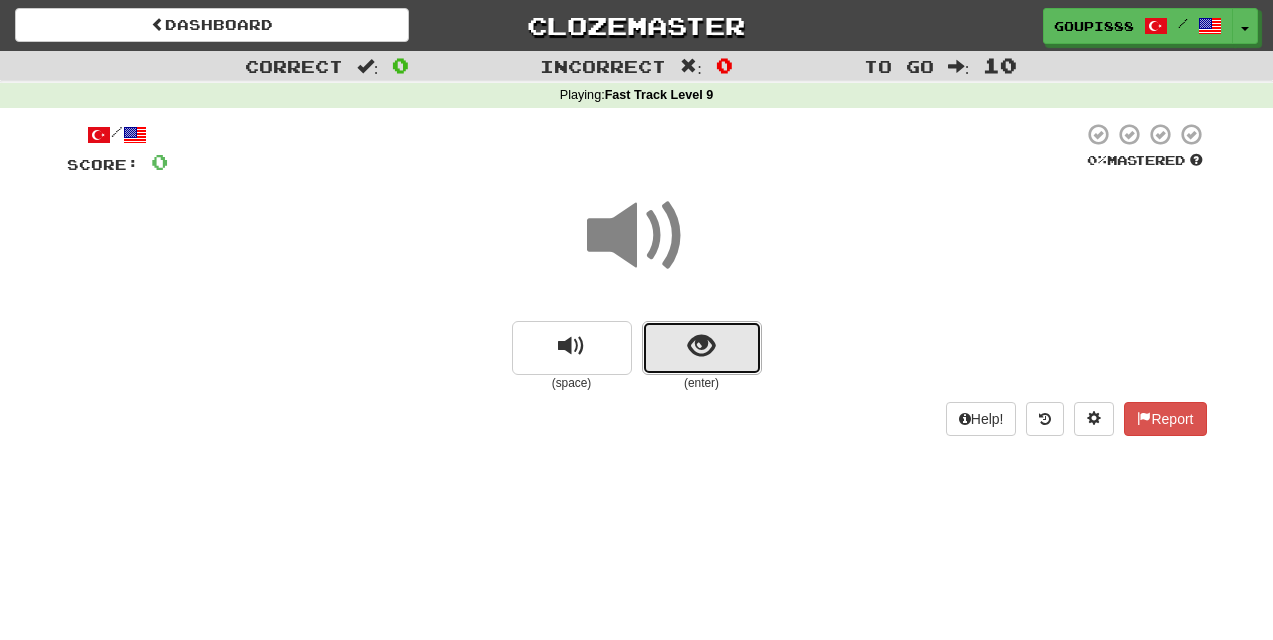 click at bounding box center (701, 346) 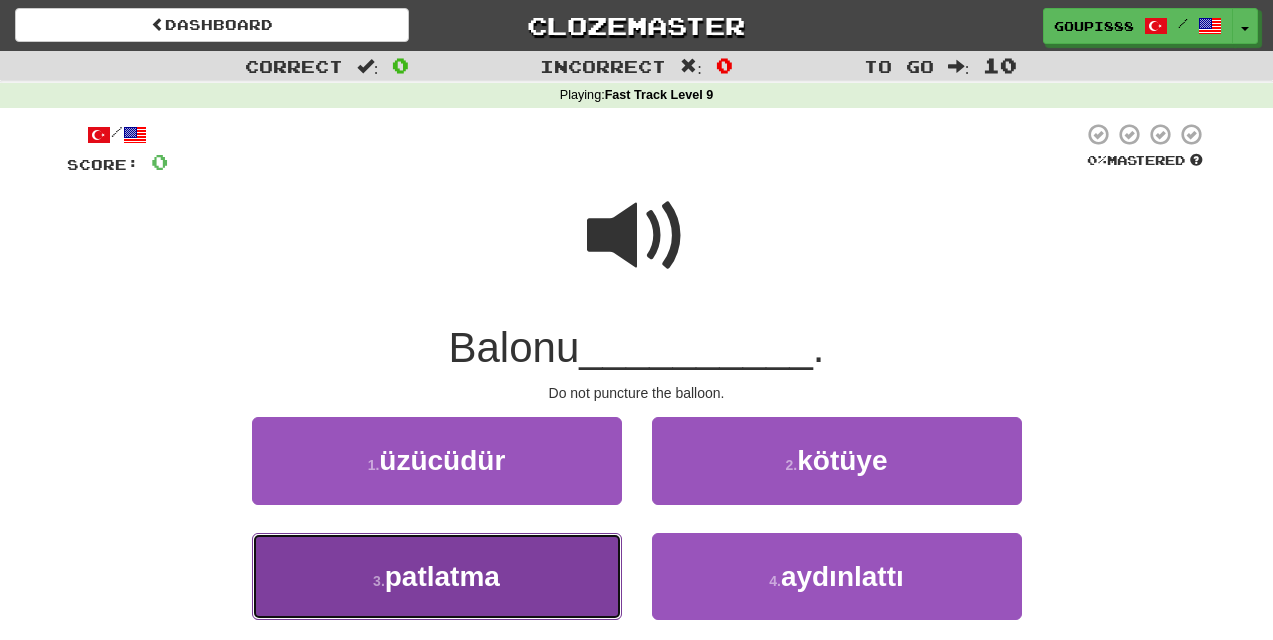 click on "3 .  patlatma" at bounding box center [437, 576] 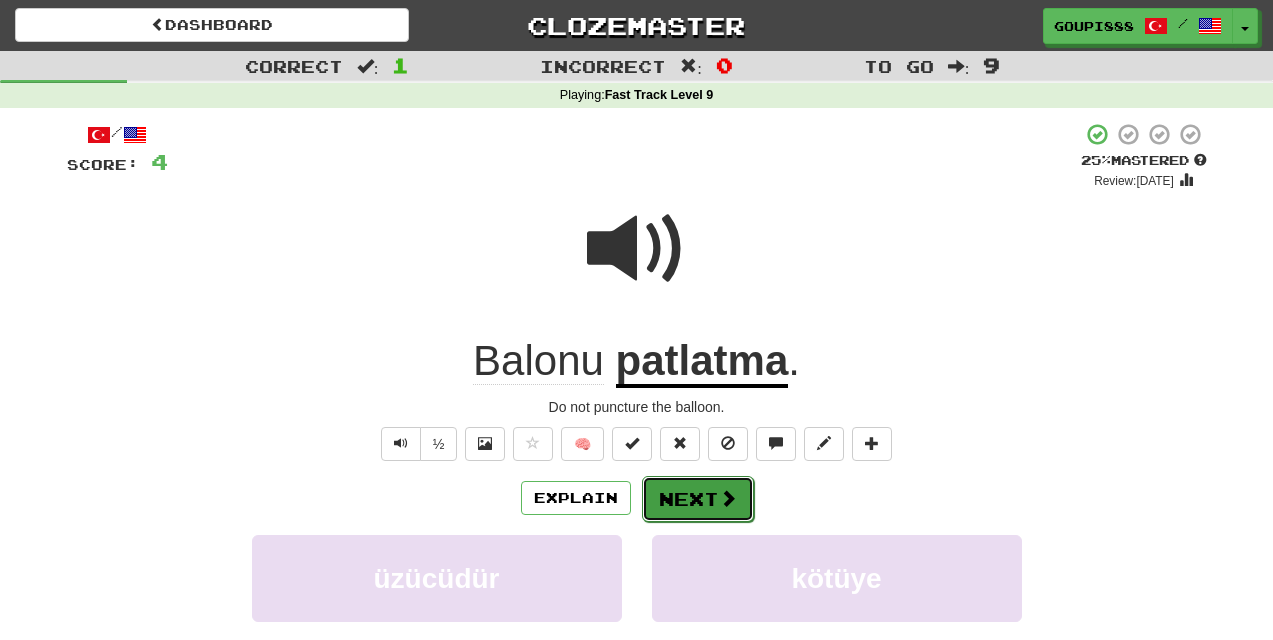 click on "Next" at bounding box center (698, 499) 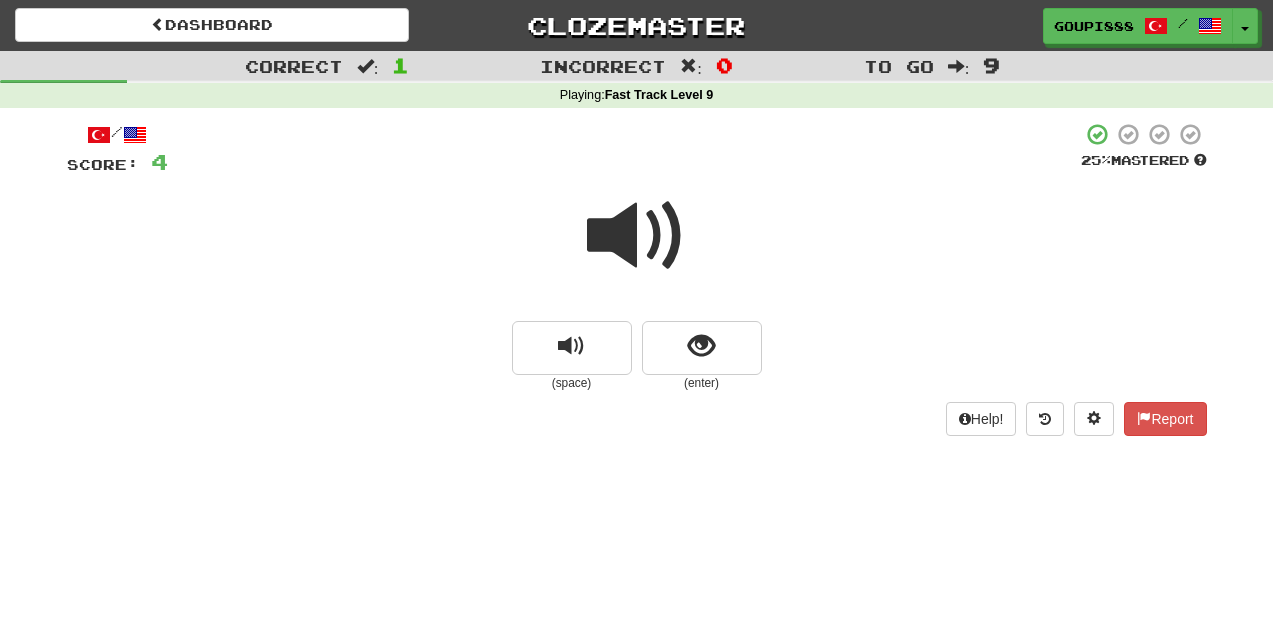 click at bounding box center (637, 236) 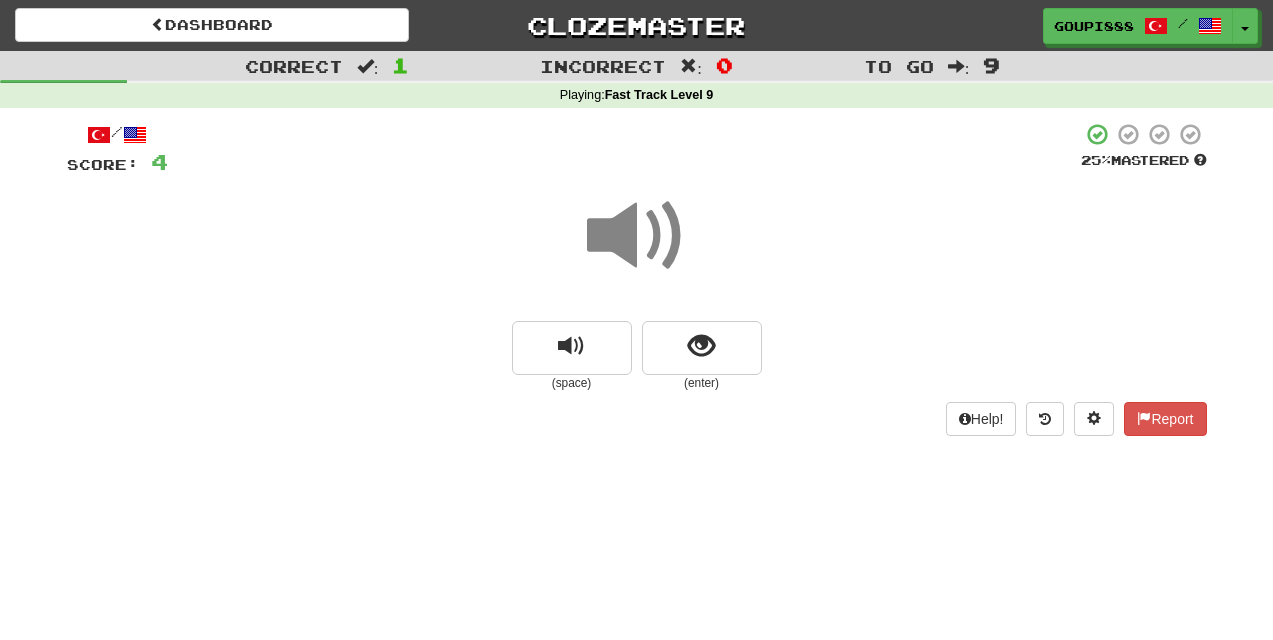 click at bounding box center [637, 236] 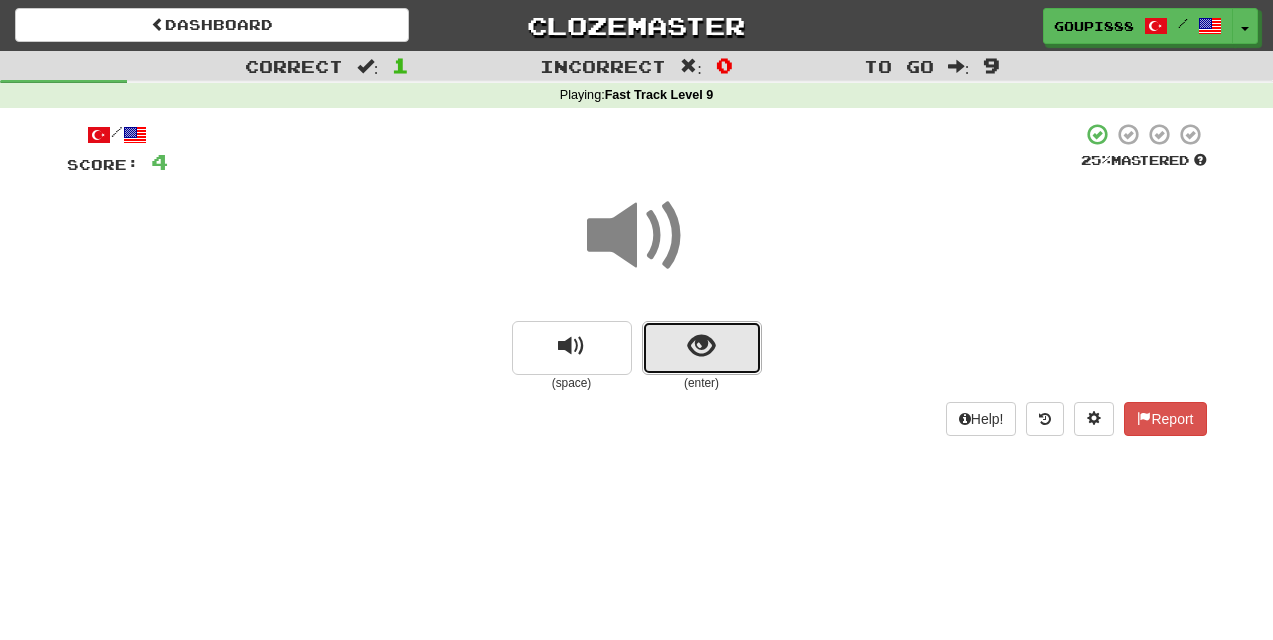 click at bounding box center (701, 346) 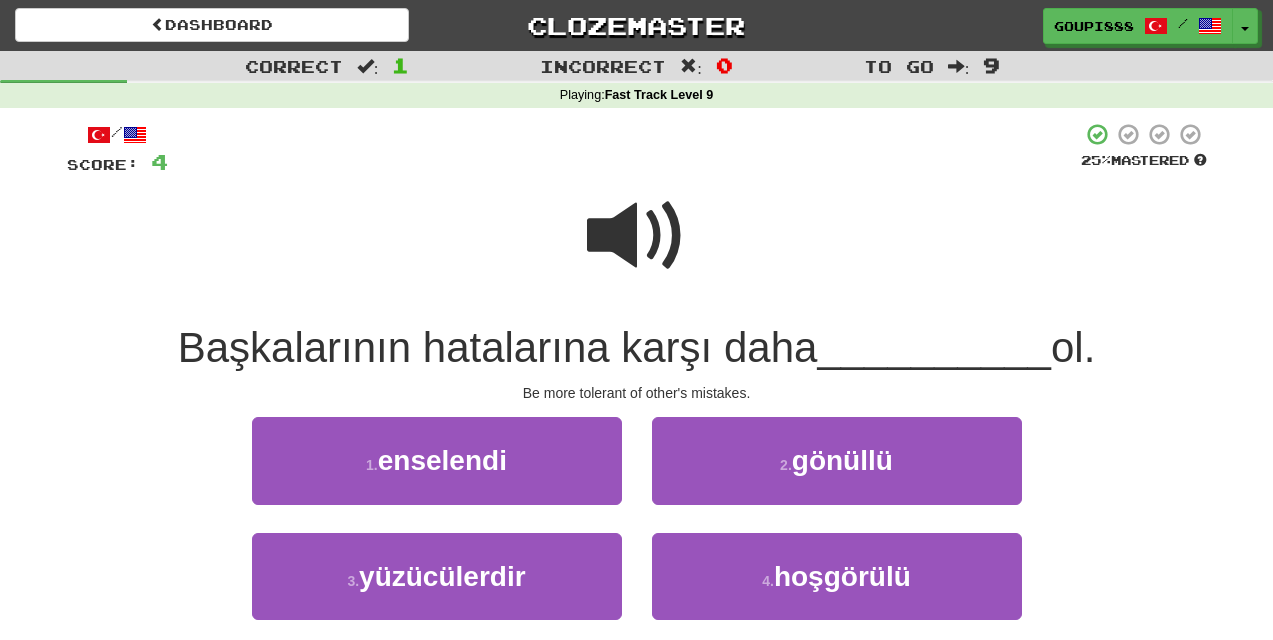 click at bounding box center (637, 236) 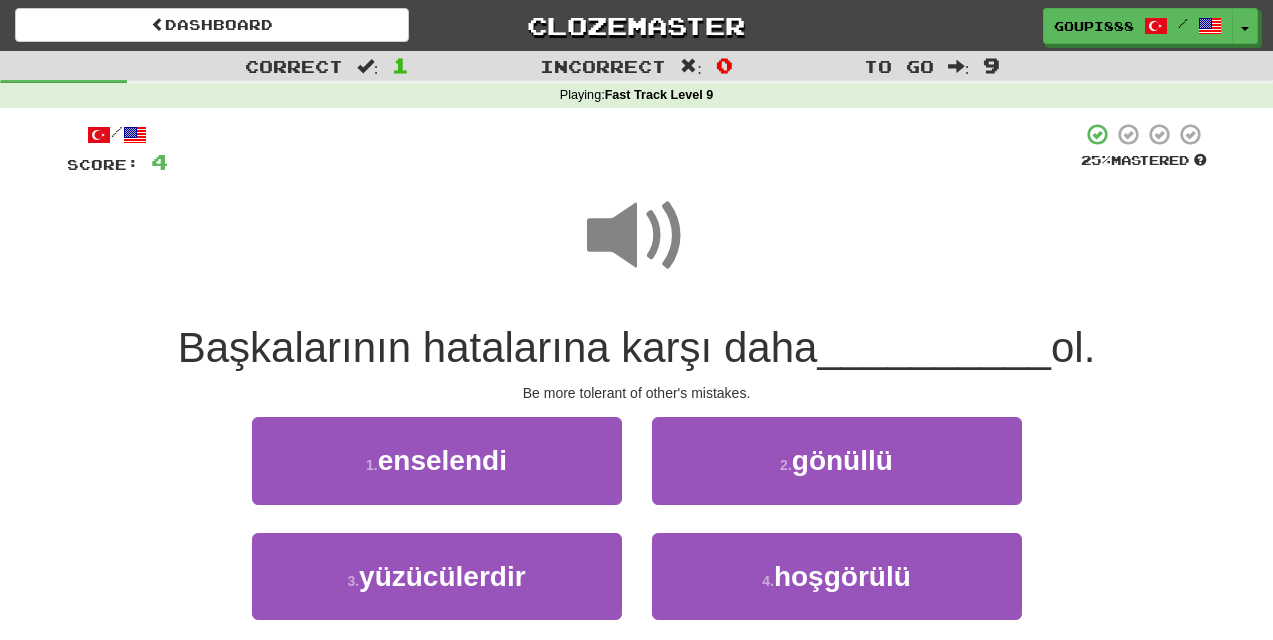 click at bounding box center (637, 236) 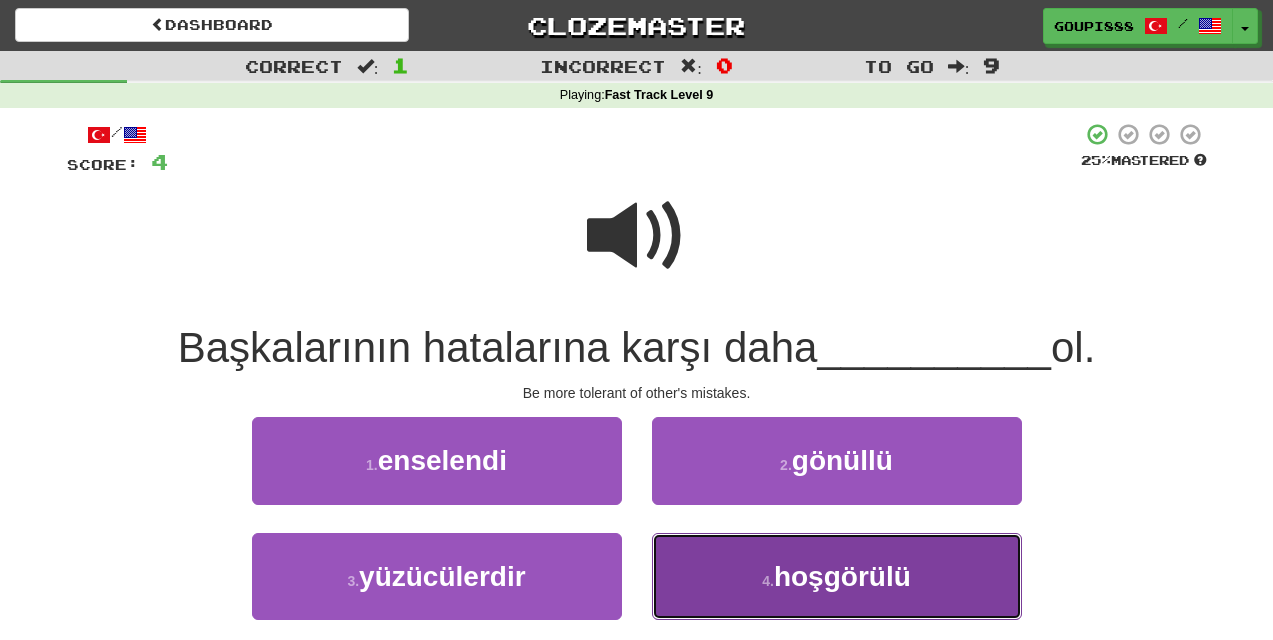click on "4 .  hoşgörülü" at bounding box center (837, 576) 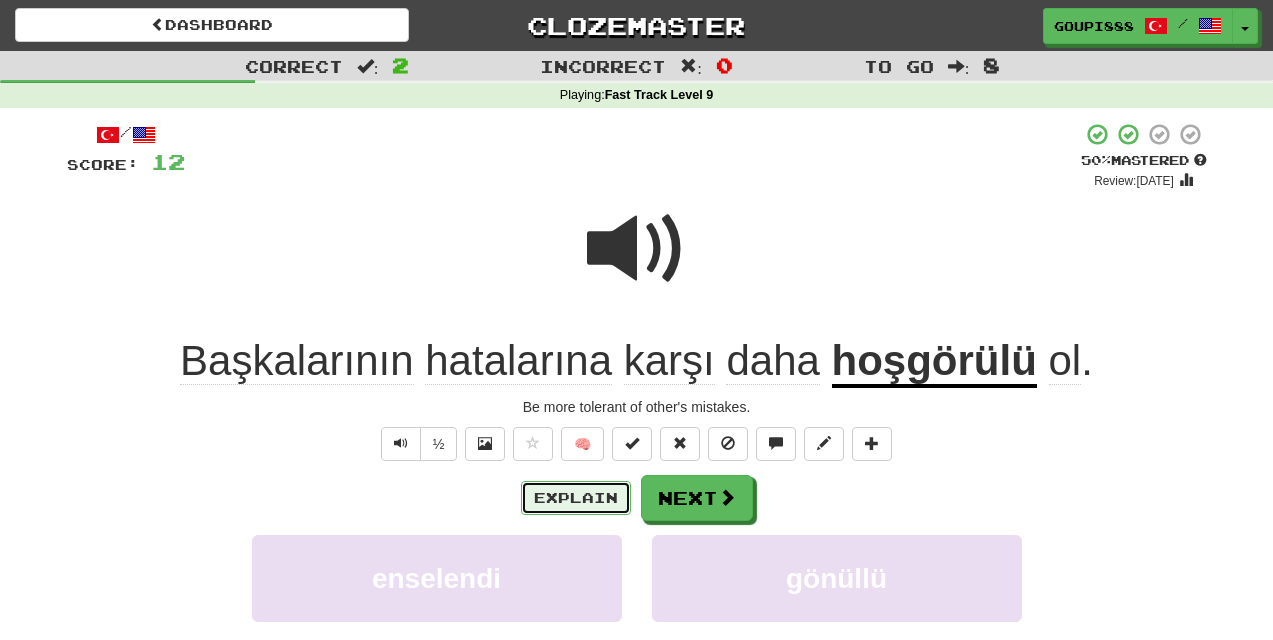 click on "Explain" at bounding box center (576, 498) 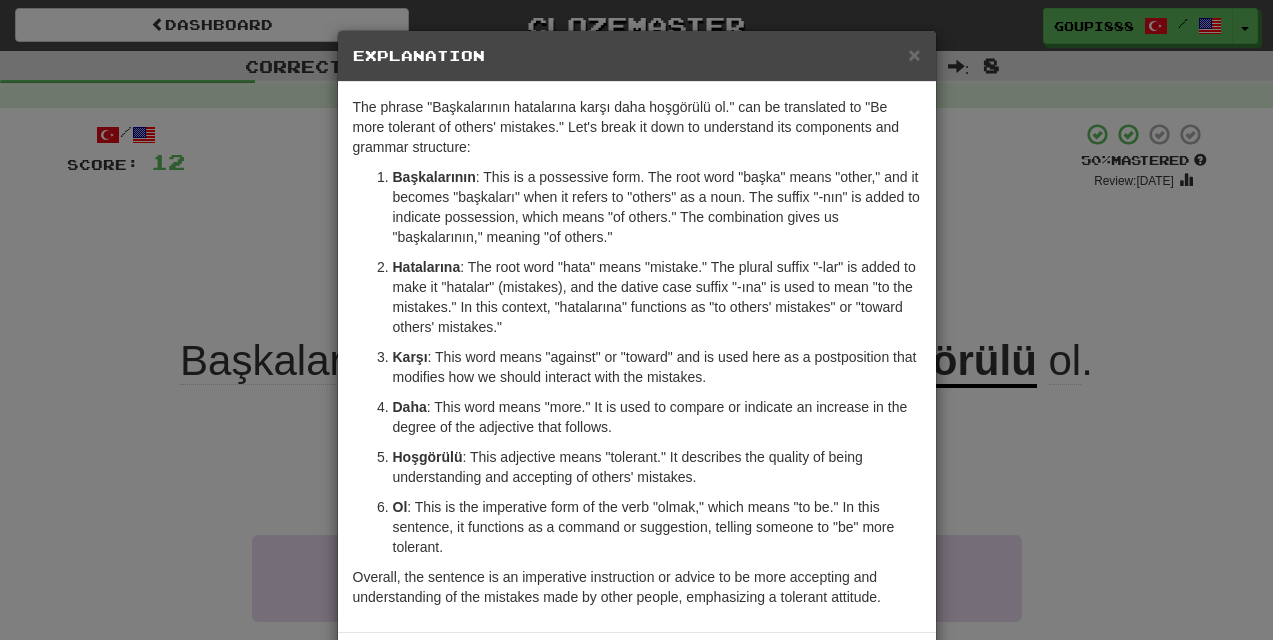 click on "× Explanation The phrase "Başkalarının hatalarına karşı daha hoşgörülü ol." can be translated to "Be more tolerant of others' mistakes." Let's break it down to understand its components and grammar structure:
Başkalarının : This is a possessive form. The root word "başka" means "other," and it becomes "başkaları" when it refers to "others" as a noun. The suffix "-nın" is added to indicate possession, which means "of others." The combination gives us "başkalarının," meaning "of others."
Hatalarına : The root word "hata" means "mistake." The plural suffix "-lar" is added to make it "hatalar" (mistakes), and the dative case suffix "-ına" is used to mean "to the mistakes." In this context, "hatalarına" functions as "to others' mistakes" or "toward others' mistakes."
Karşı : This word means "against" or "toward" and is used here as a postposition that modifies how we should interact with the mistakes.
Daha
Hoşgörülü
Ol
Let us know ! Close" at bounding box center (636, 320) 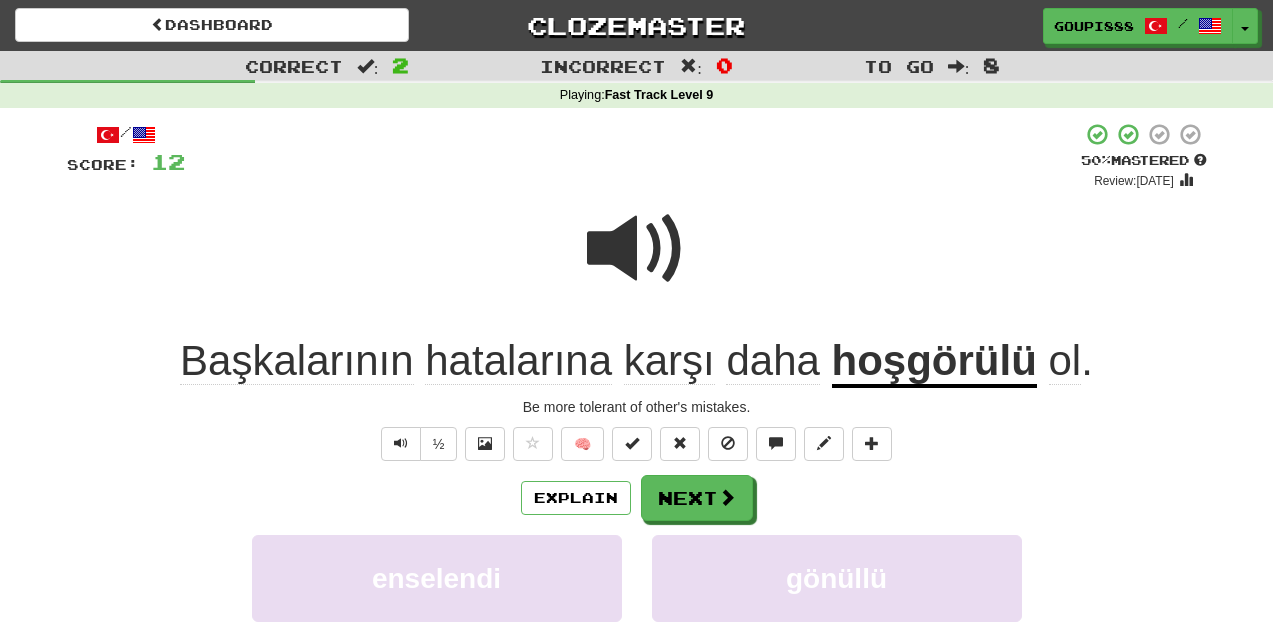 click on "karşı" 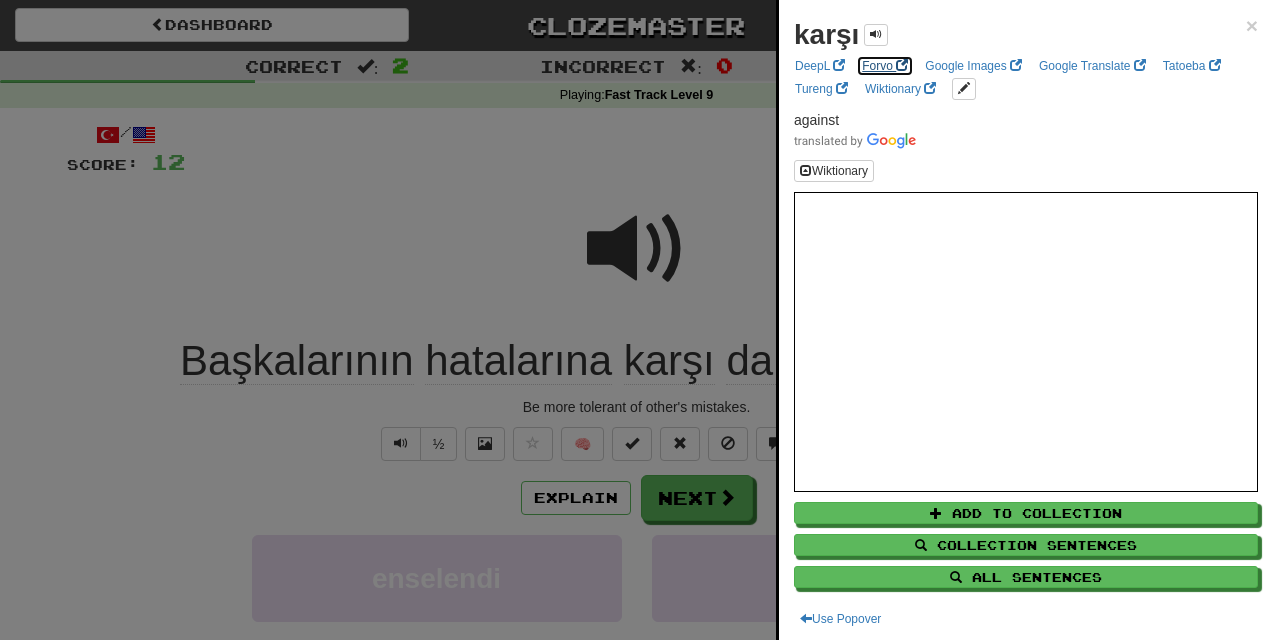 click on "Forvo" at bounding box center (885, 66) 